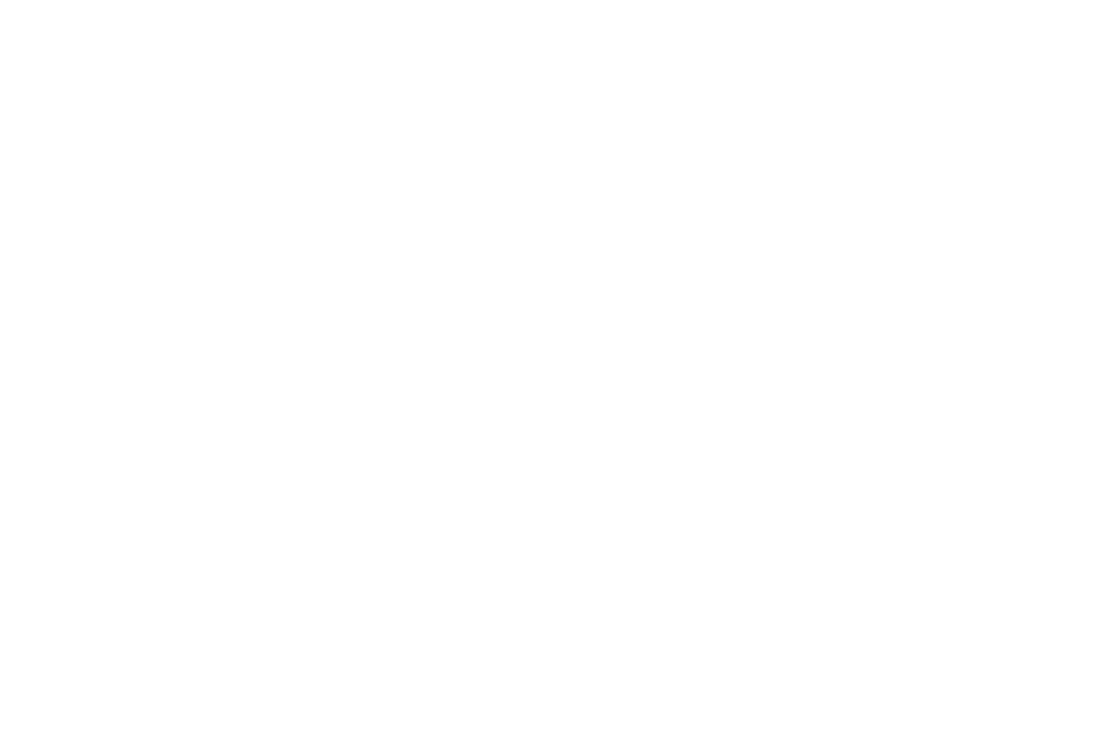 scroll, scrollTop: 0, scrollLeft: 0, axis: both 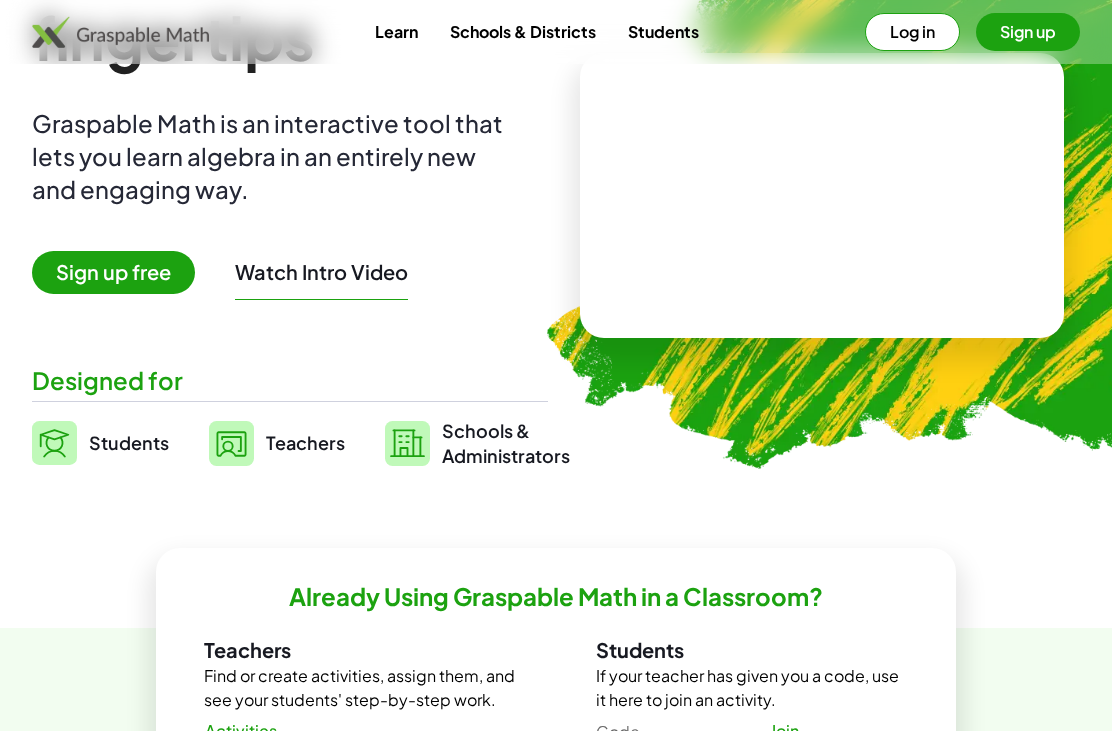 click on "Teachers" at bounding box center [305, 443] 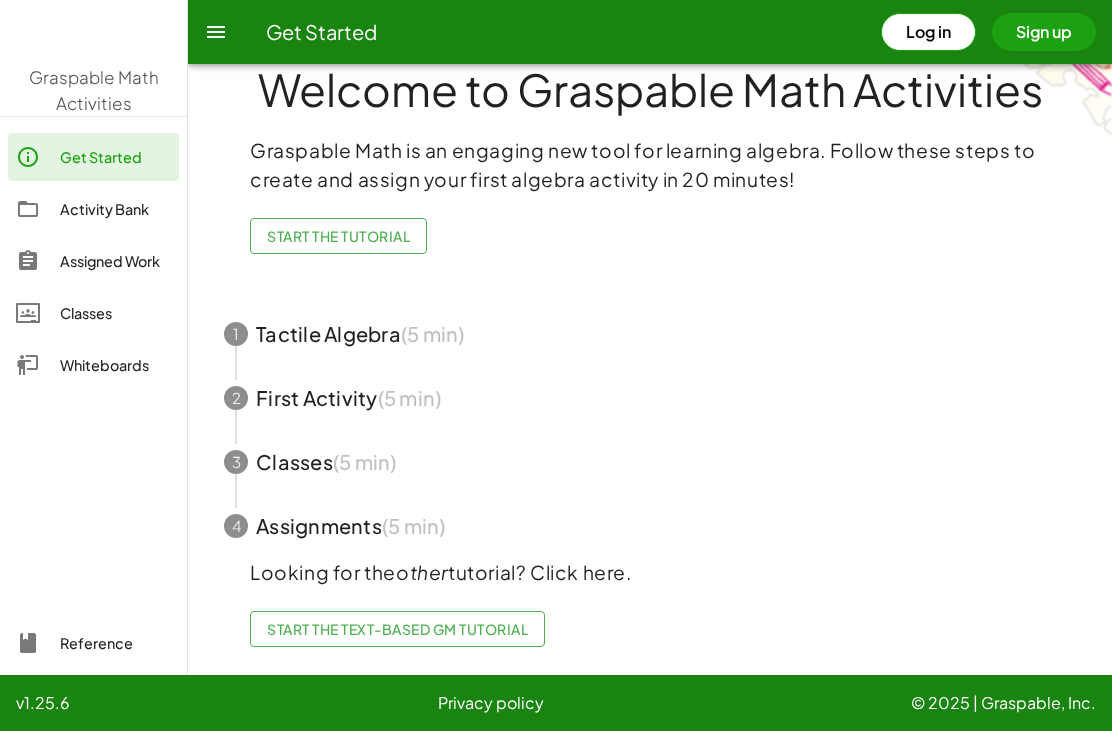 scroll, scrollTop: 0, scrollLeft: 0, axis: both 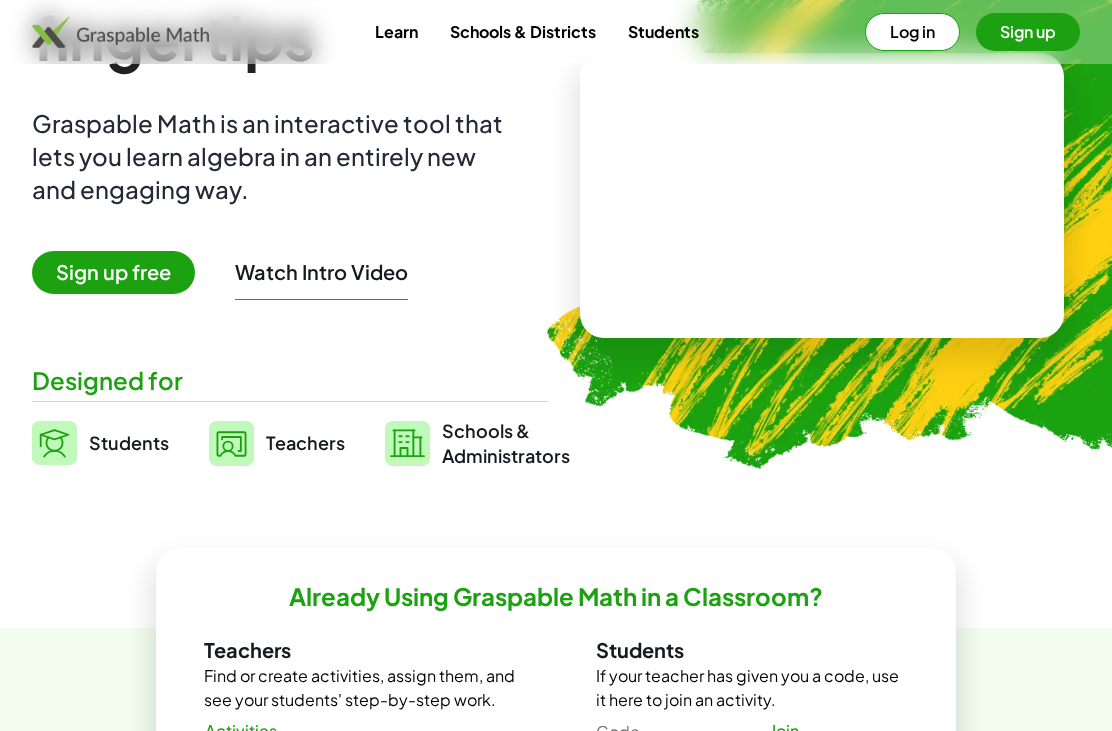 click on "Teachers" at bounding box center (277, 443) 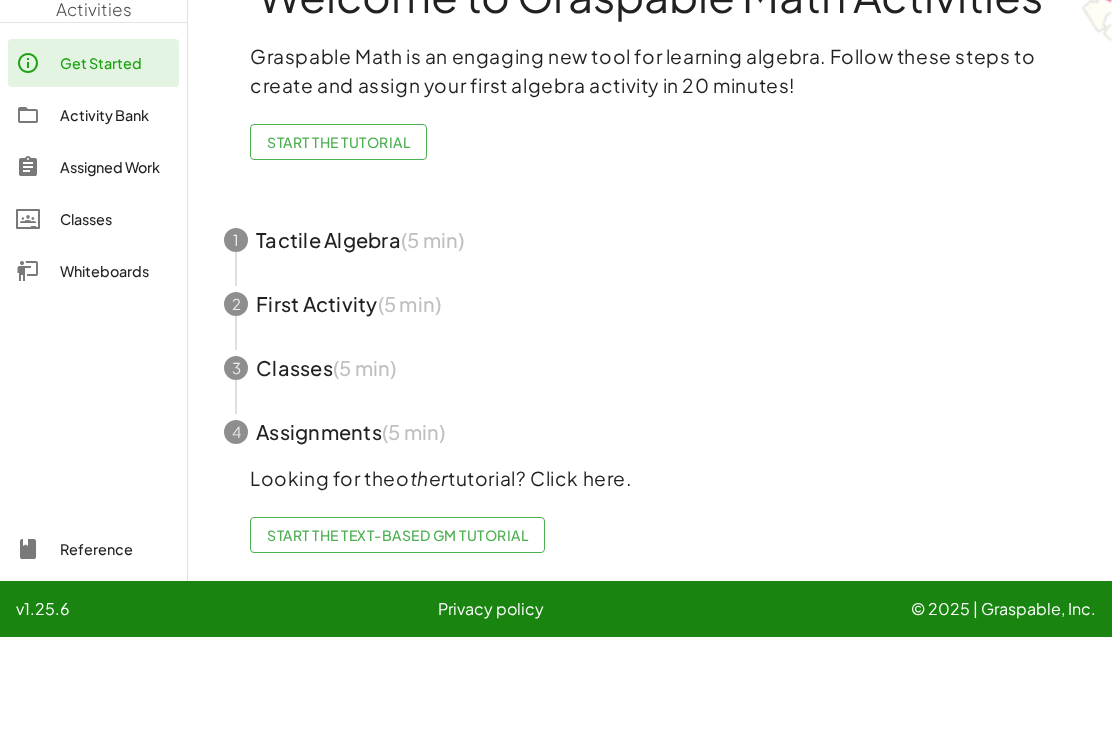 scroll, scrollTop: 64, scrollLeft: 0, axis: vertical 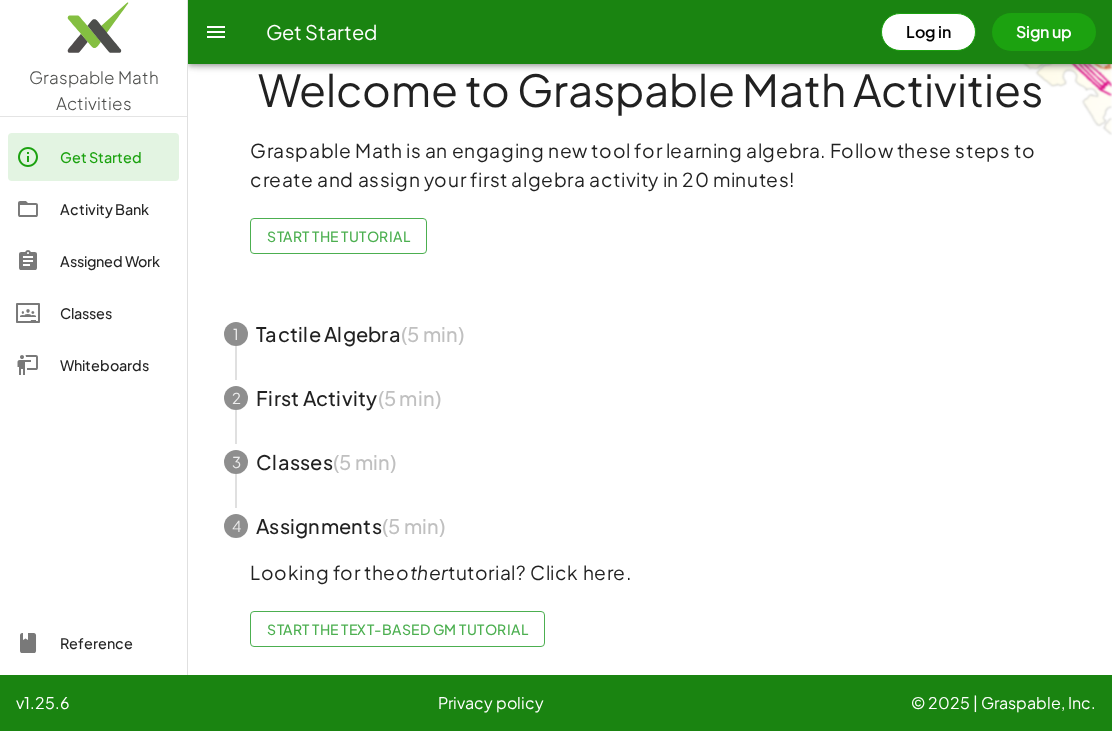 click on "Whiteboards" 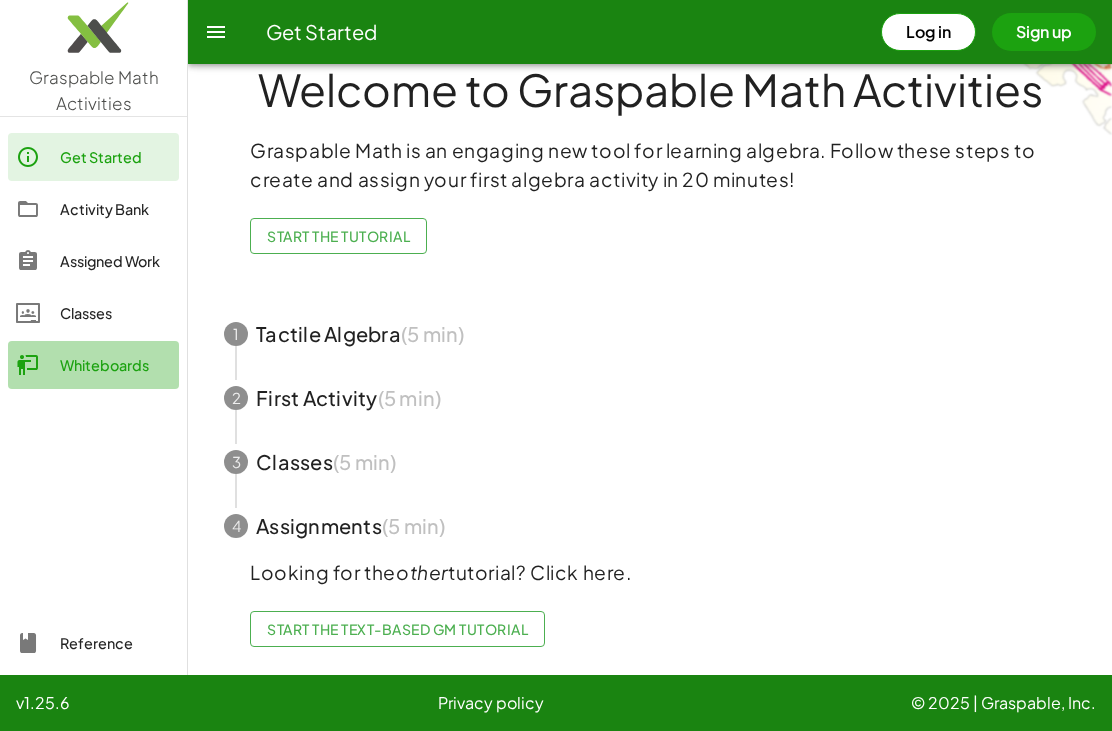 scroll, scrollTop: 0, scrollLeft: 0, axis: both 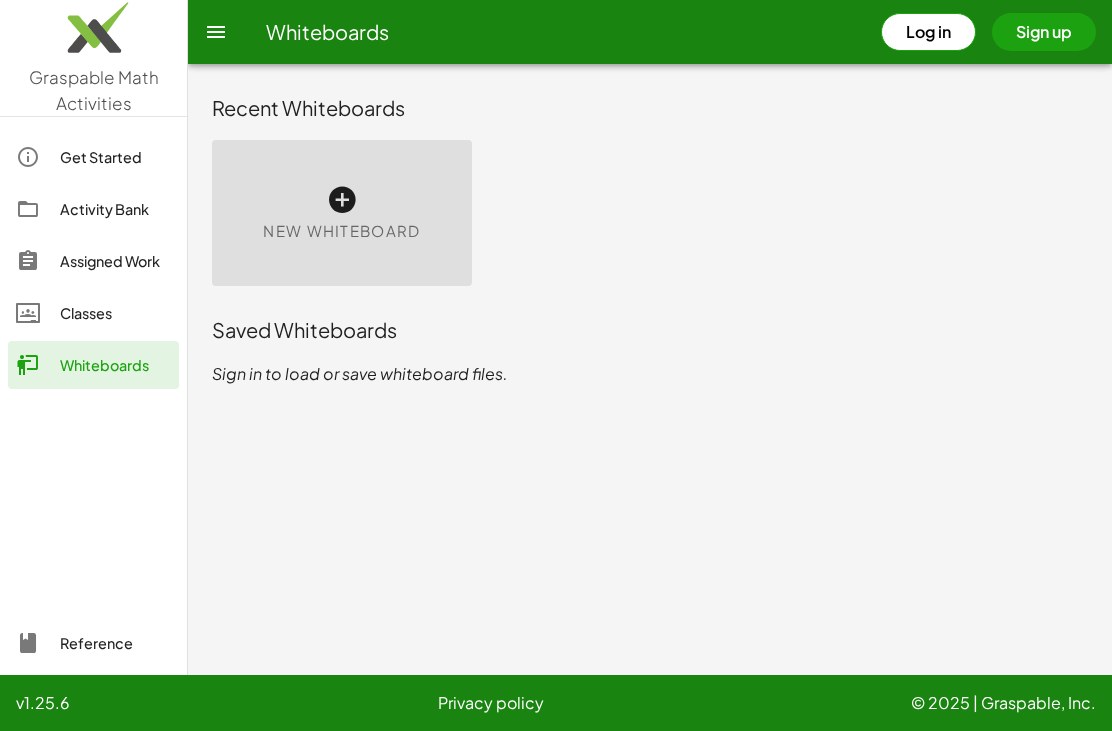 click on "New Whiteboard" at bounding box center (341, 231) 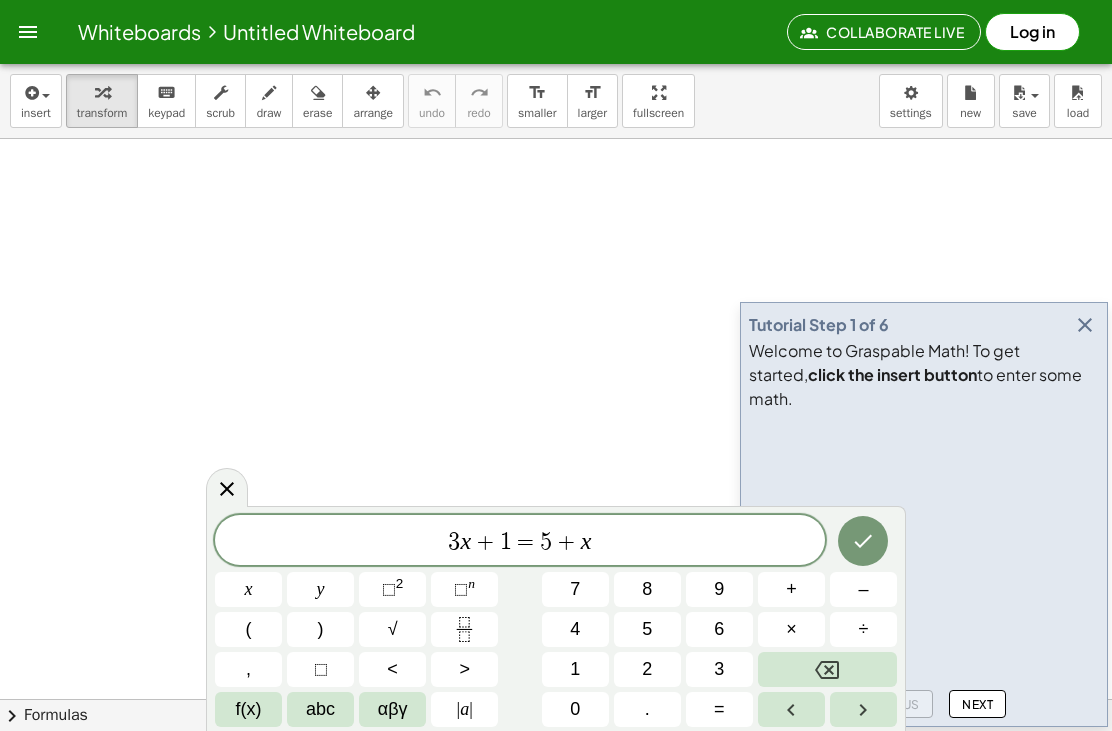 scroll, scrollTop: 4, scrollLeft: 0, axis: vertical 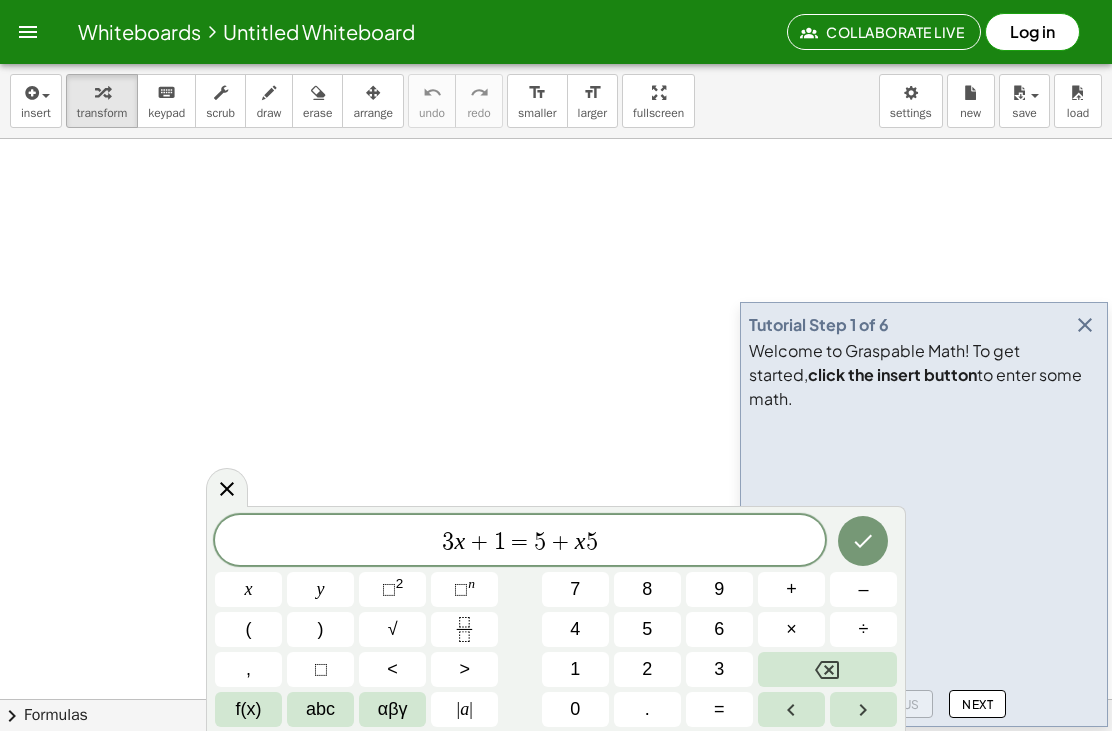 click 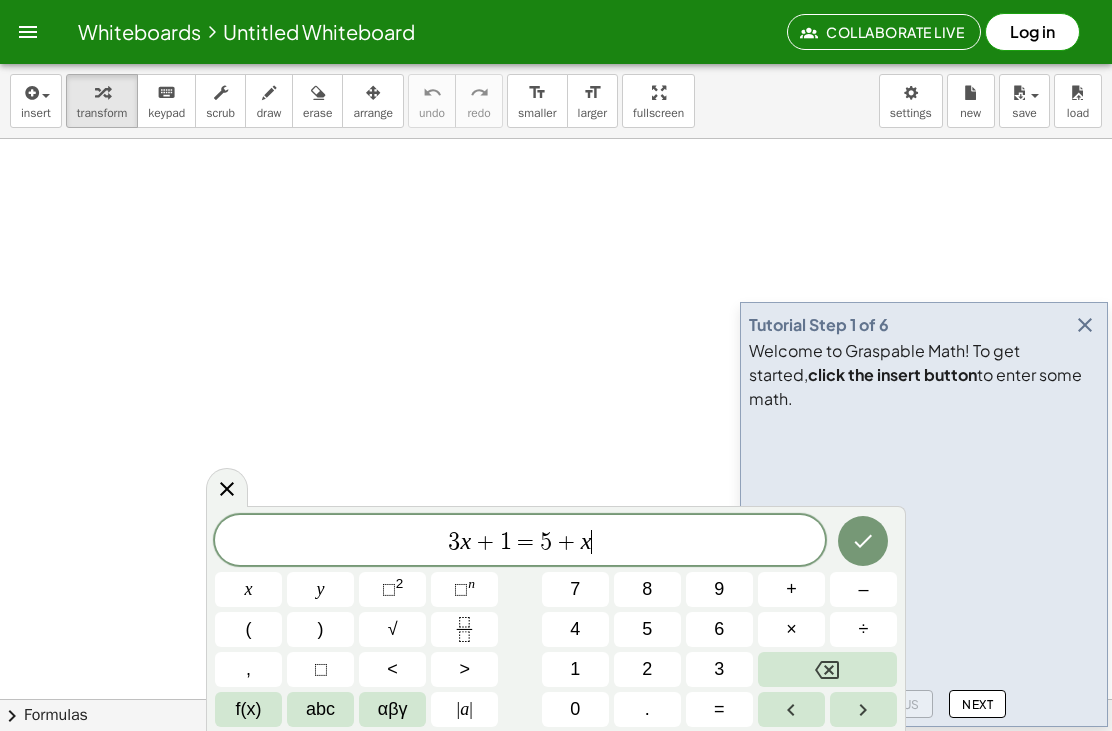 click 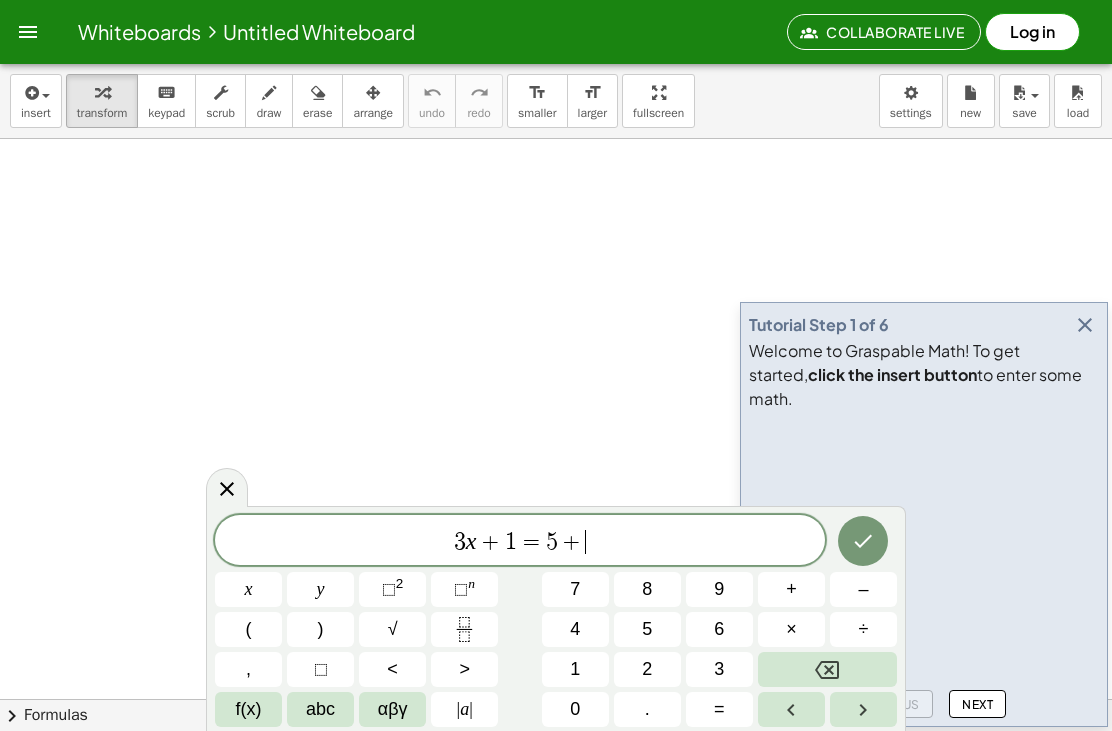 click at bounding box center [827, 669] 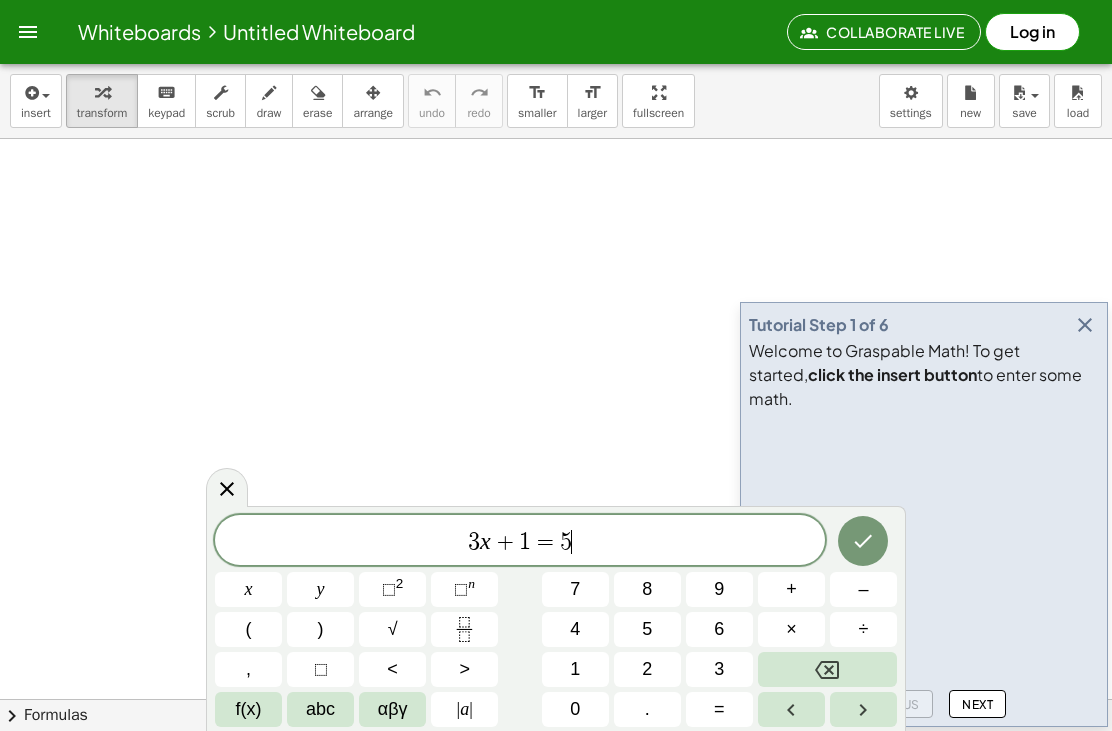click 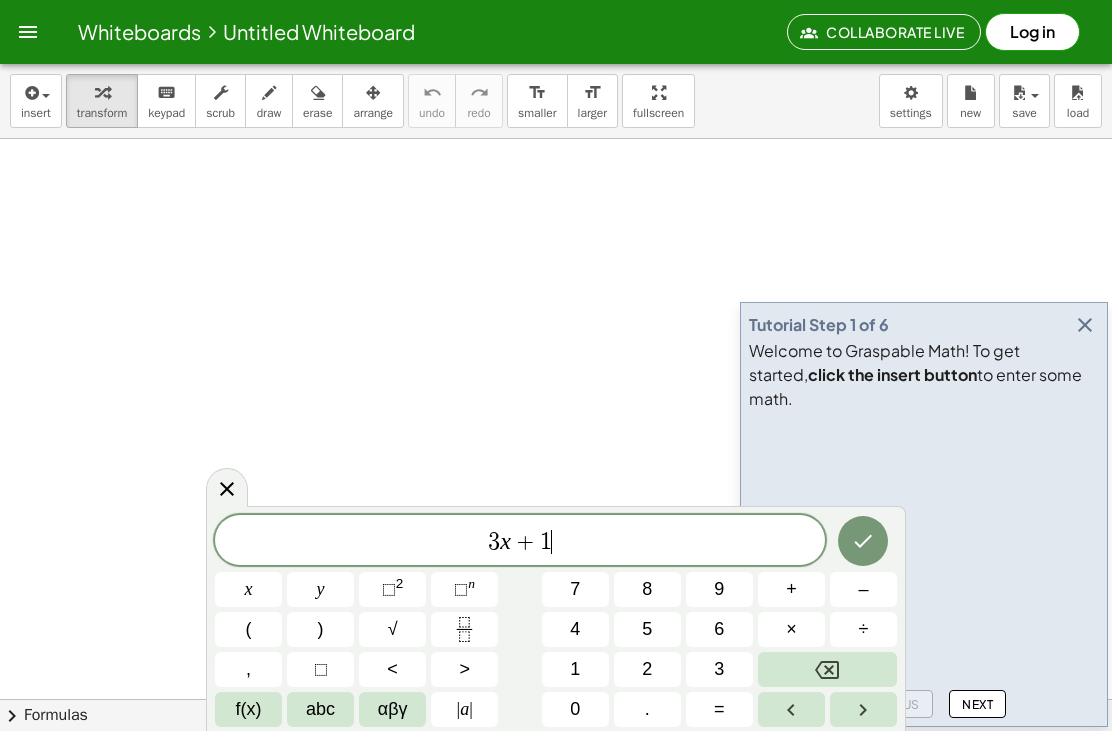 click 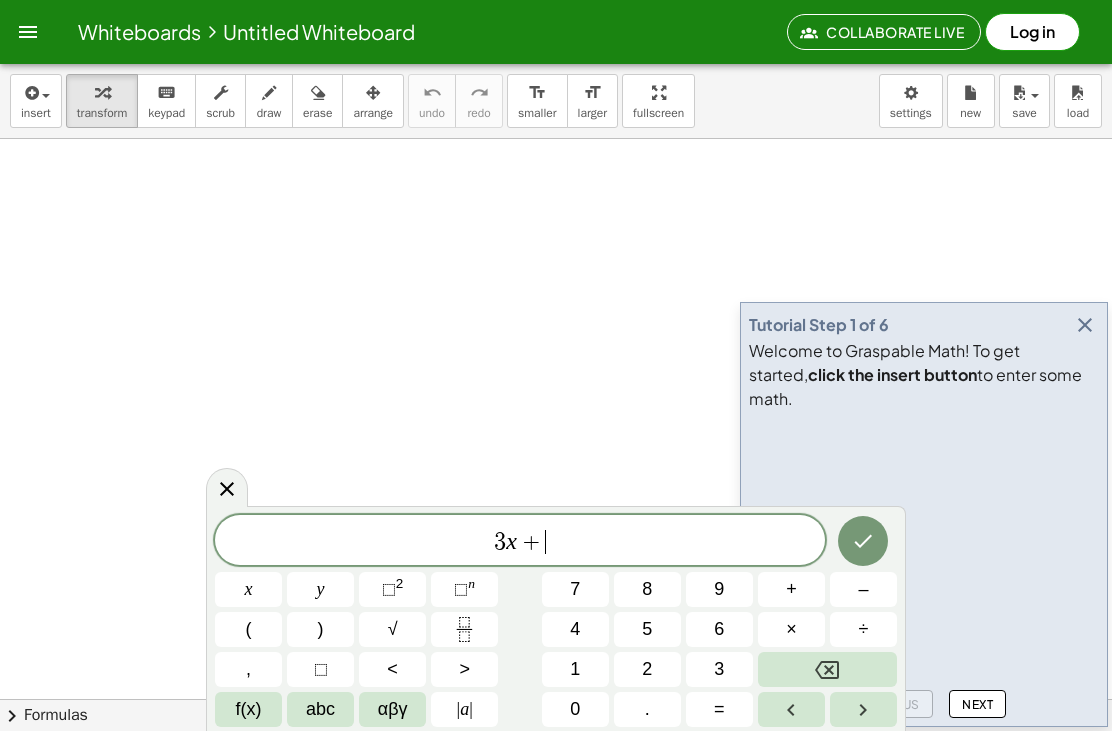 click 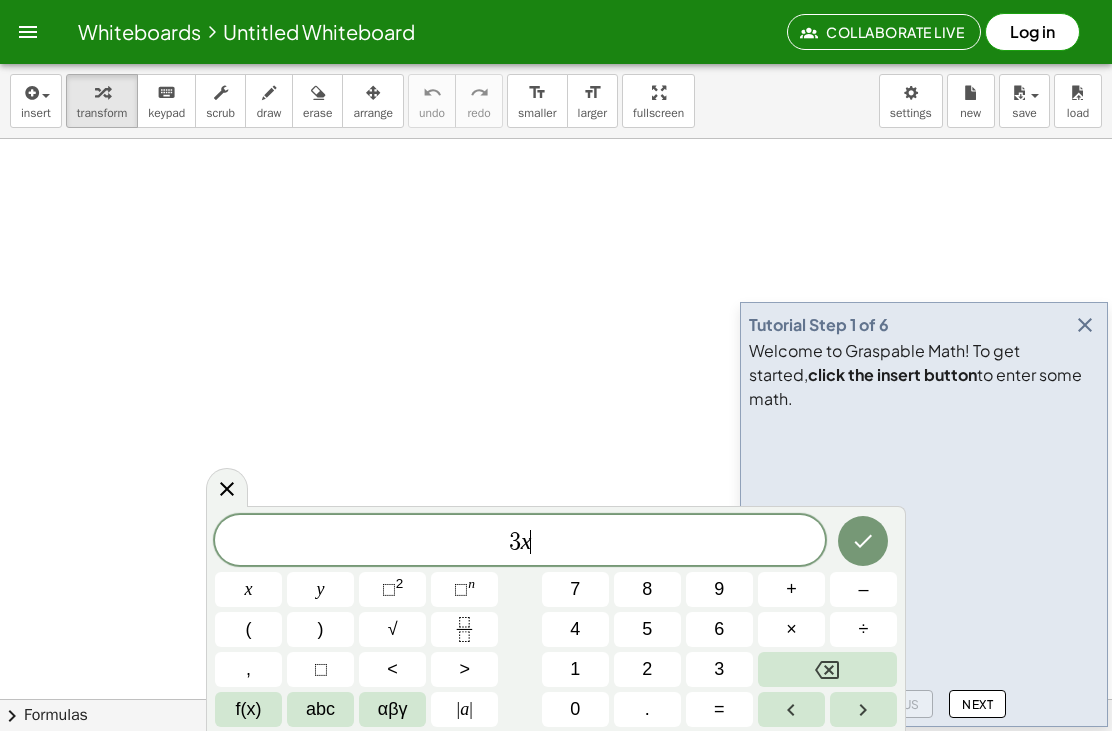 click 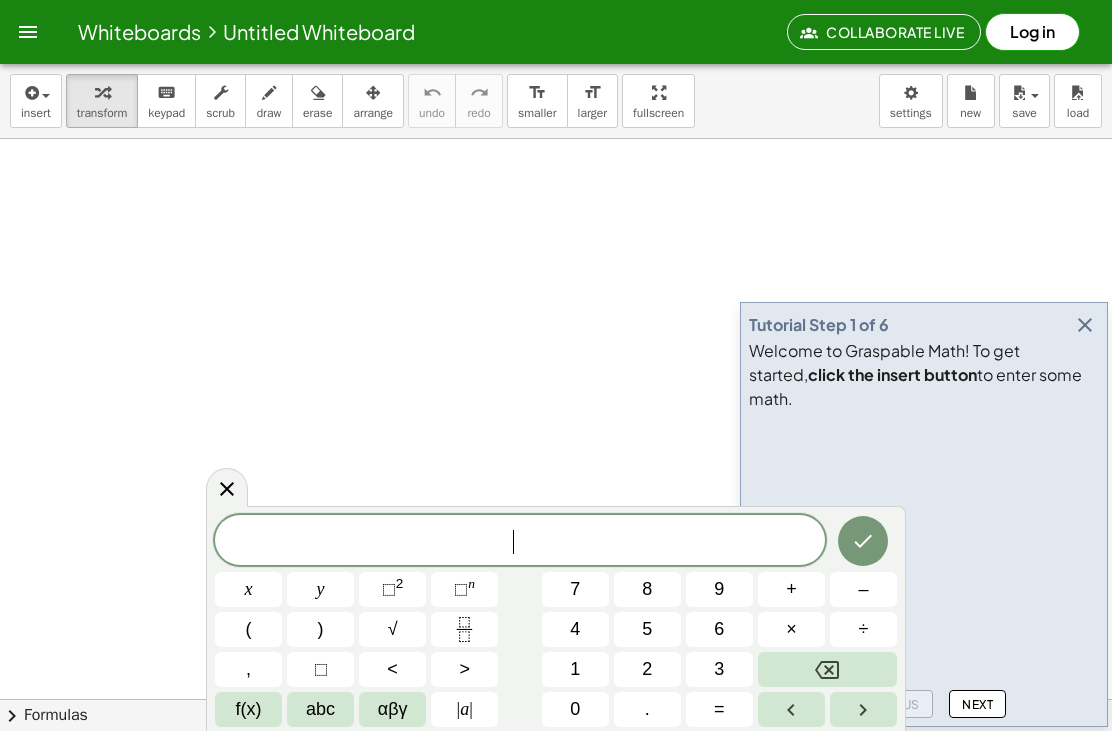 click at bounding box center [827, 669] 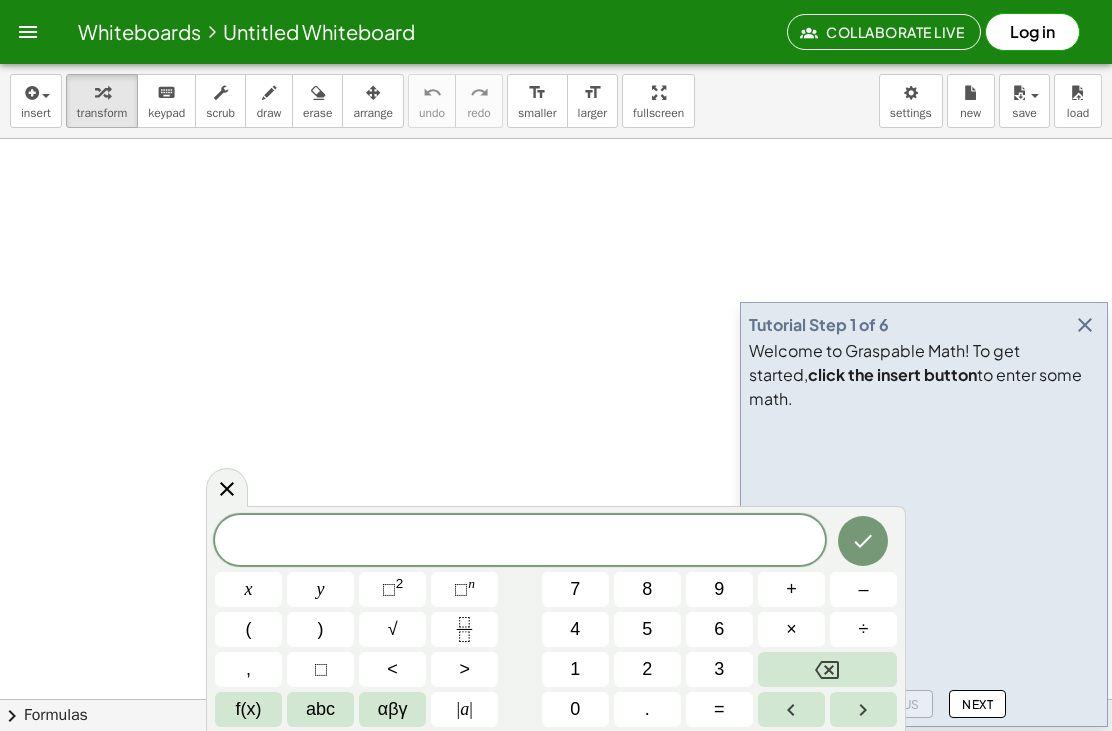 click on "3" at bounding box center (719, 669) 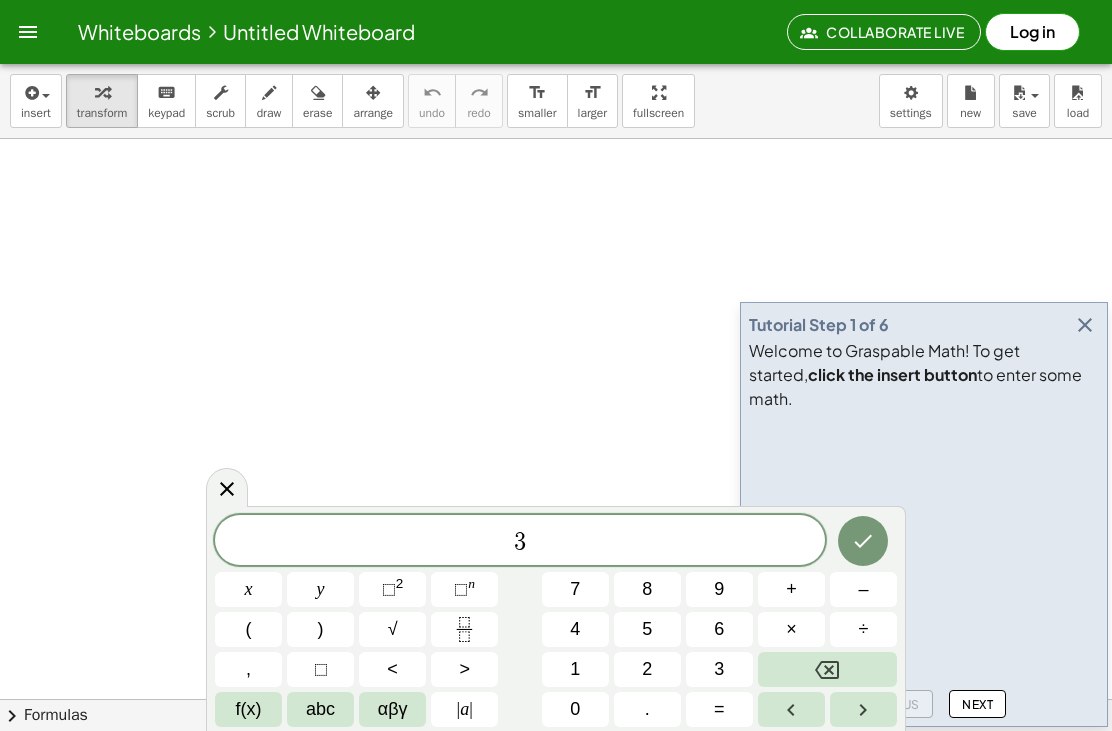 click on "x" at bounding box center (248, 589) 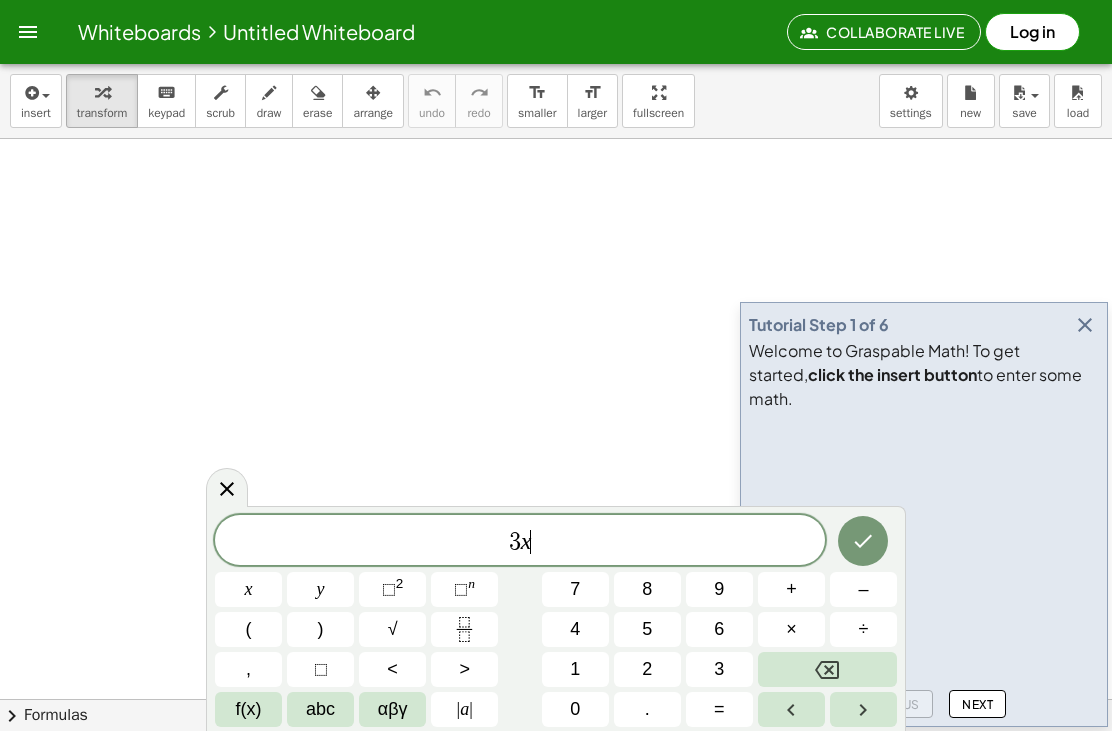 click on "+" at bounding box center (791, 589) 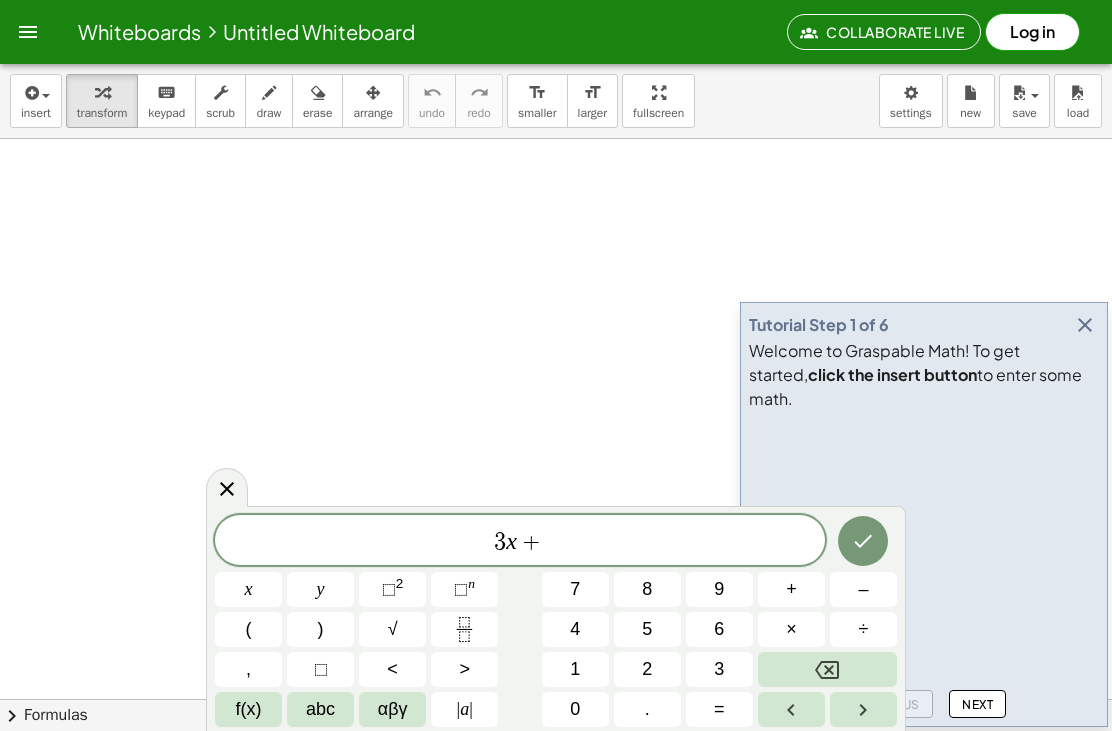 click on "2" at bounding box center (647, 669) 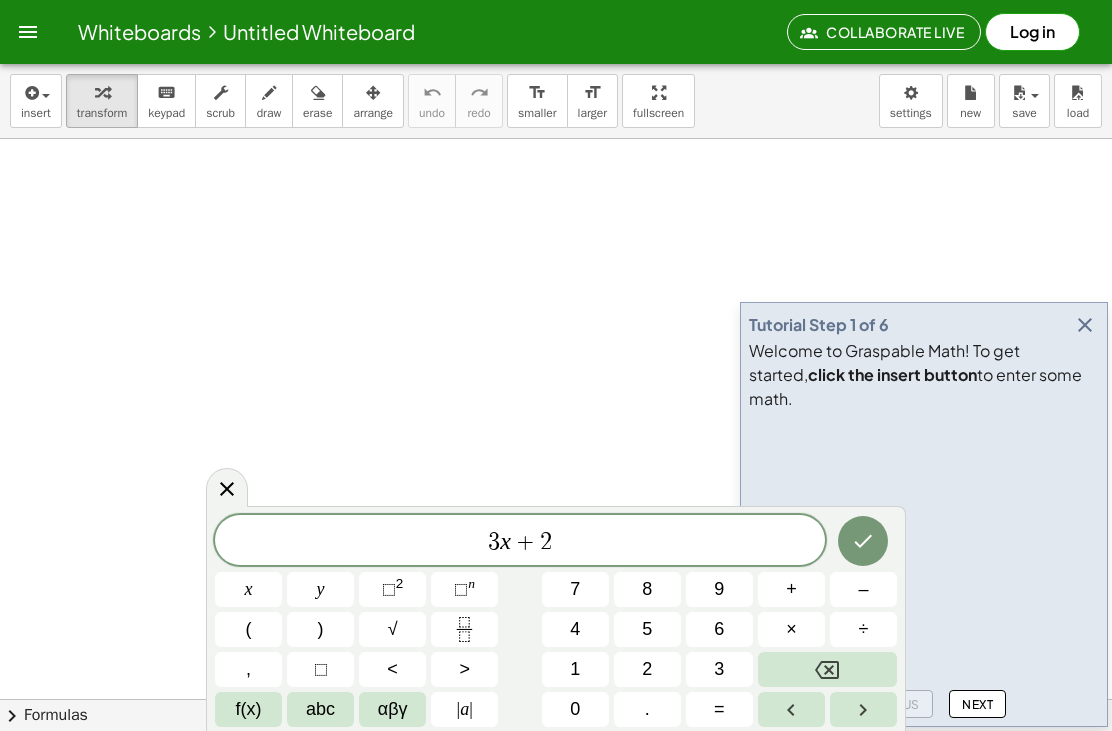 click on "=" at bounding box center (719, 709) 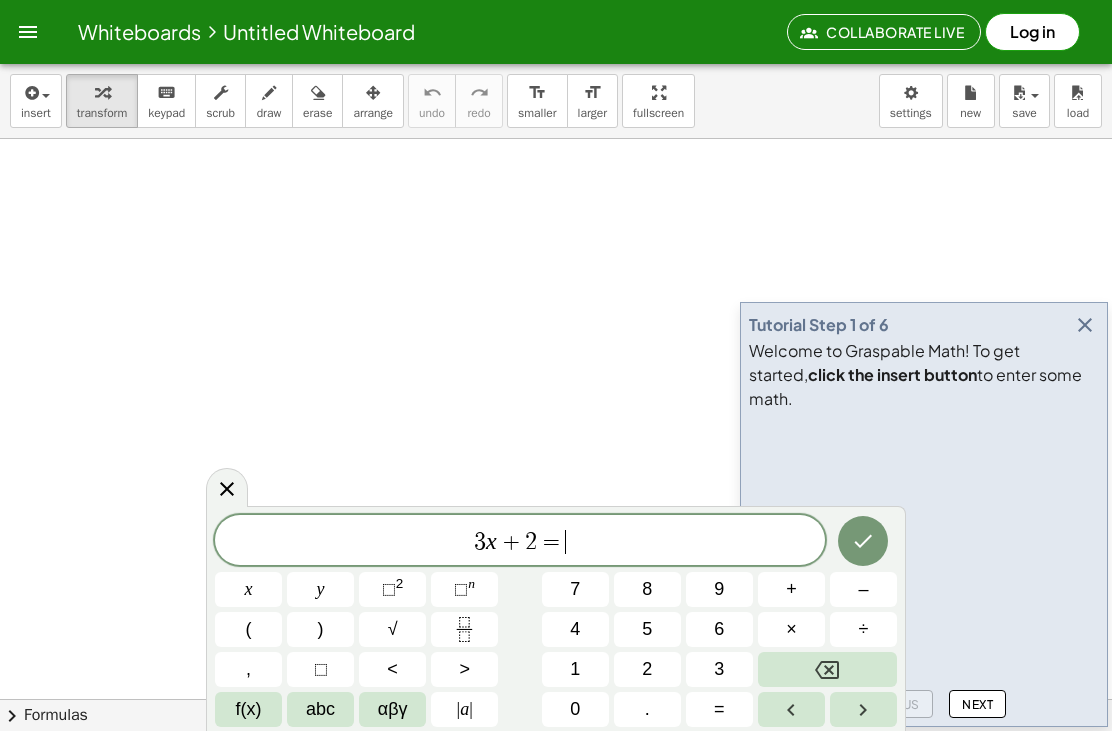 click on "–" at bounding box center (863, 589) 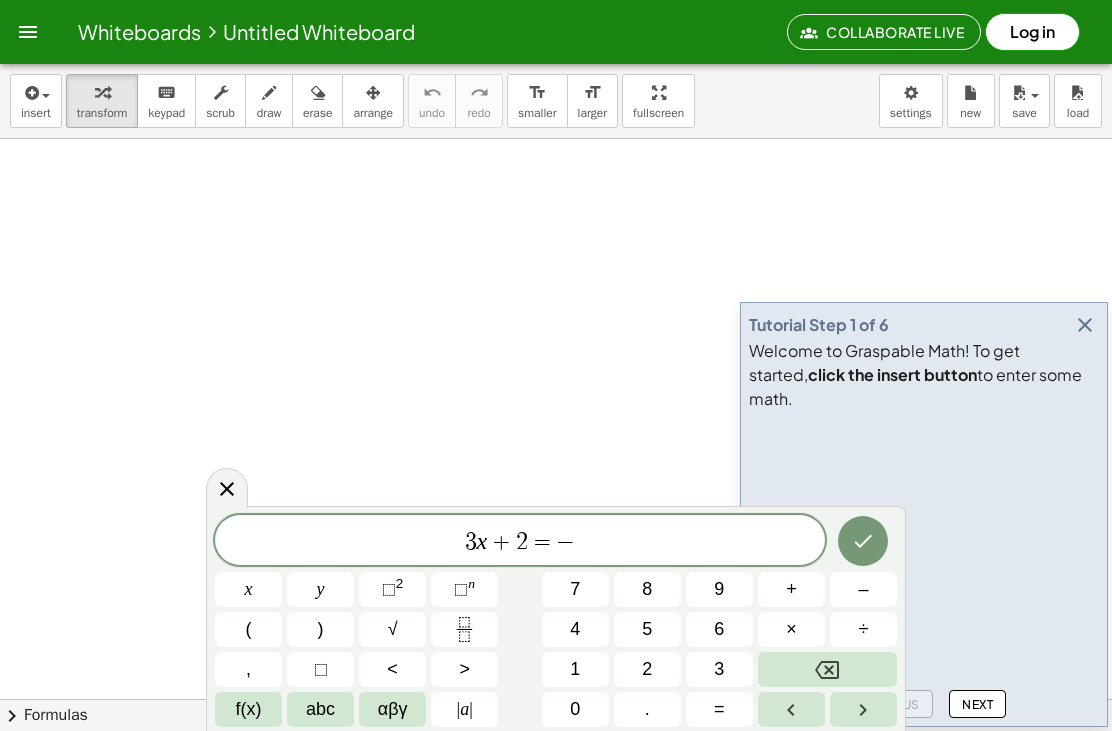 click on "2" at bounding box center (647, 669) 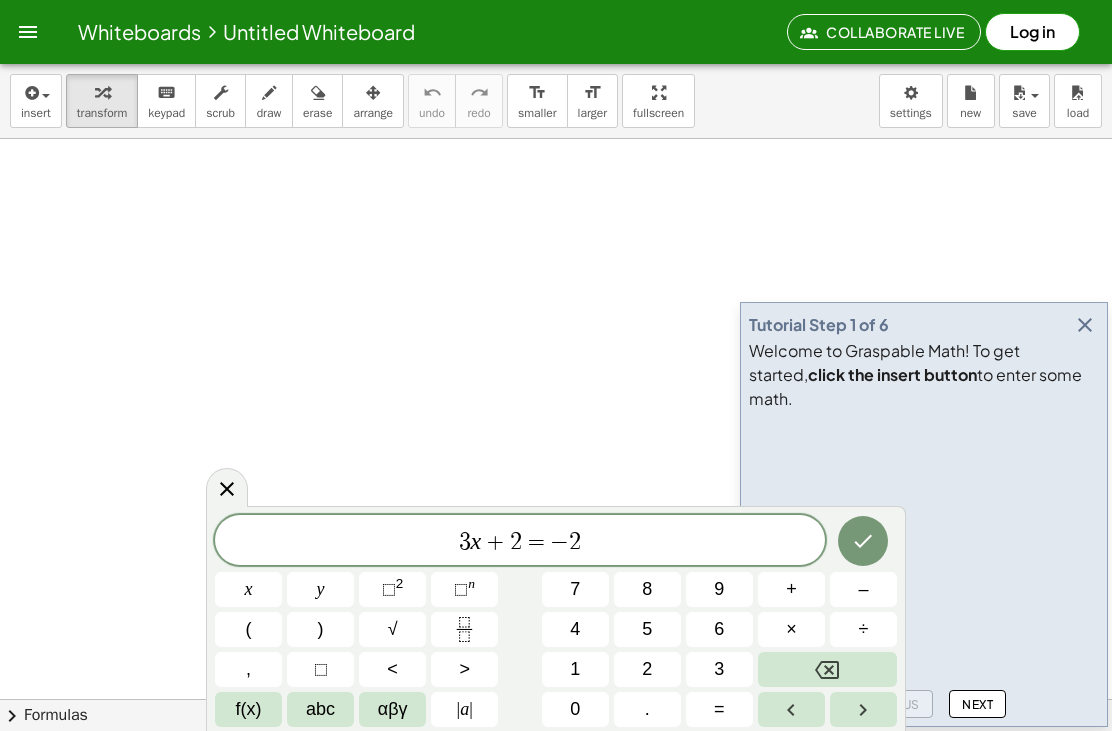 click on "x" at bounding box center [249, 589] 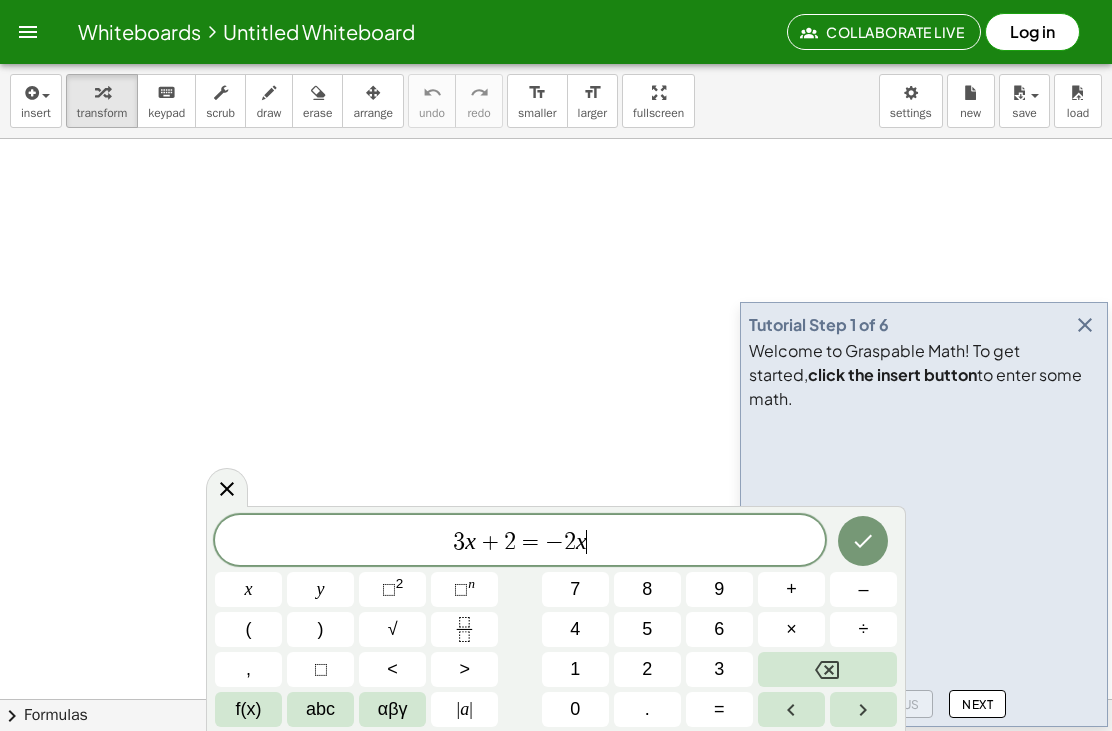 click on "+" at bounding box center (791, 589) 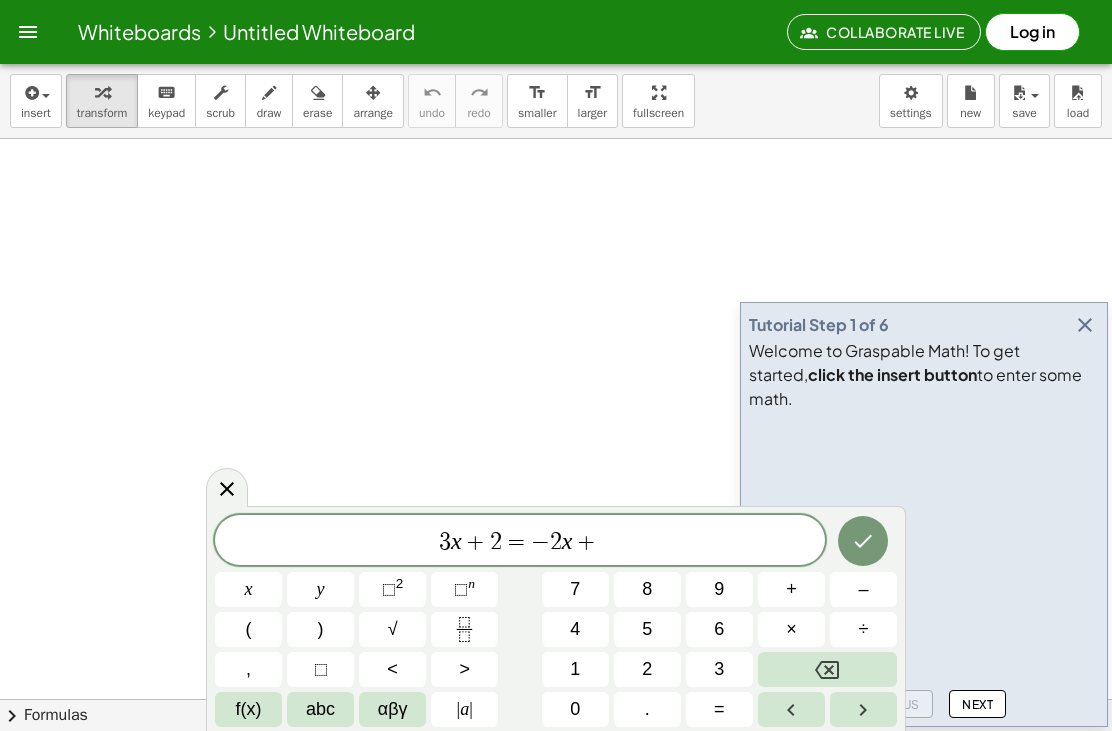 click on "5" at bounding box center (647, 629) 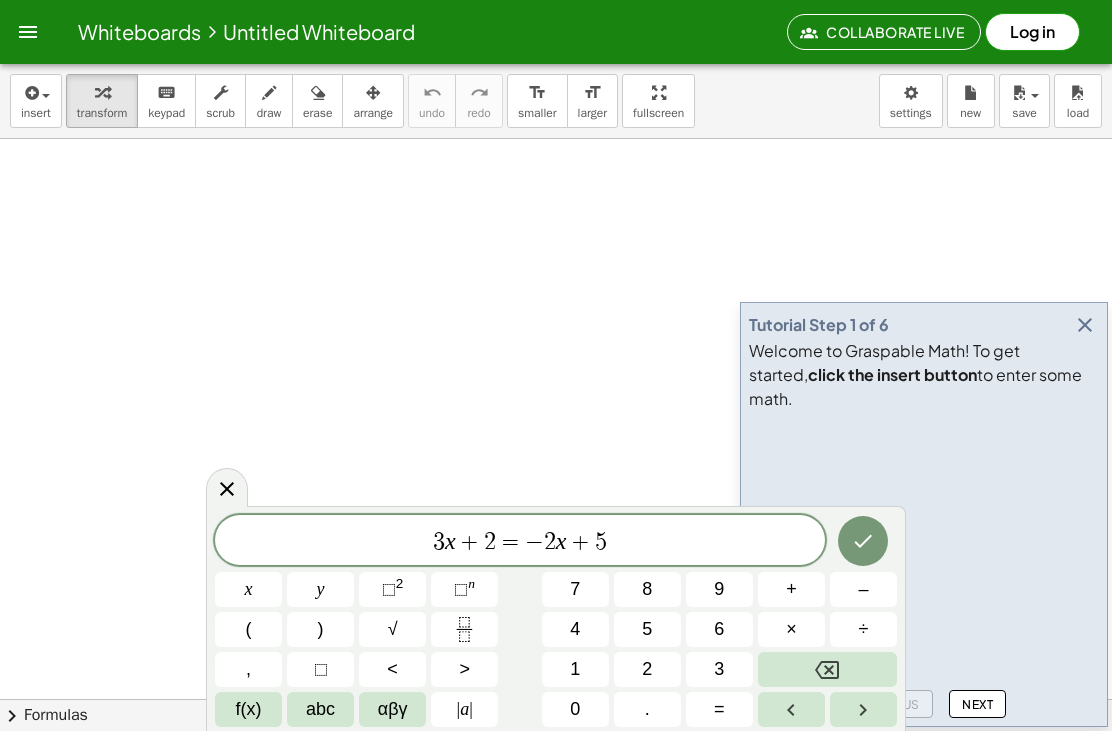 click at bounding box center [863, 541] 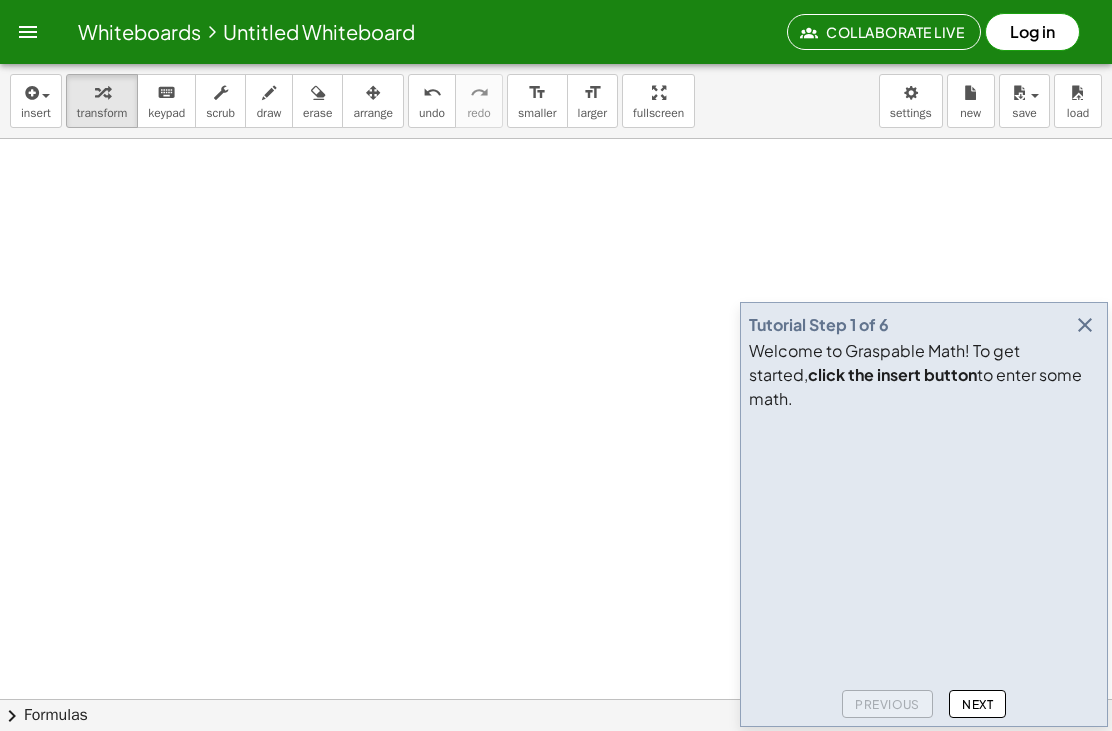 scroll, scrollTop: 4, scrollLeft: 0, axis: vertical 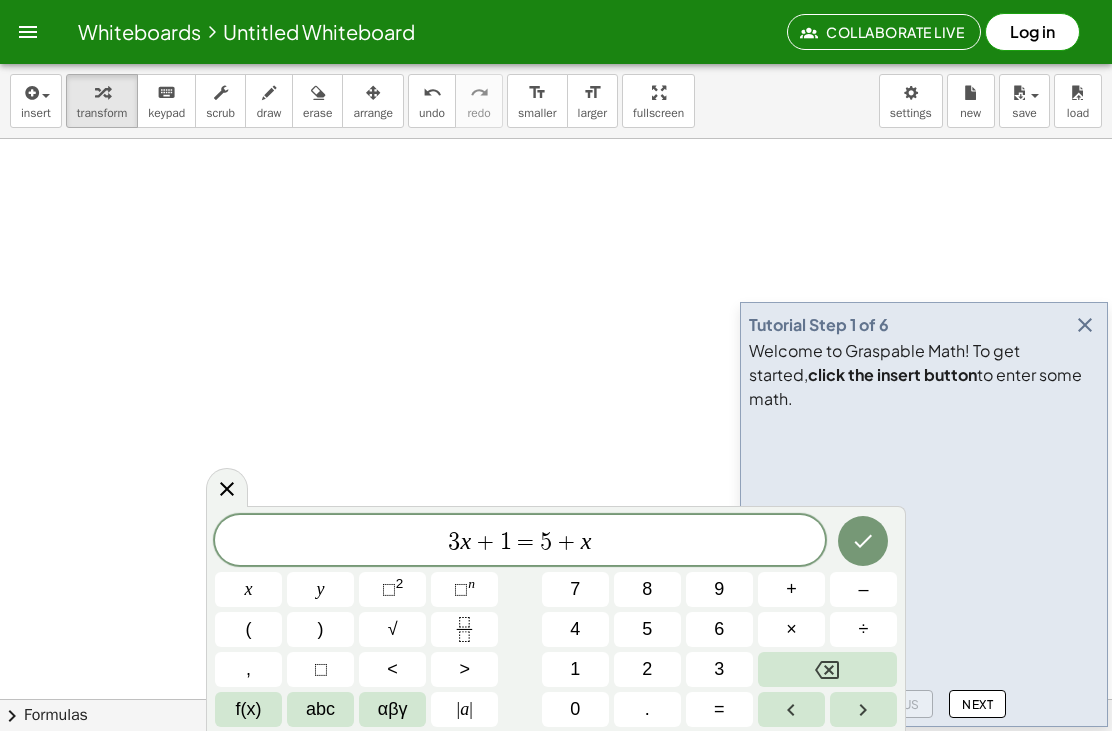click at bounding box center [863, 541] 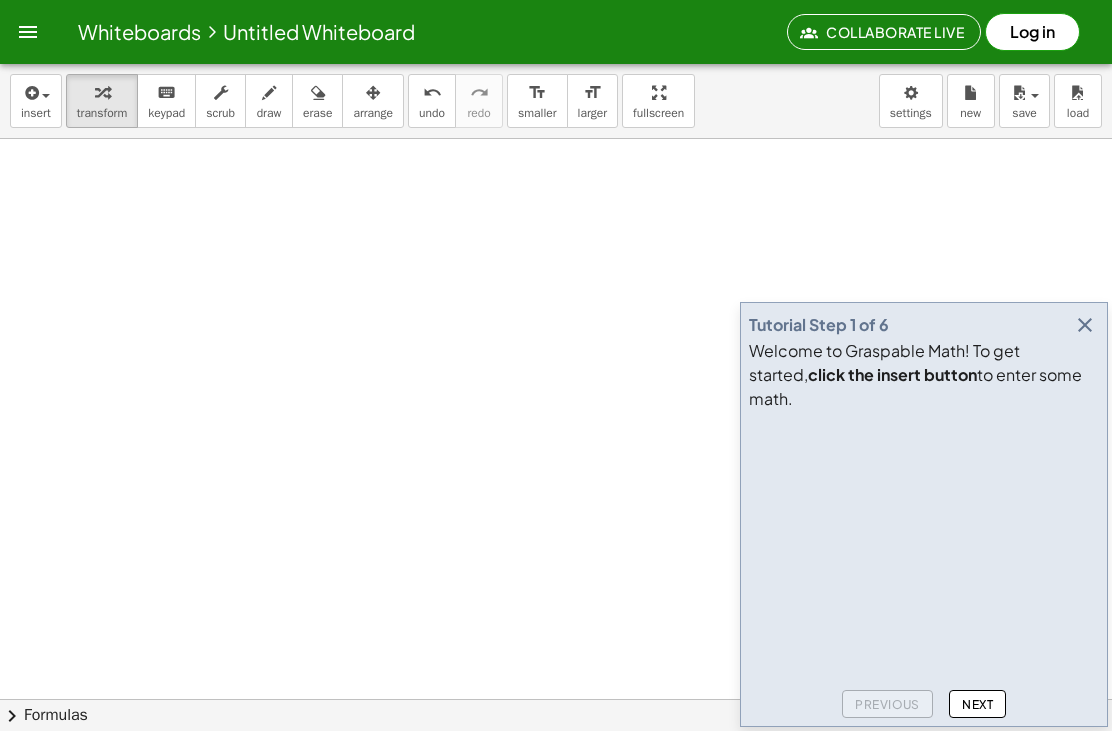 scroll, scrollTop: 244, scrollLeft: 7, axis: both 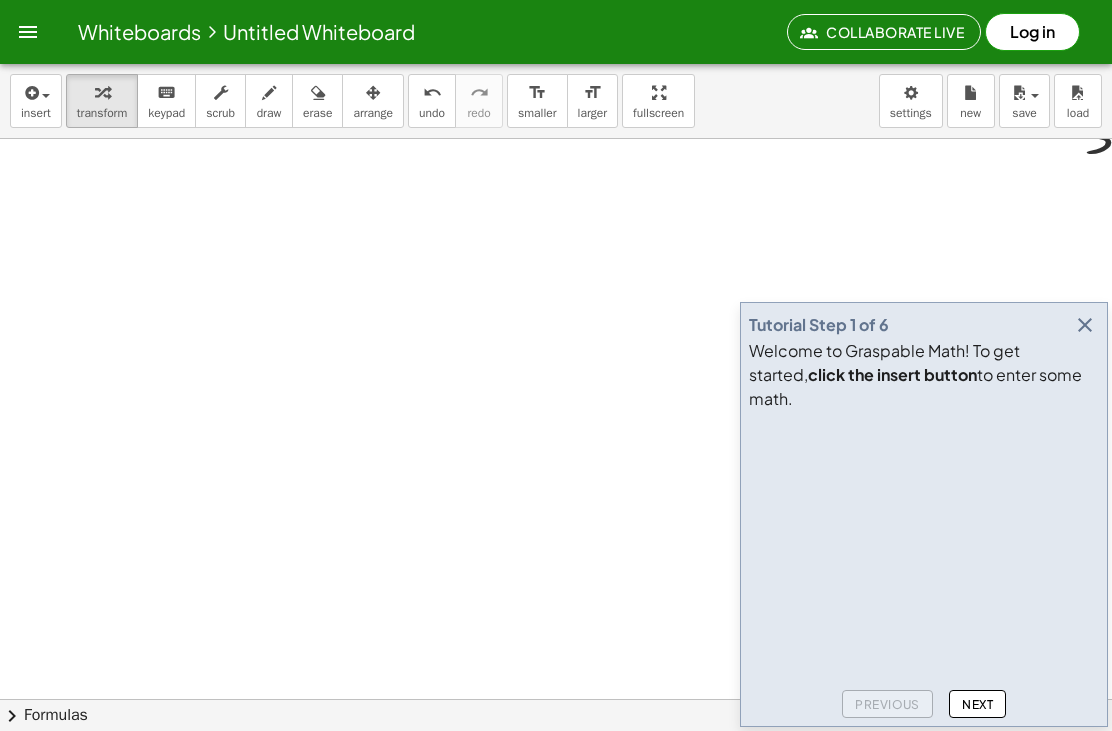 click on "Collaborate Live" 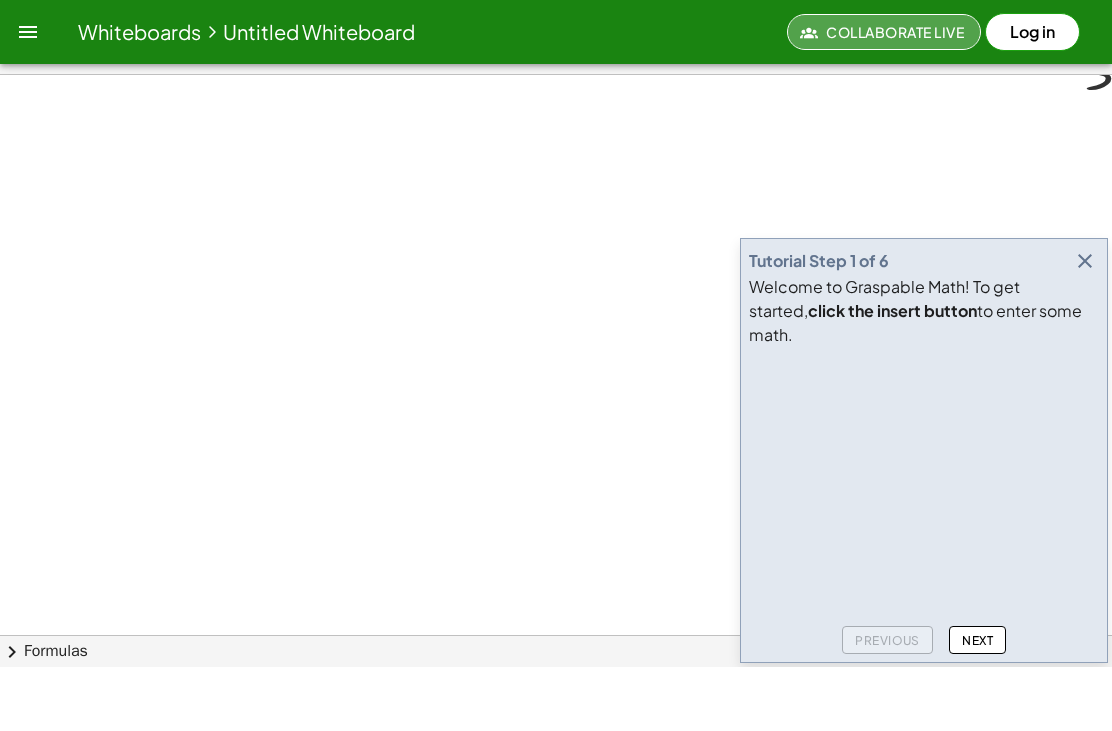 scroll, scrollTop: 0, scrollLeft: 0, axis: both 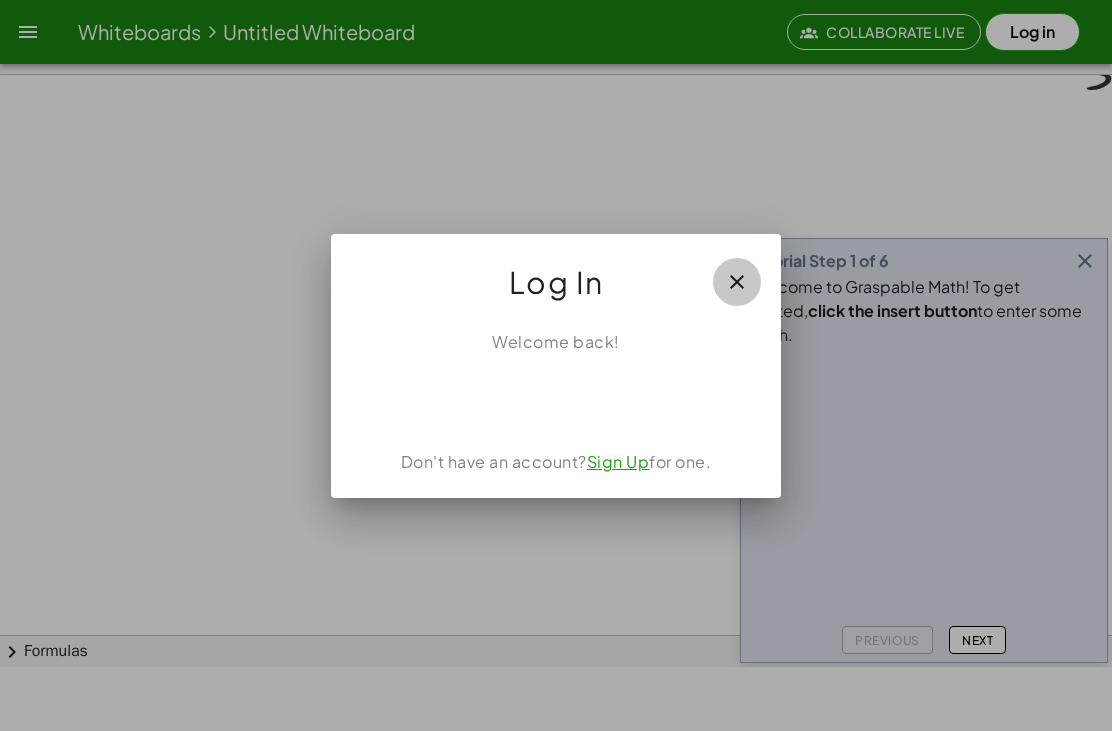 click 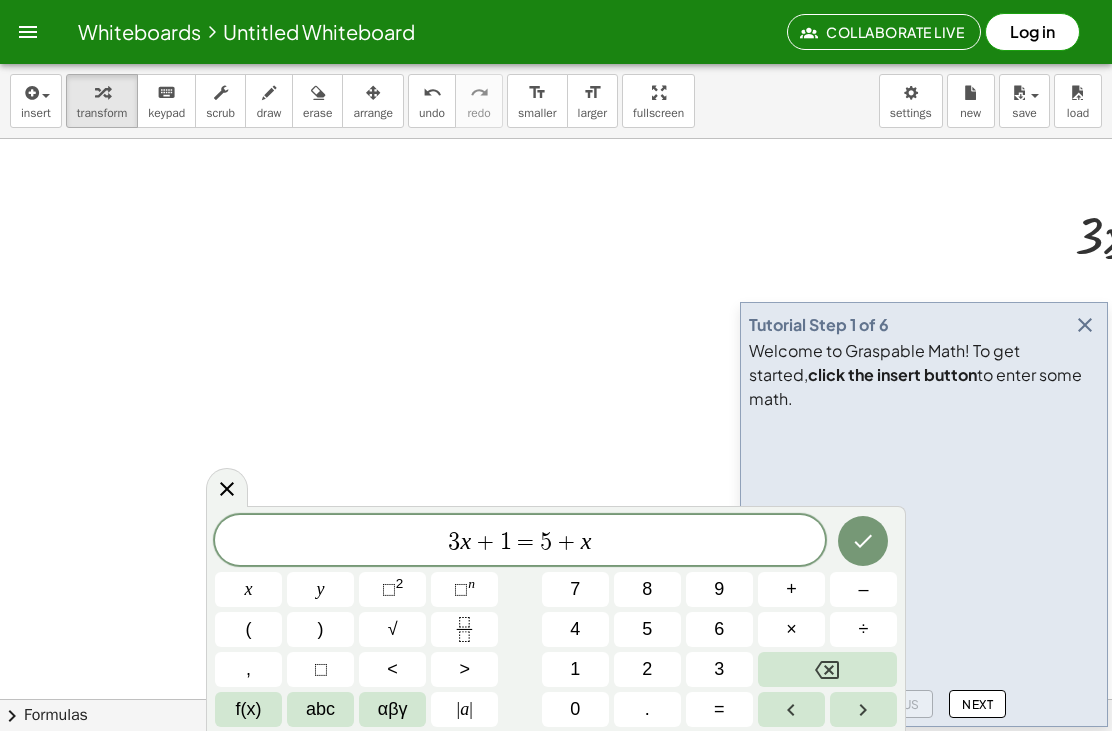 scroll, scrollTop: 139, scrollLeft: 9, axis: both 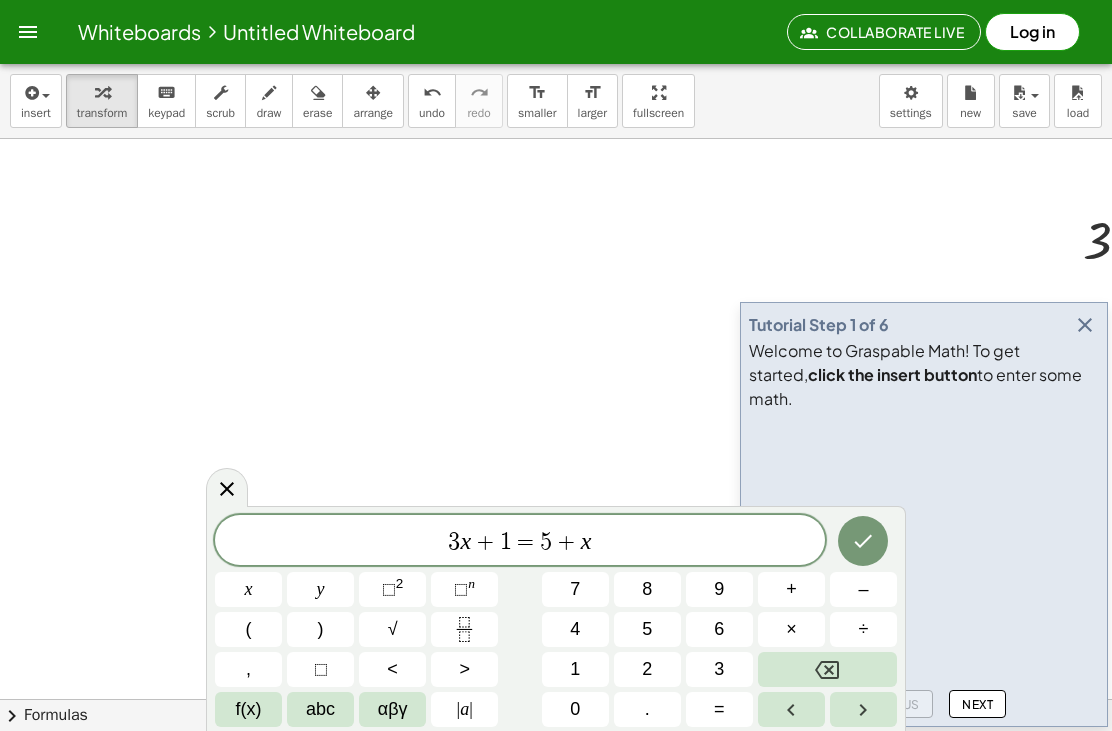 click at bounding box center (28, 32) 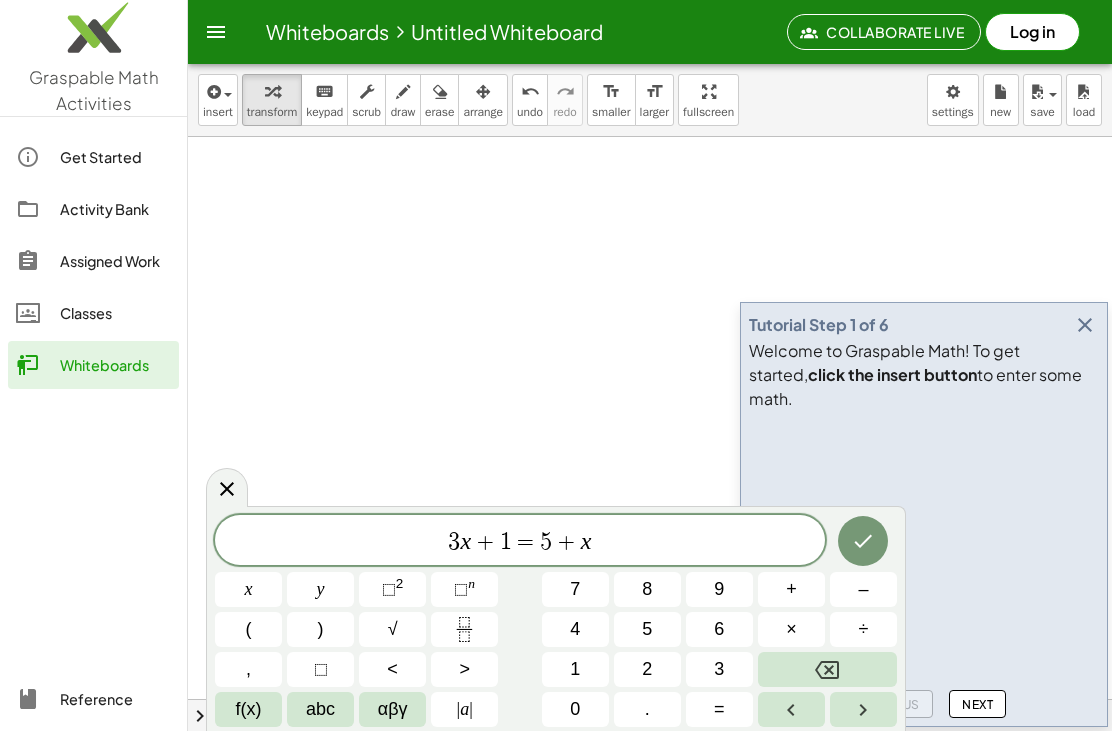 click 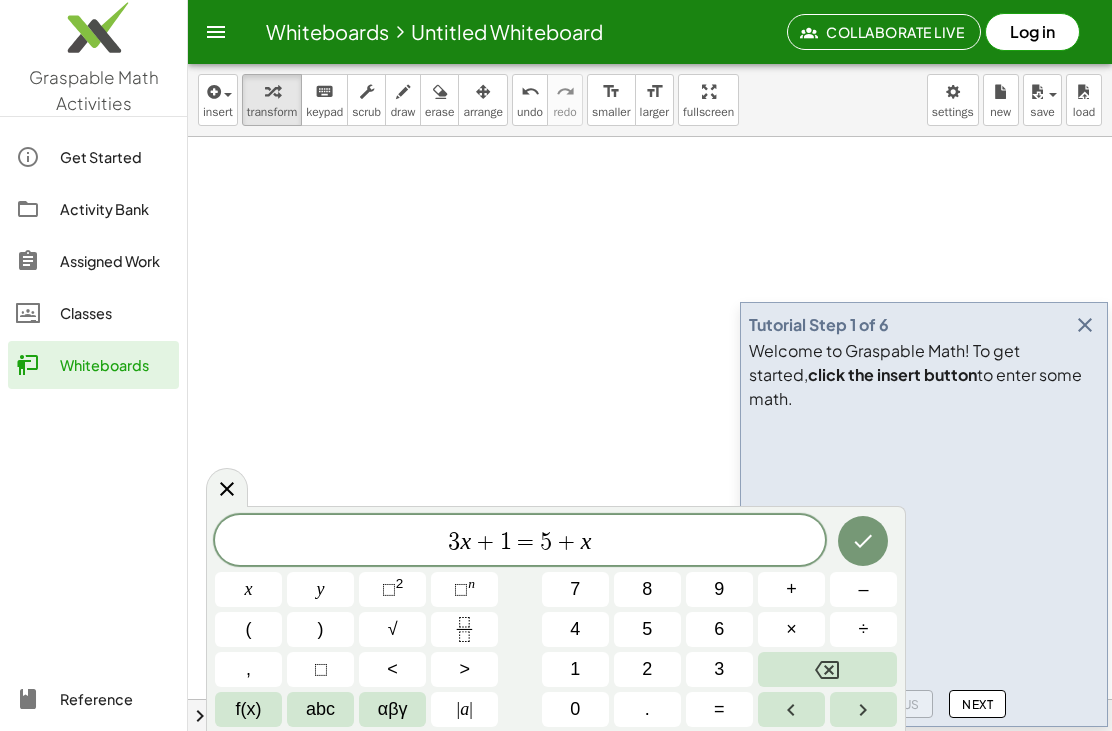 click at bounding box center (1085, 325) 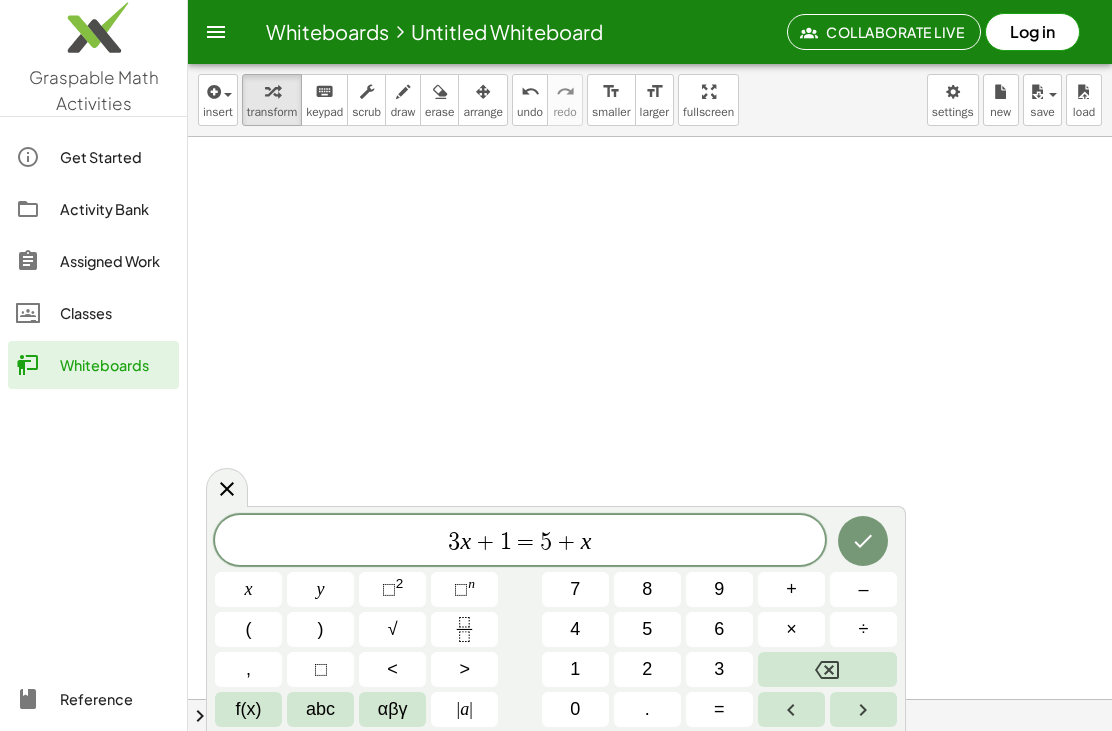 click at bounding box center (863, 541) 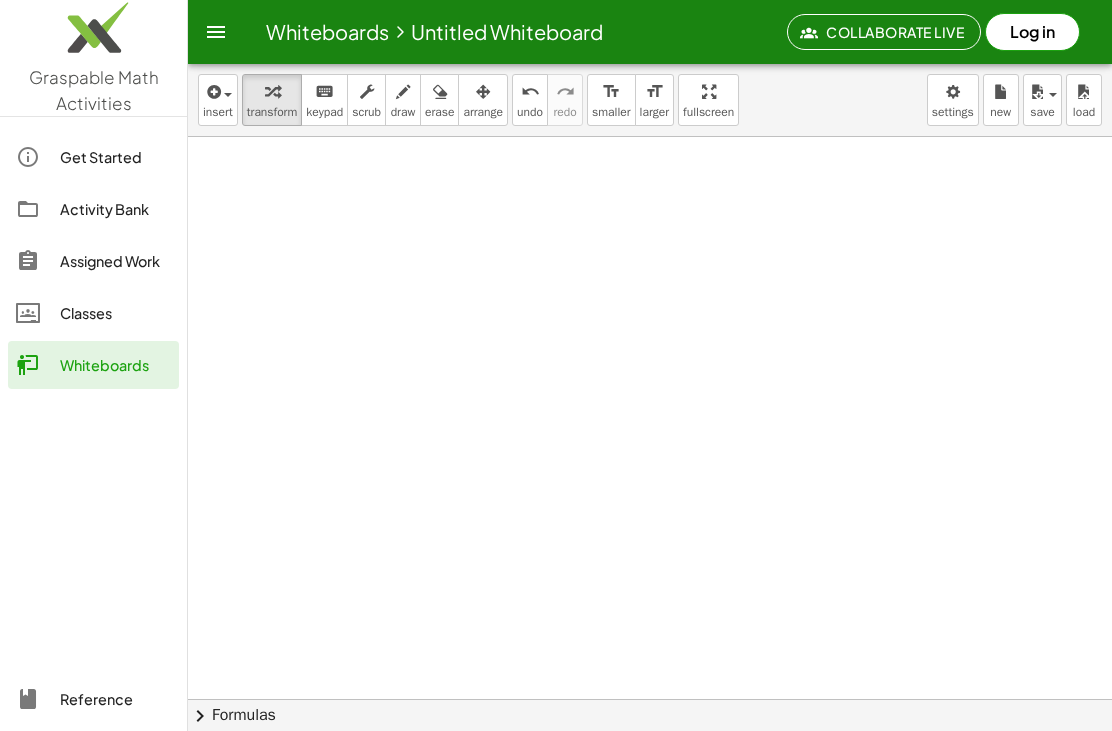scroll, scrollTop: 39, scrollLeft: 0, axis: vertical 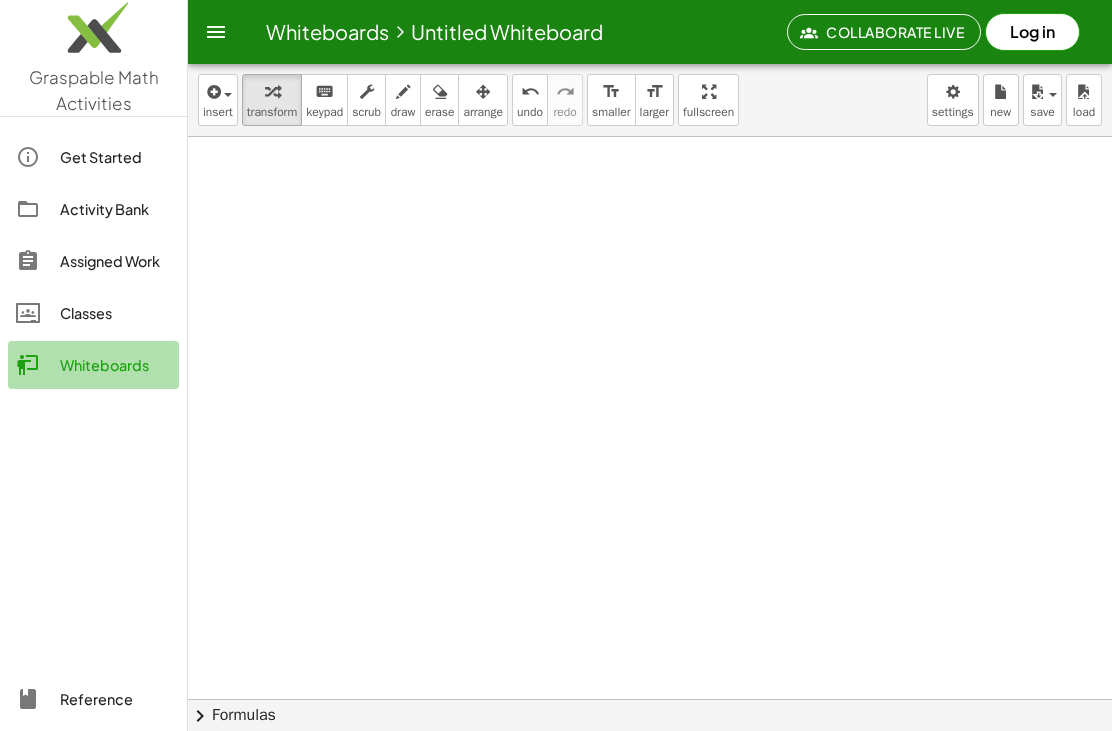 click on "Whiteboards" 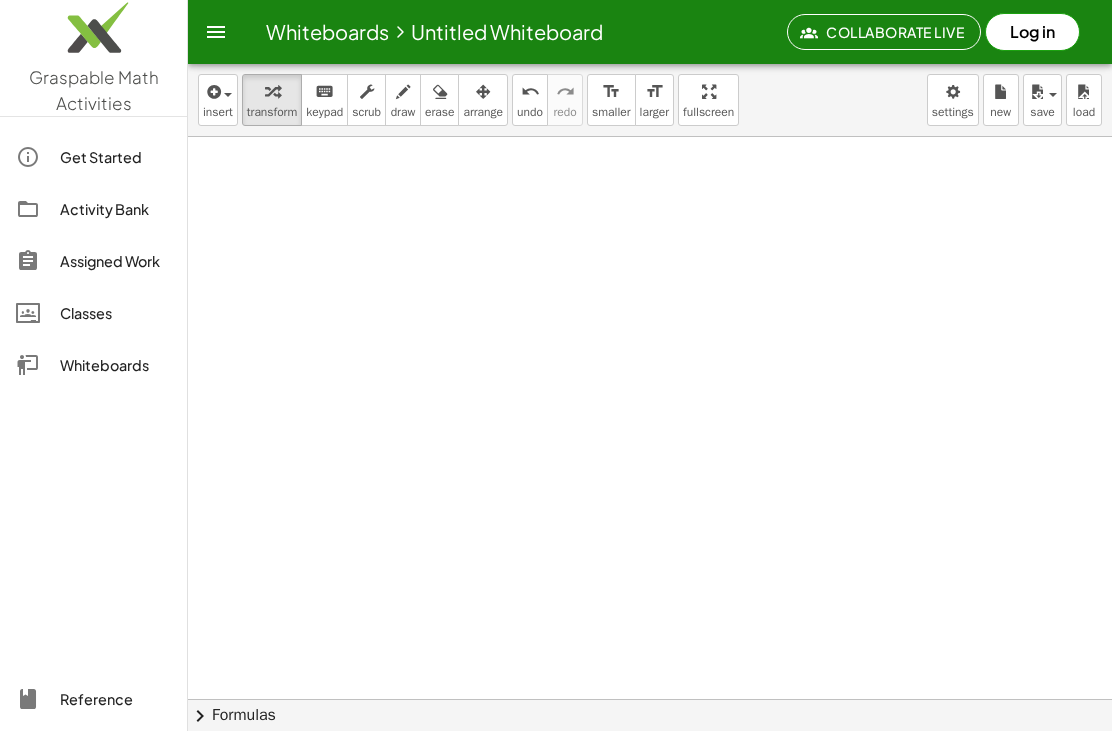 scroll, scrollTop: 126, scrollLeft: 38, axis: both 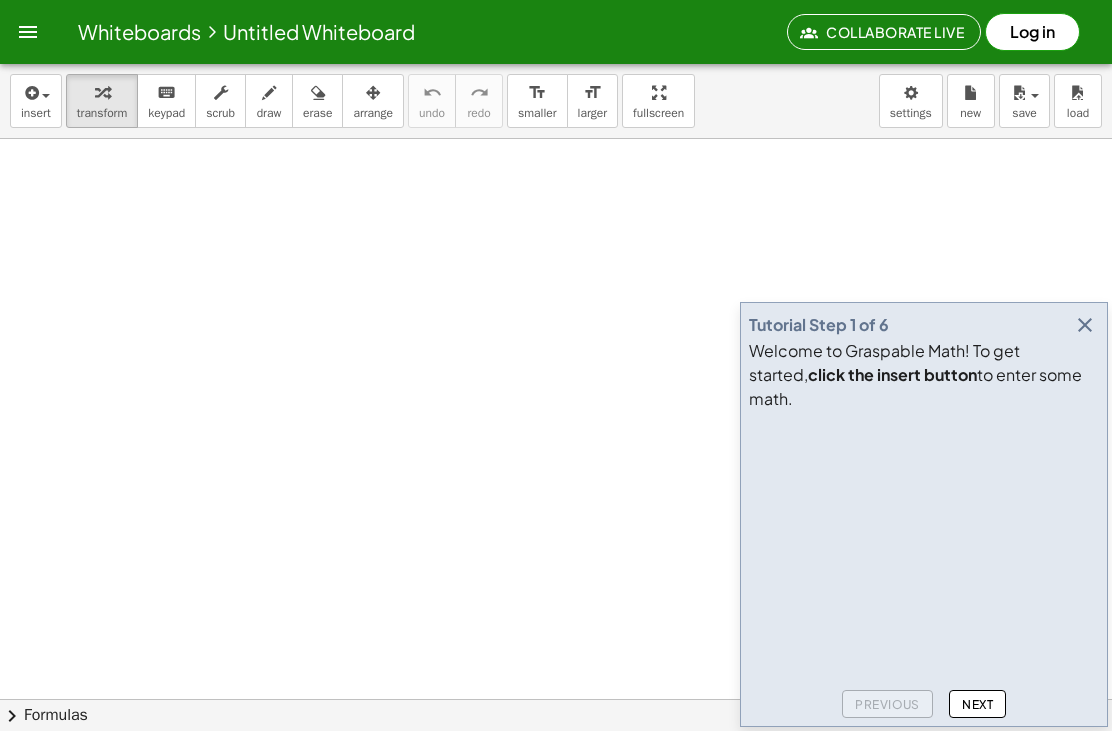 click at bounding box center [30, 93] 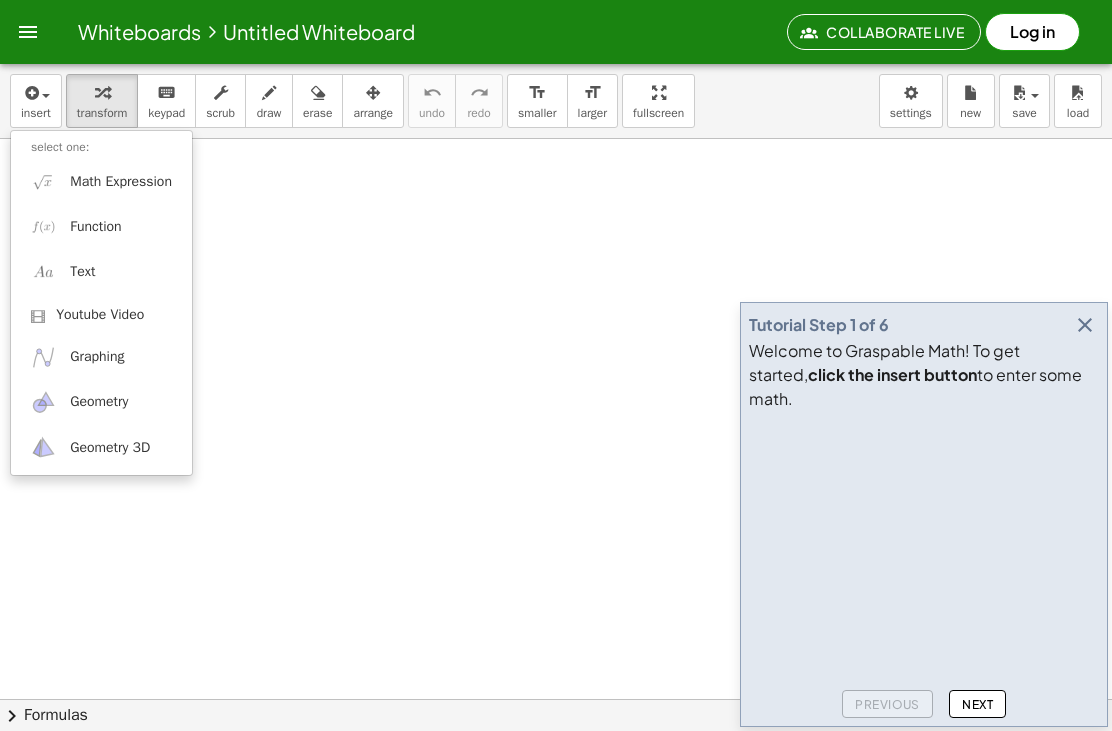 click on "Math Expression" at bounding box center (121, 182) 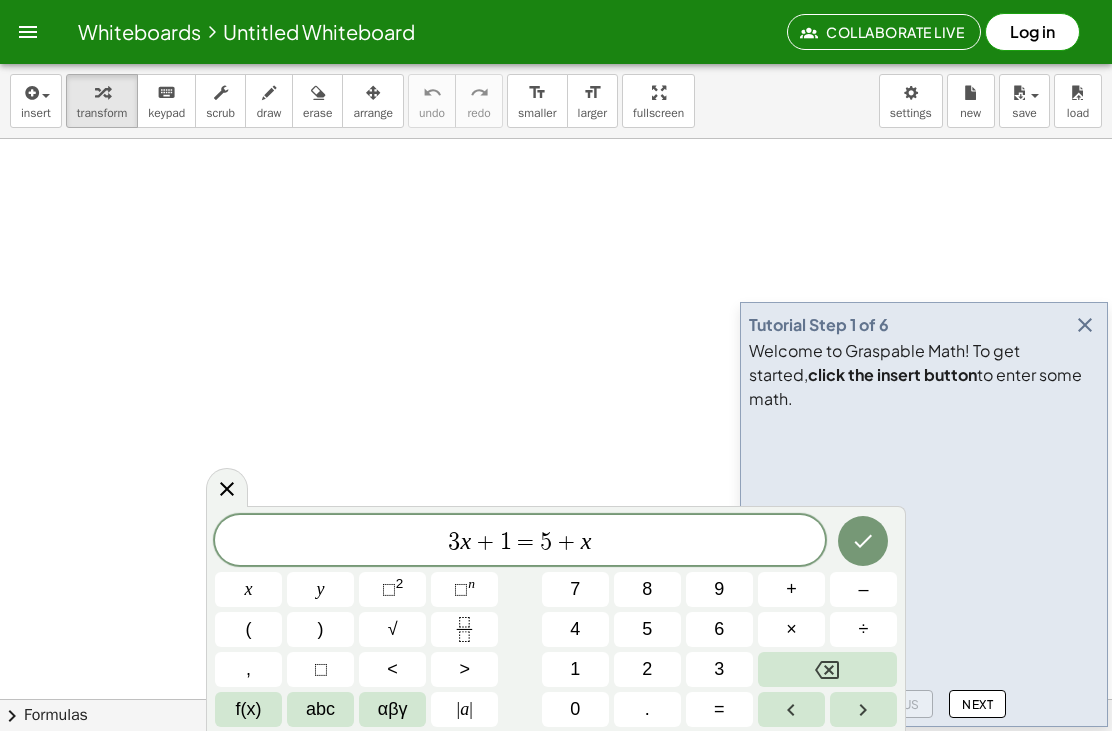 click 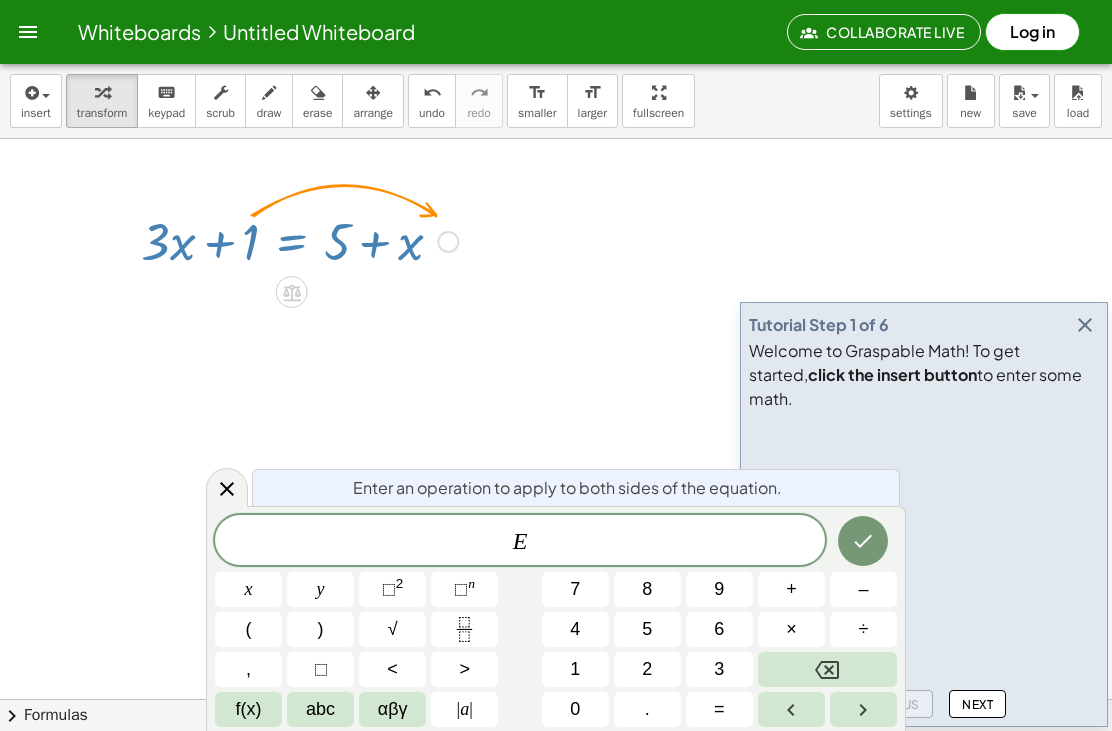 click on "E" at bounding box center [520, 542] 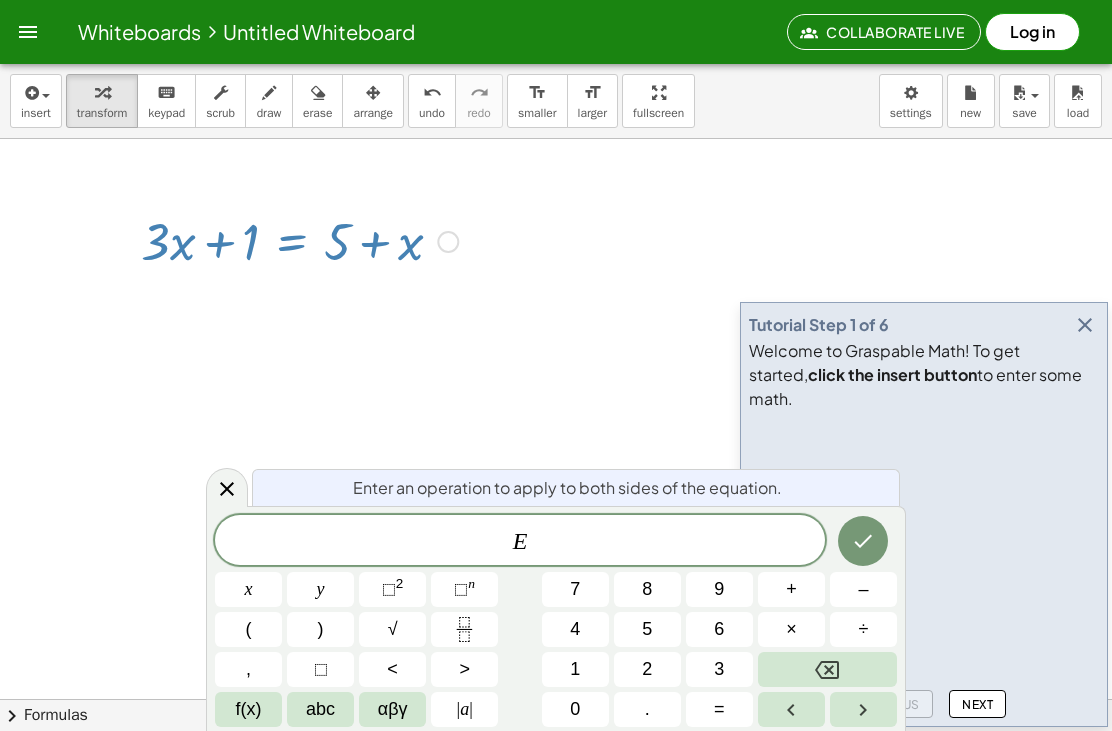 click at bounding box center (827, 669) 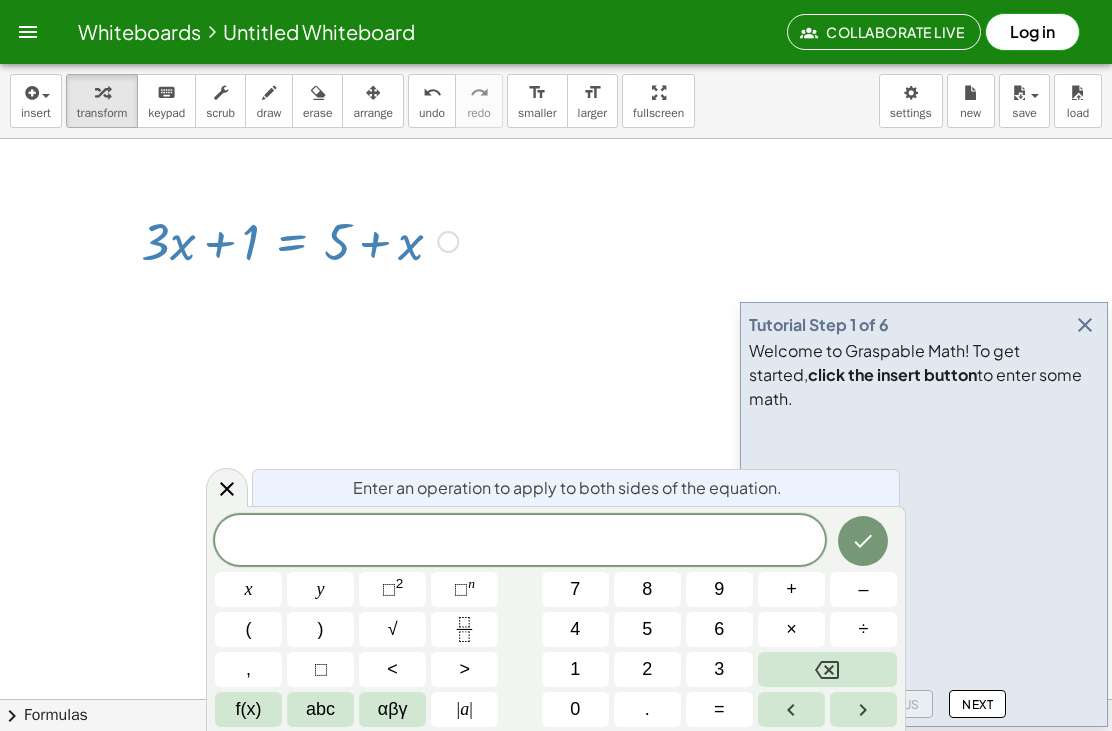 click on "3" at bounding box center [719, 669] 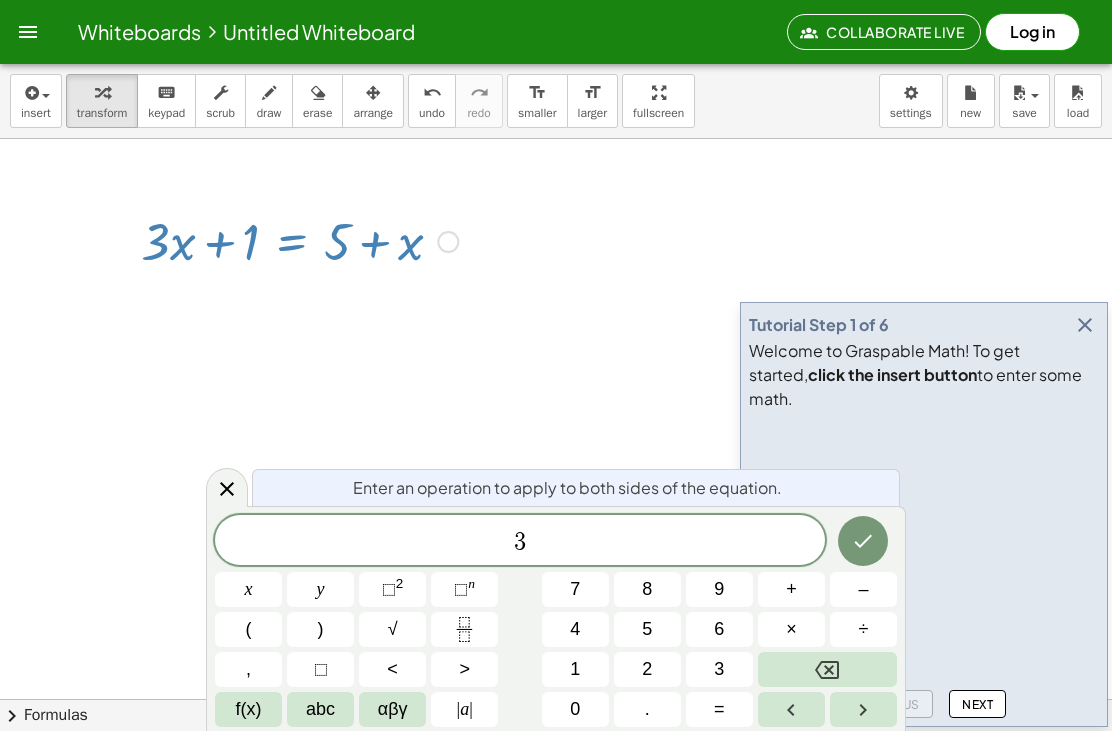 click on "x" at bounding box center [248, 589] 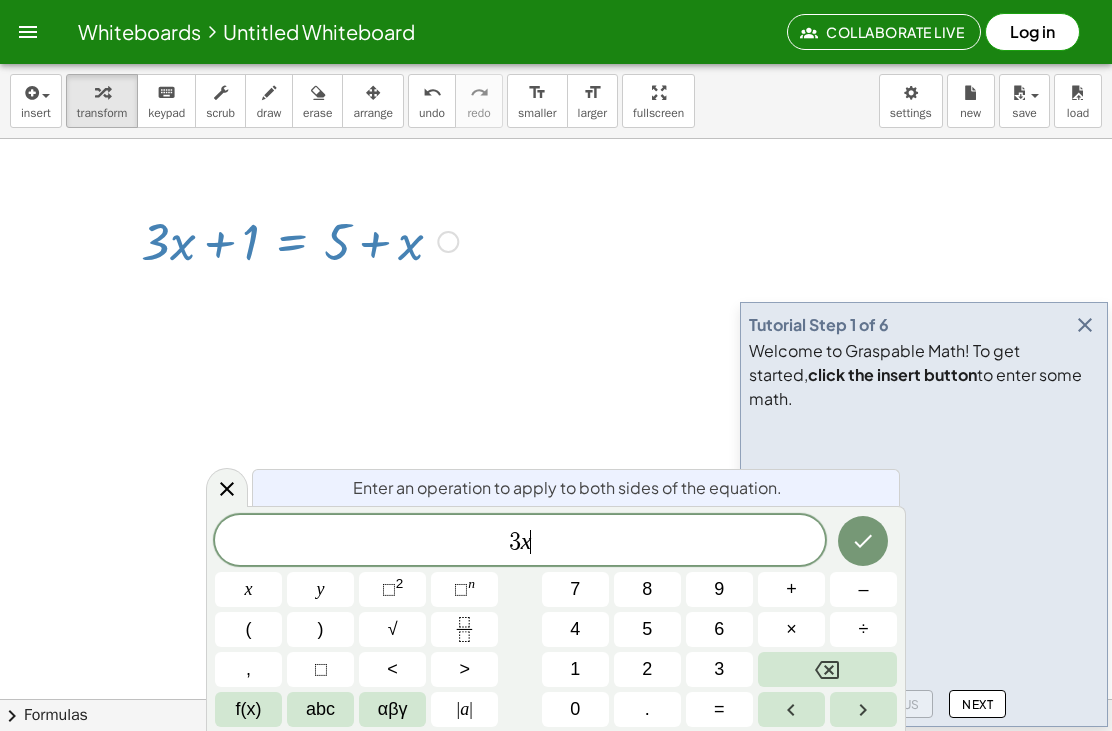 click on "+" at bounding box center [791, 589] 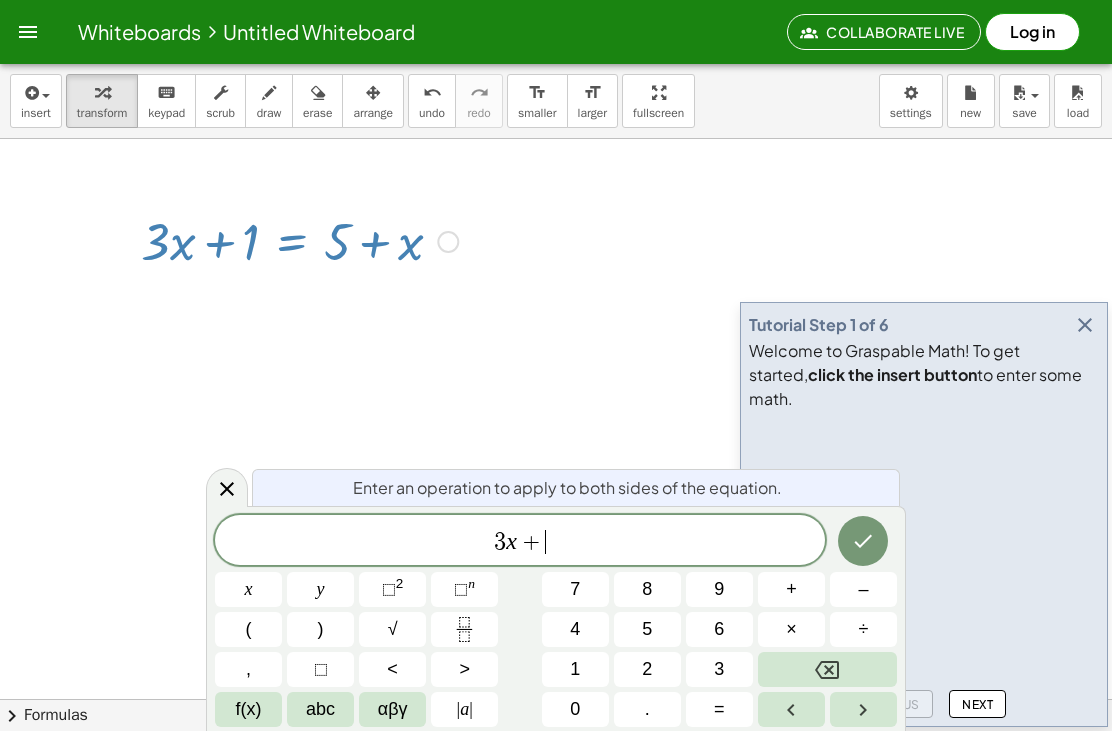click on "2" at bounding box center [647, 669] 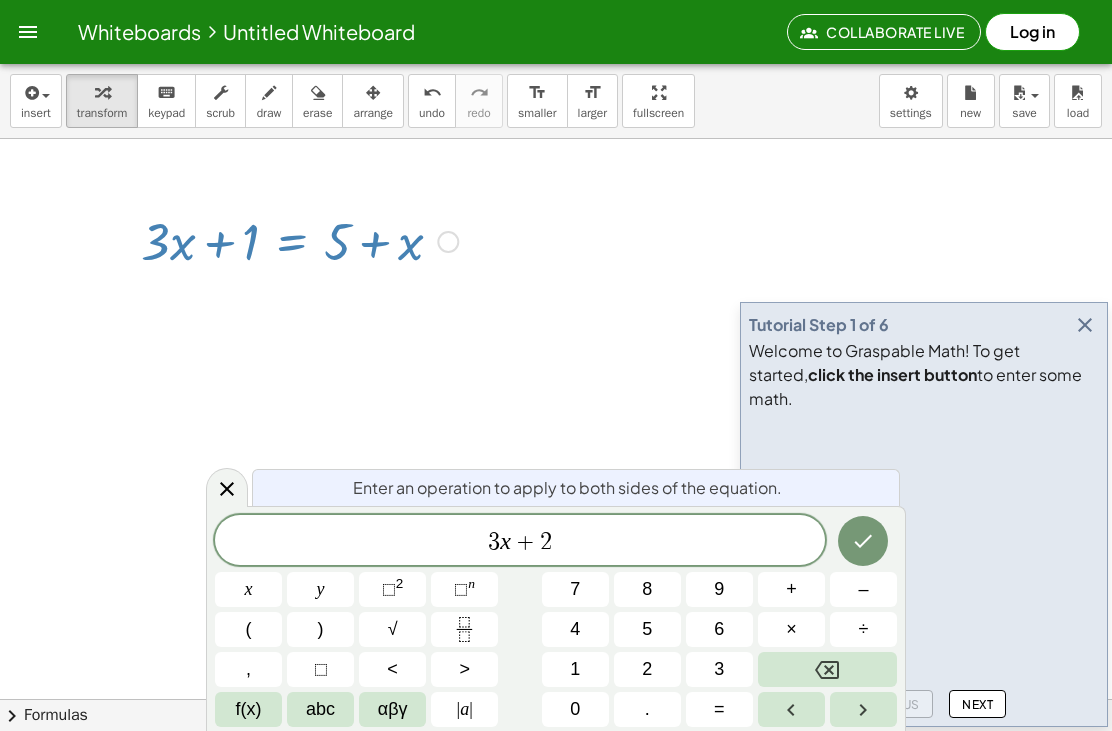 click on "=" at bounding box center (719, 709) 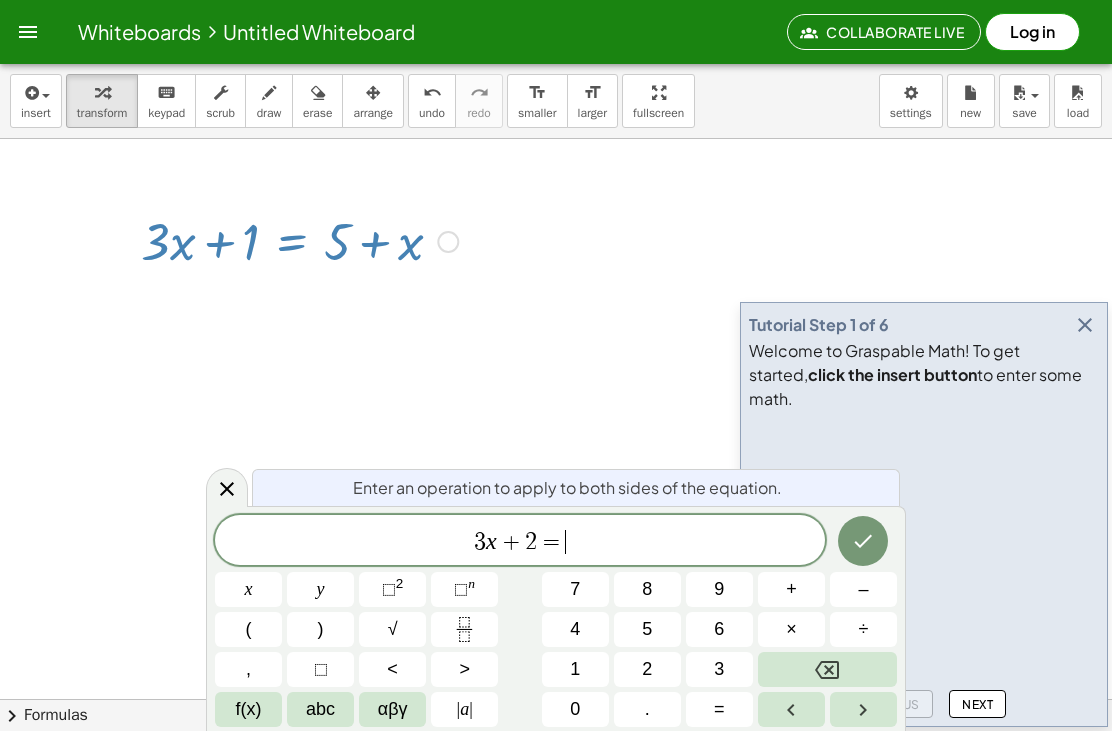 click on "–" at bounding box center [863, 589] 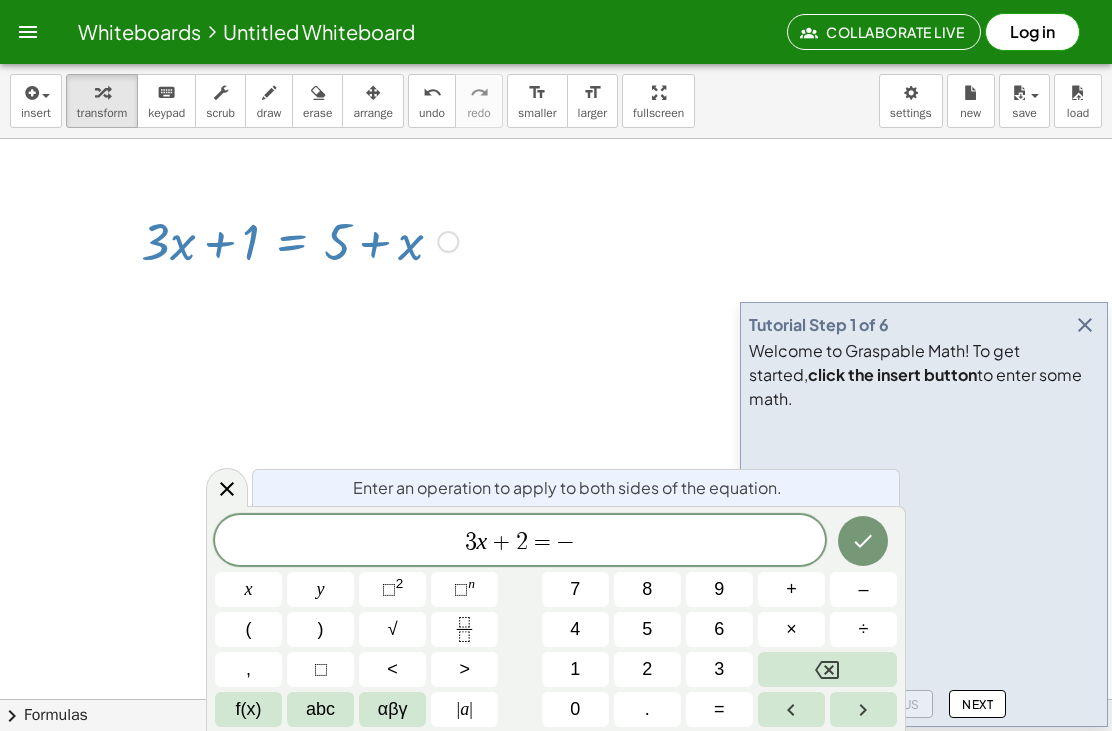 click on "2" at bounding box center [647, 669] 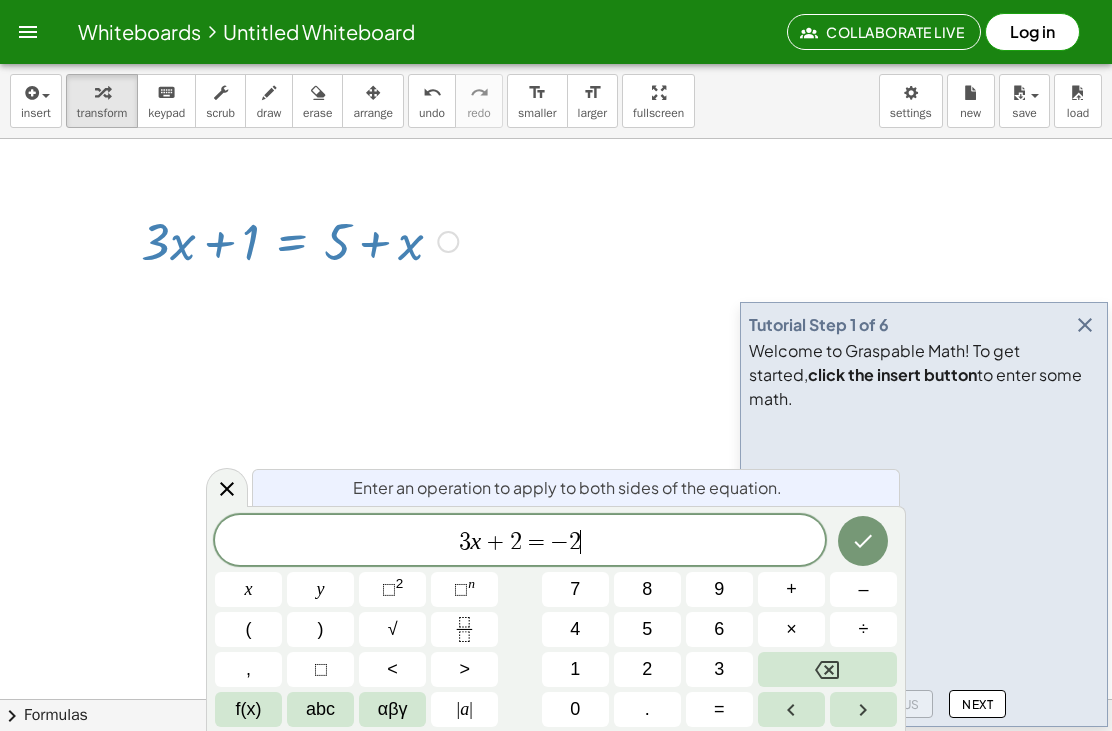 click on "x" at bounding box center [248, 589] 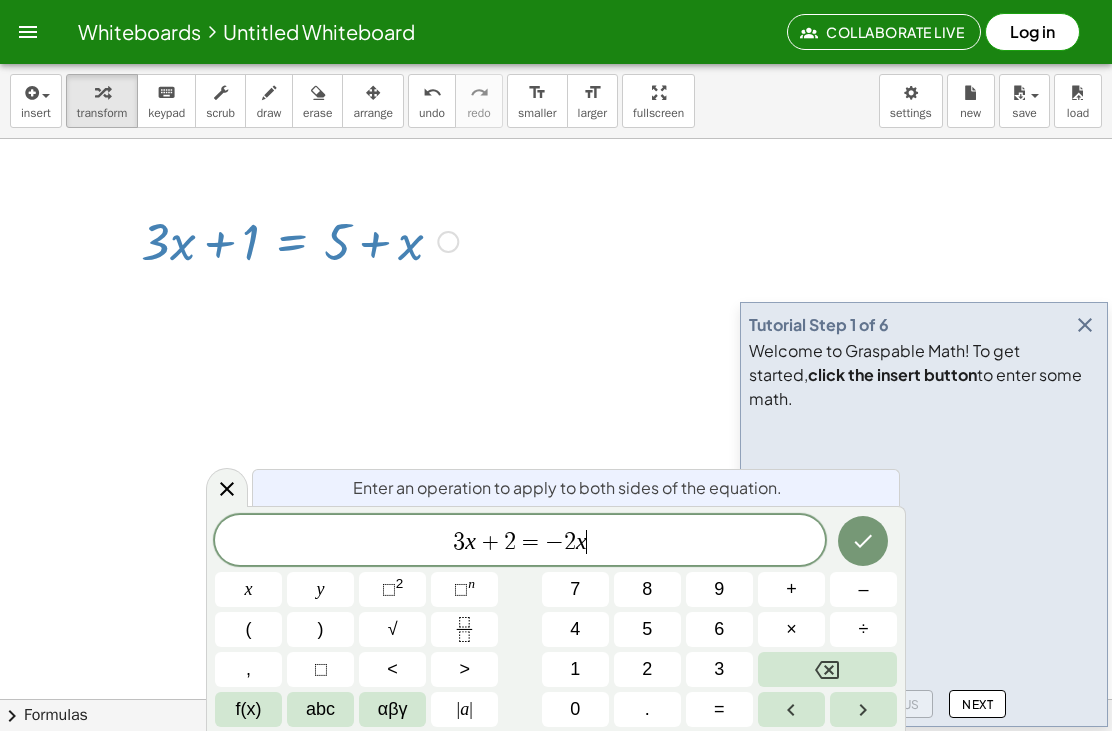 click on "+" at bounding box center [791, 589] 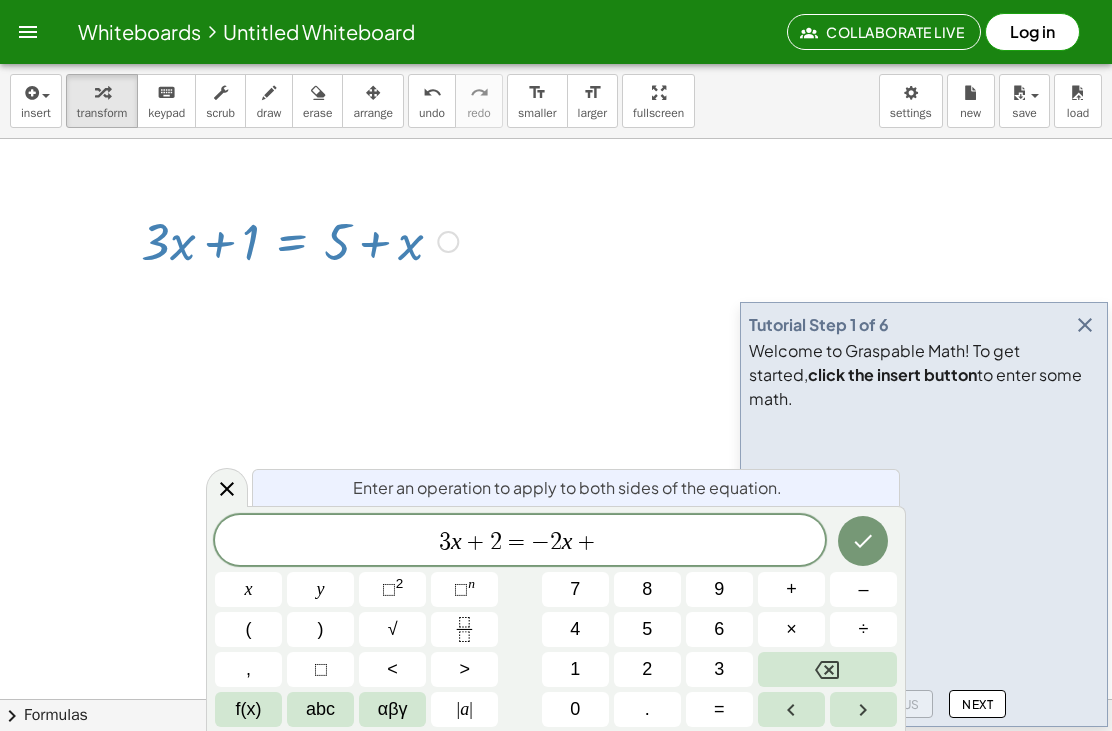 click on "5" at bounding box center [647, 629] 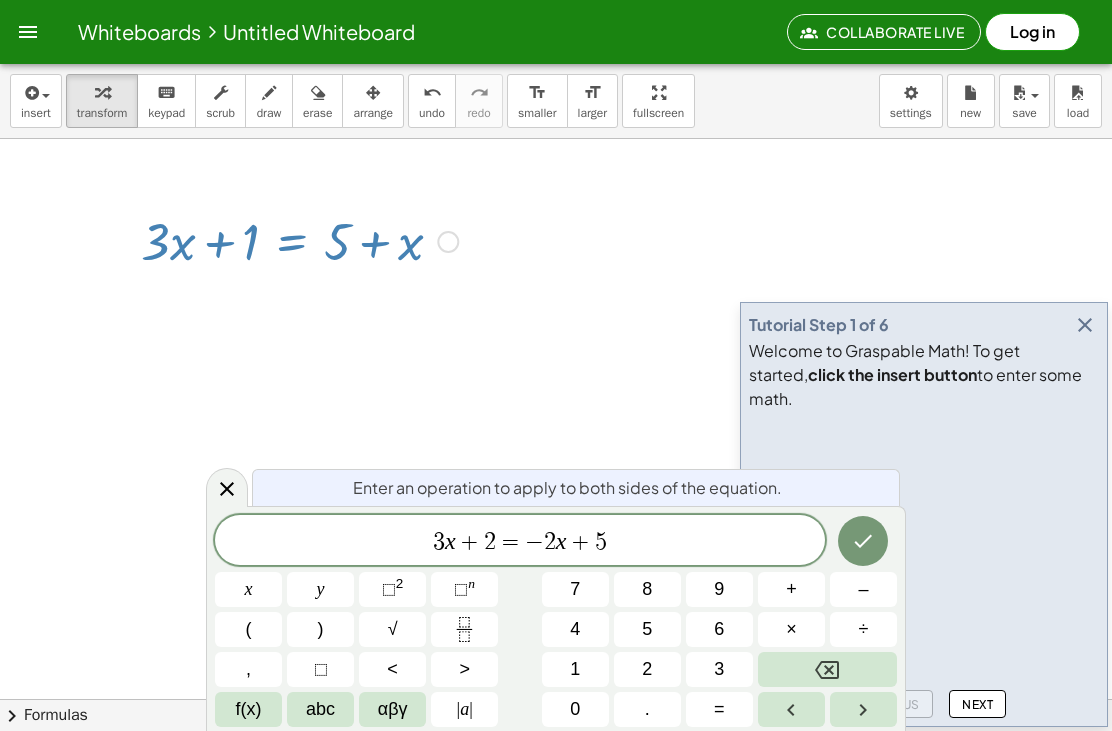 click at bounding box center (863, 541) 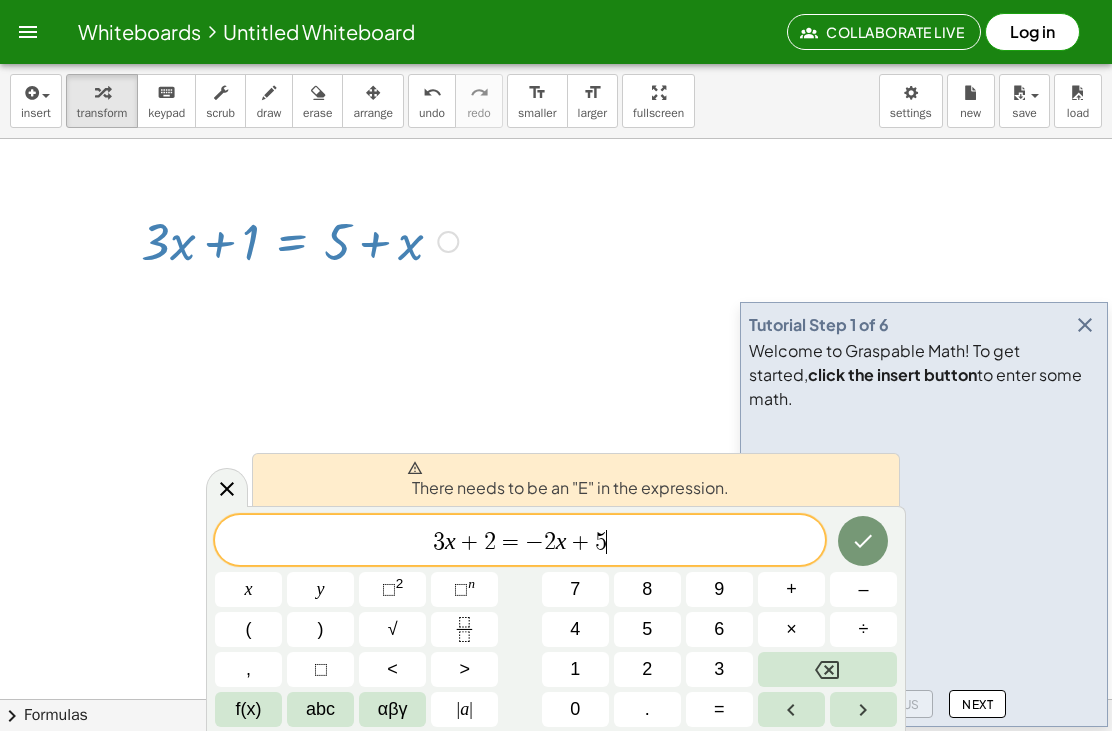 click on "3 x + 2 = − 2 x + 5 ​" at bounding box center [520, 542] 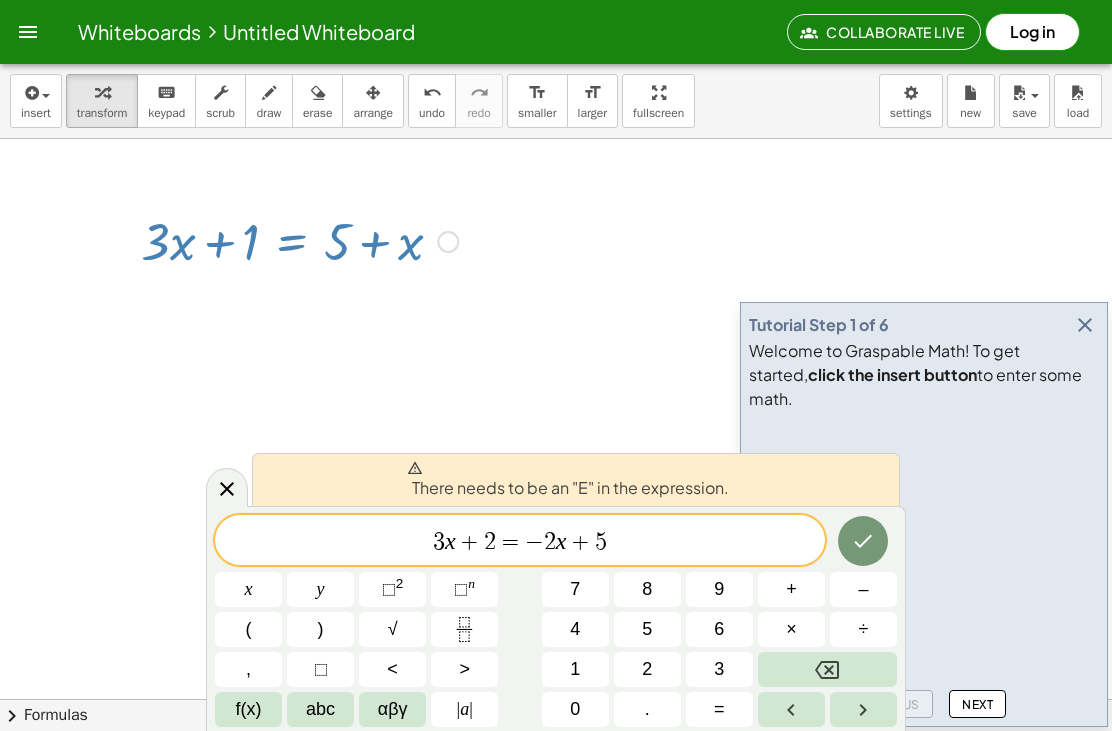 click on "abc" at bounding box center [320, 709] 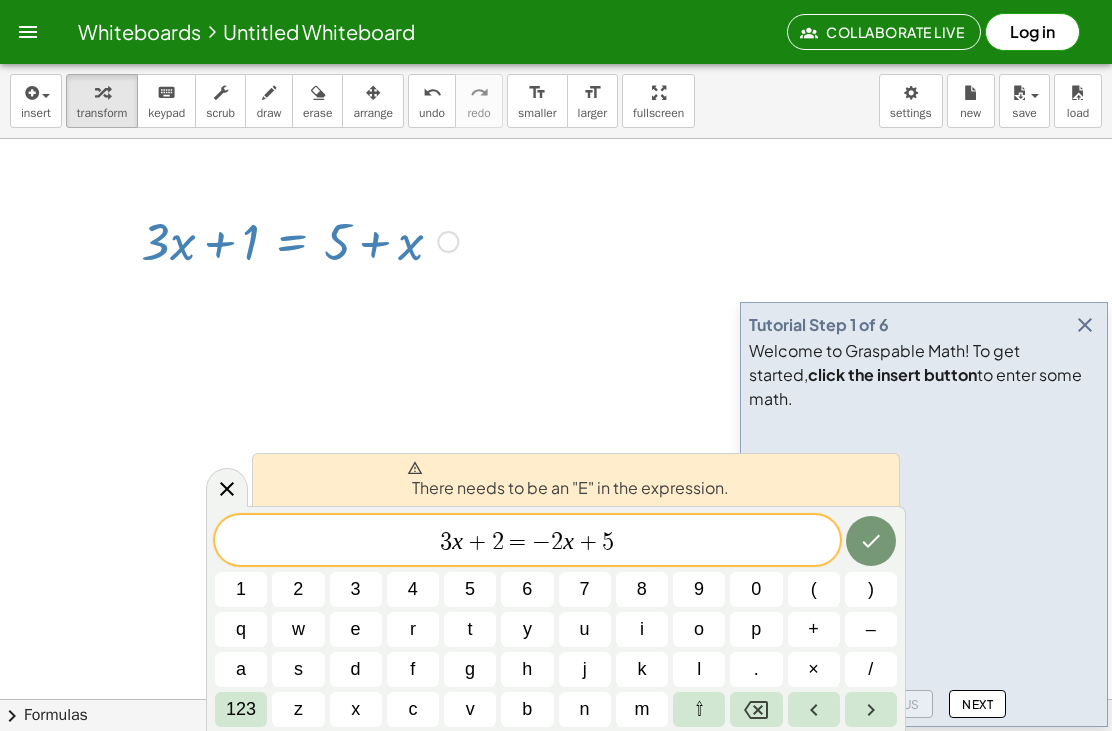 click on "e" at bounding box center (356, 629) 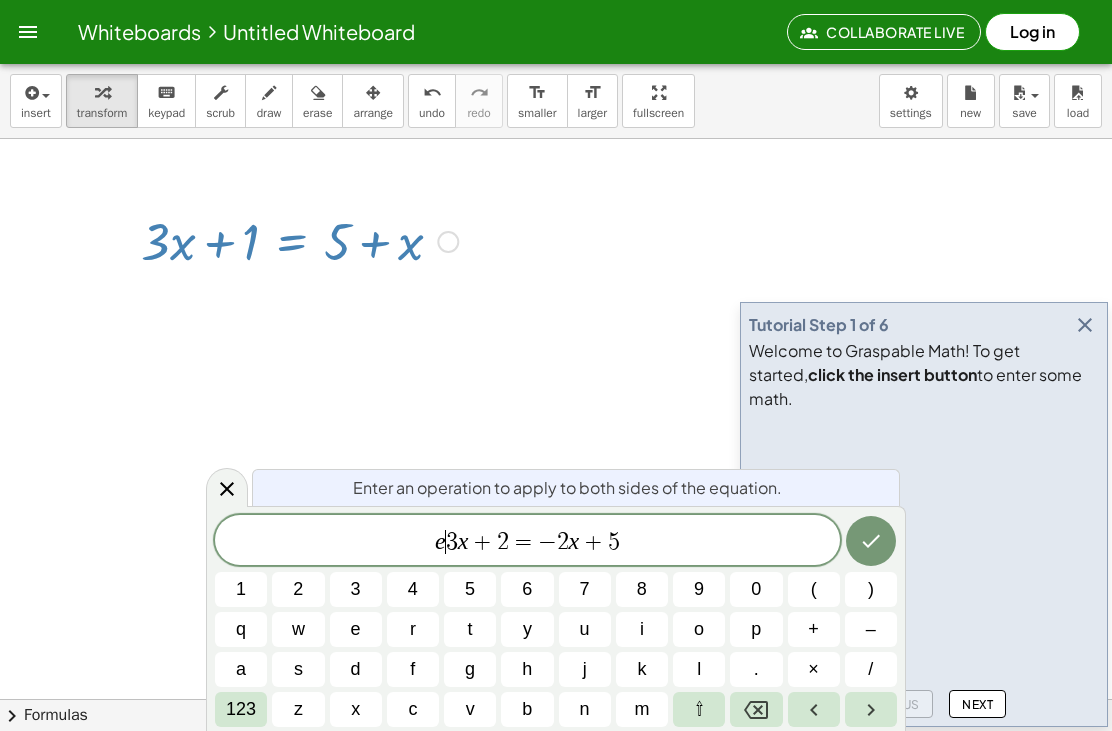 click 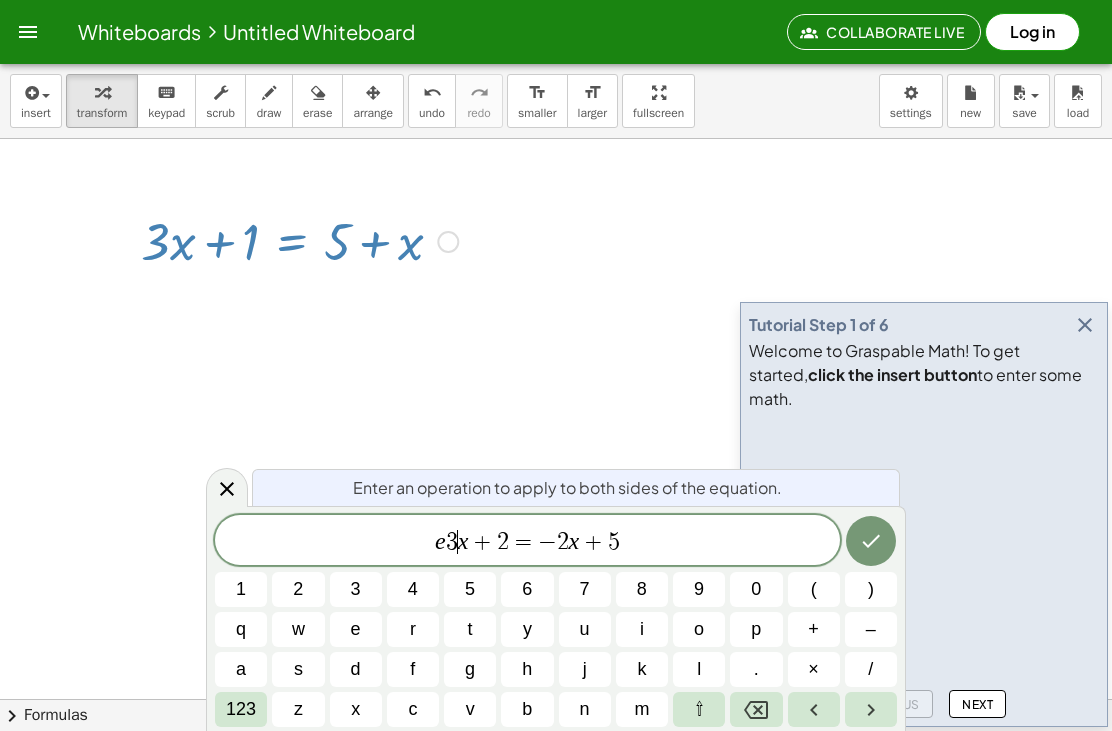 click at bounding box center (871, 541) 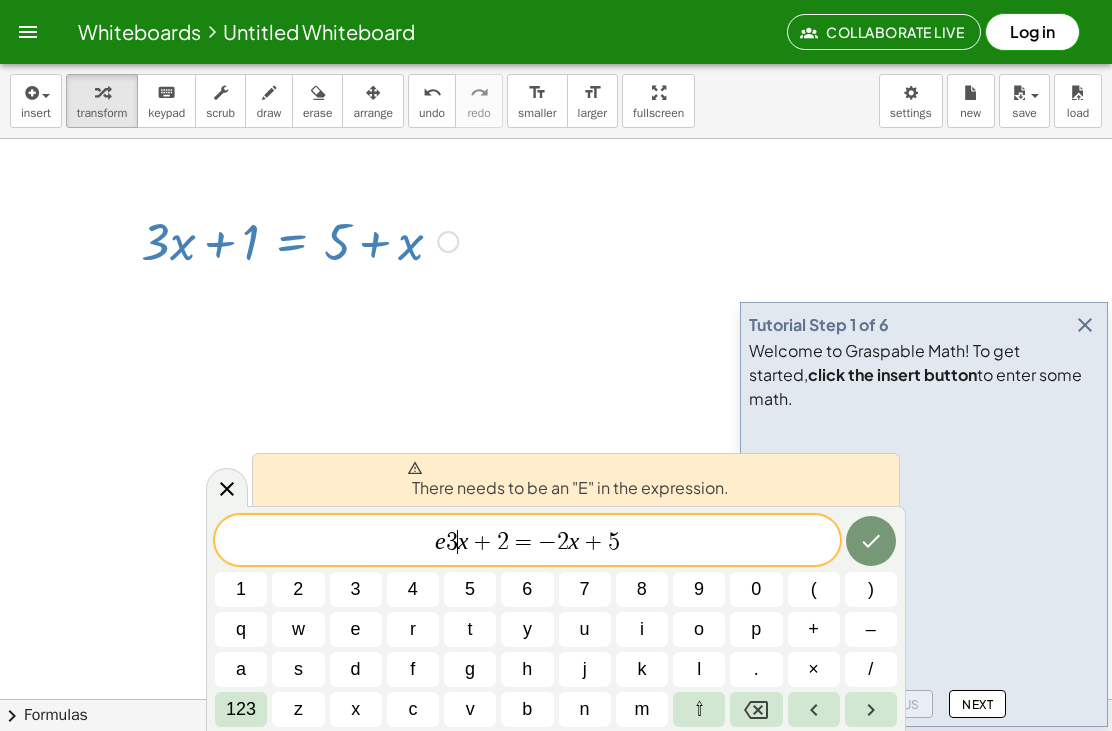 click on "3" at bounding box center [452, 542] 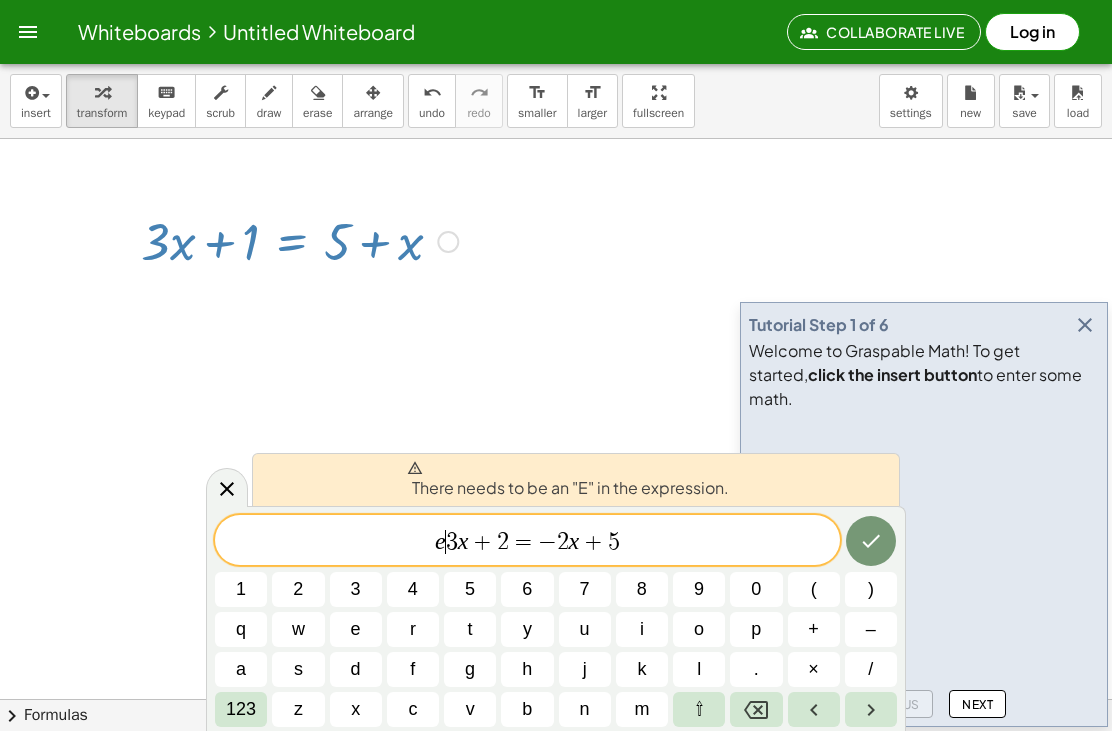 click at bounding box center (556, 827) 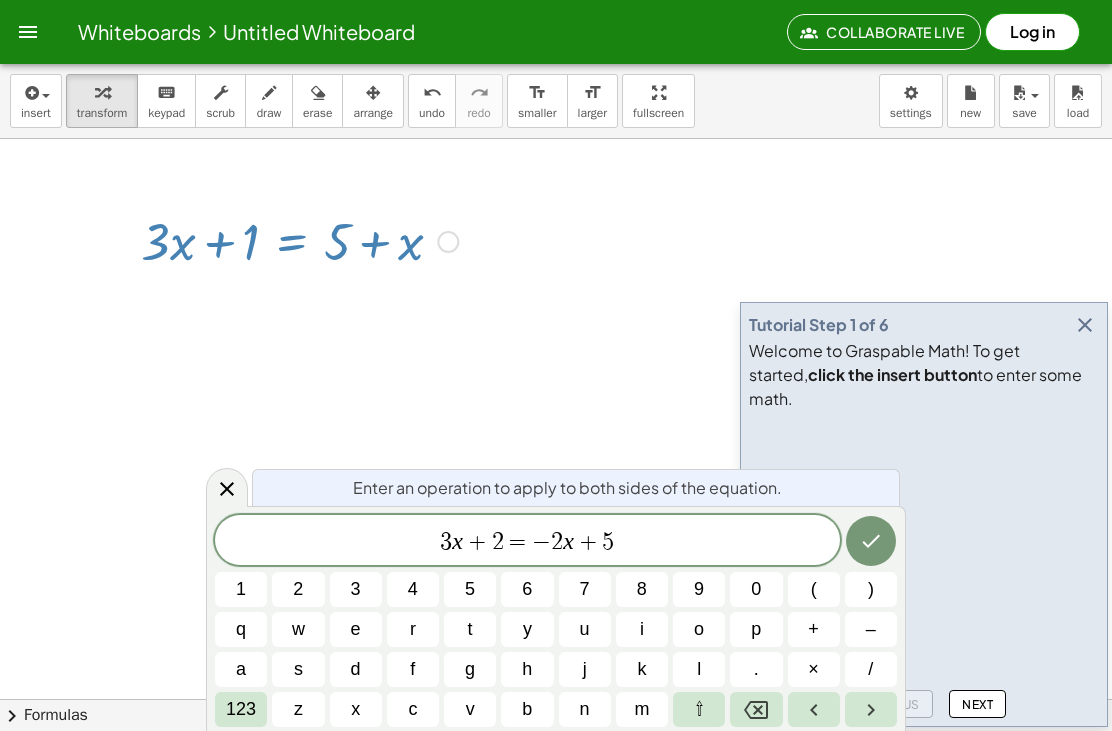 click on "​ 3 x + 2 = − 2 x + 5" at bounding box center [527, 542] 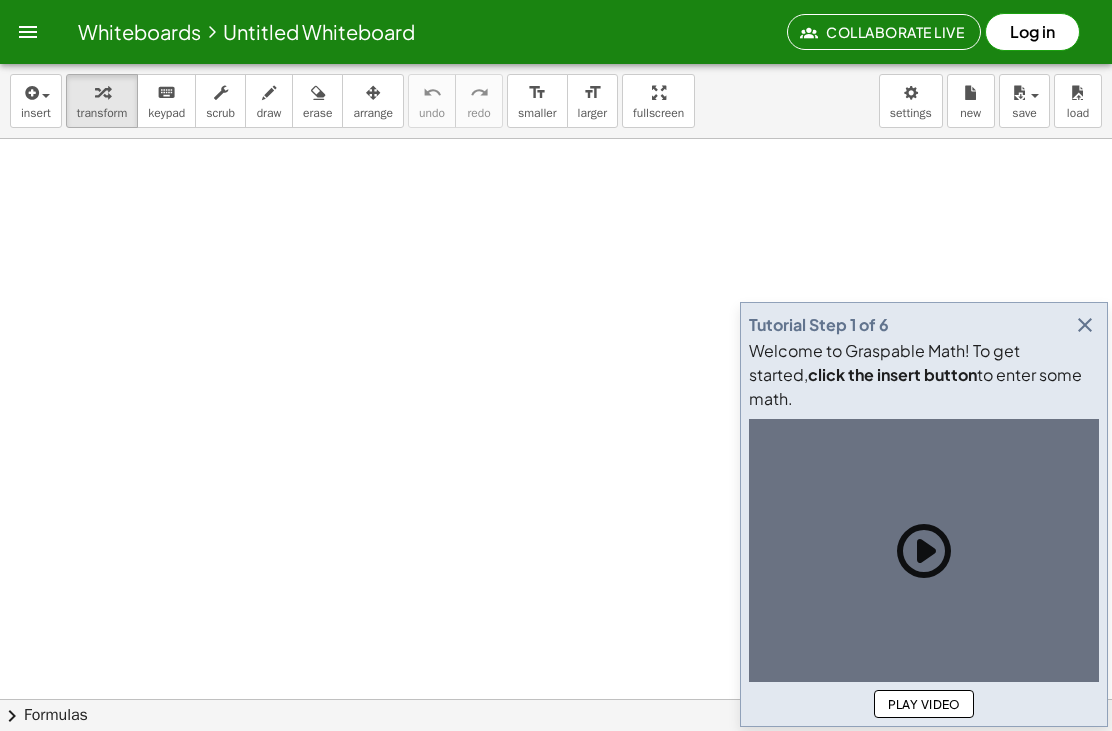 scroll, scrollTop: 0, scrollLeft: 0, axis: both 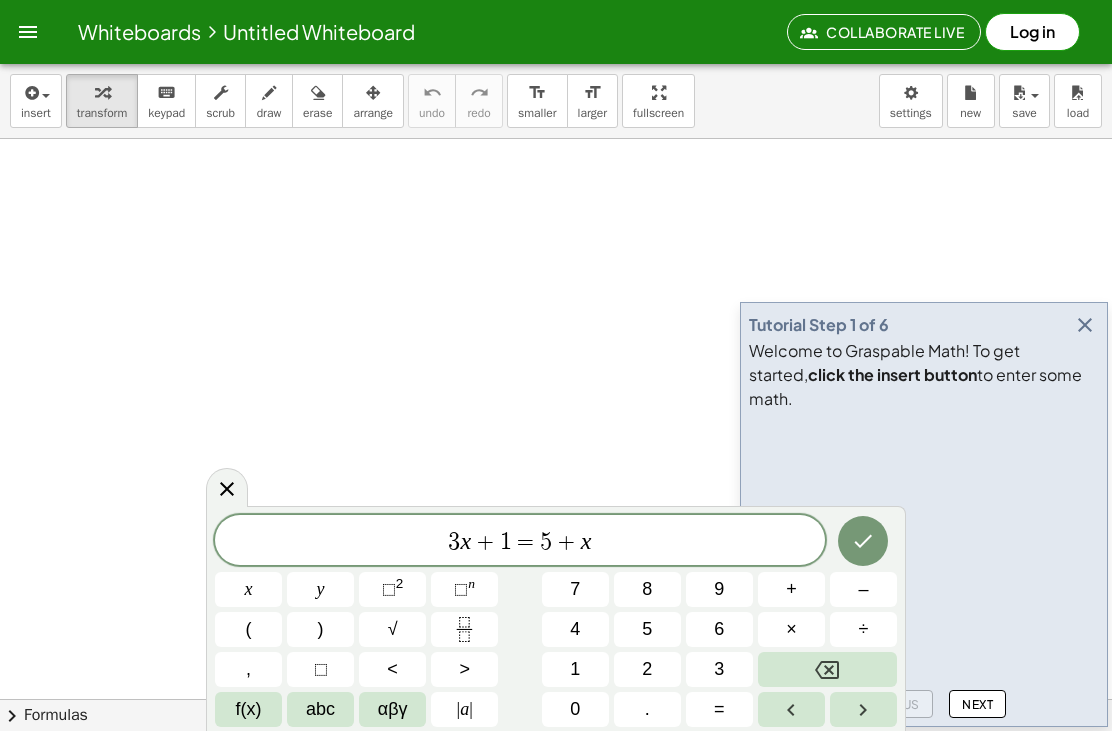 click 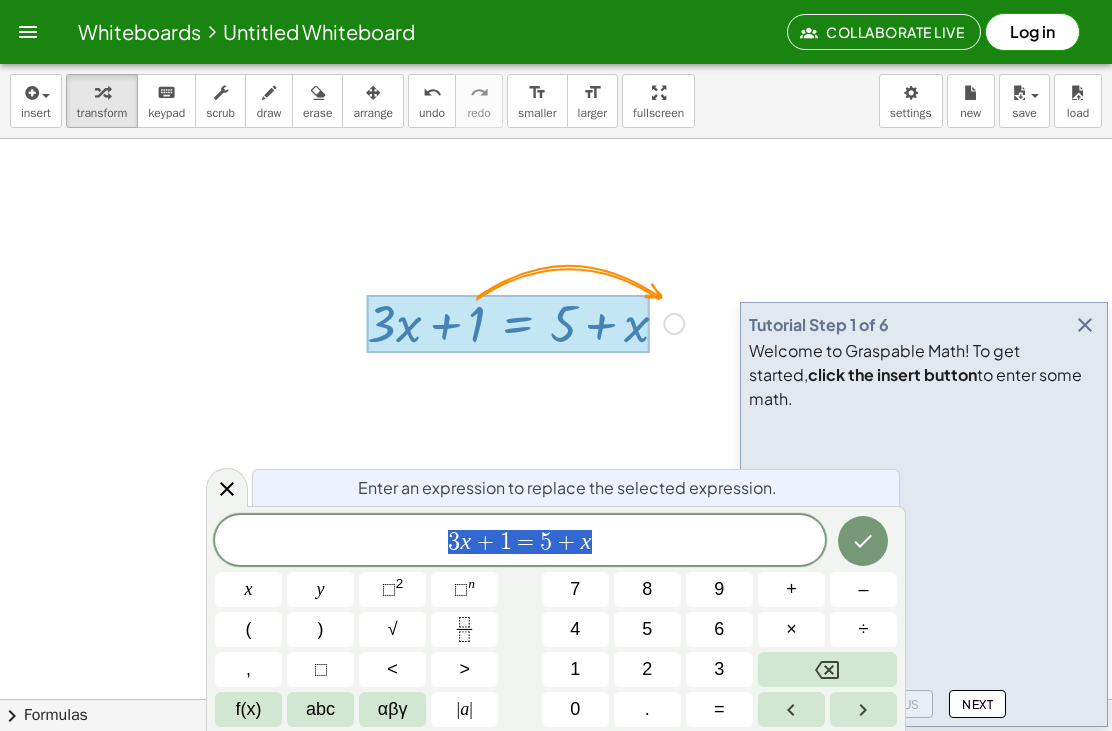 click at bounding box center [1085, 325] 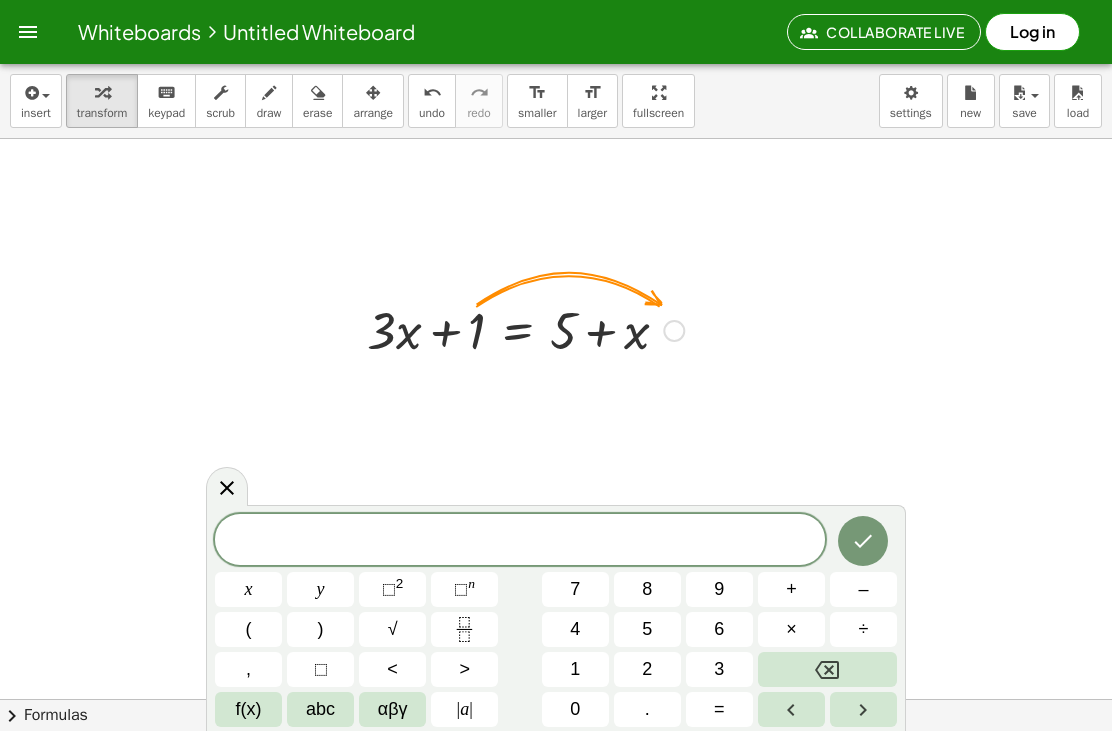 scroll, scrollTop: 0, scrollLeft: 0, axis: both 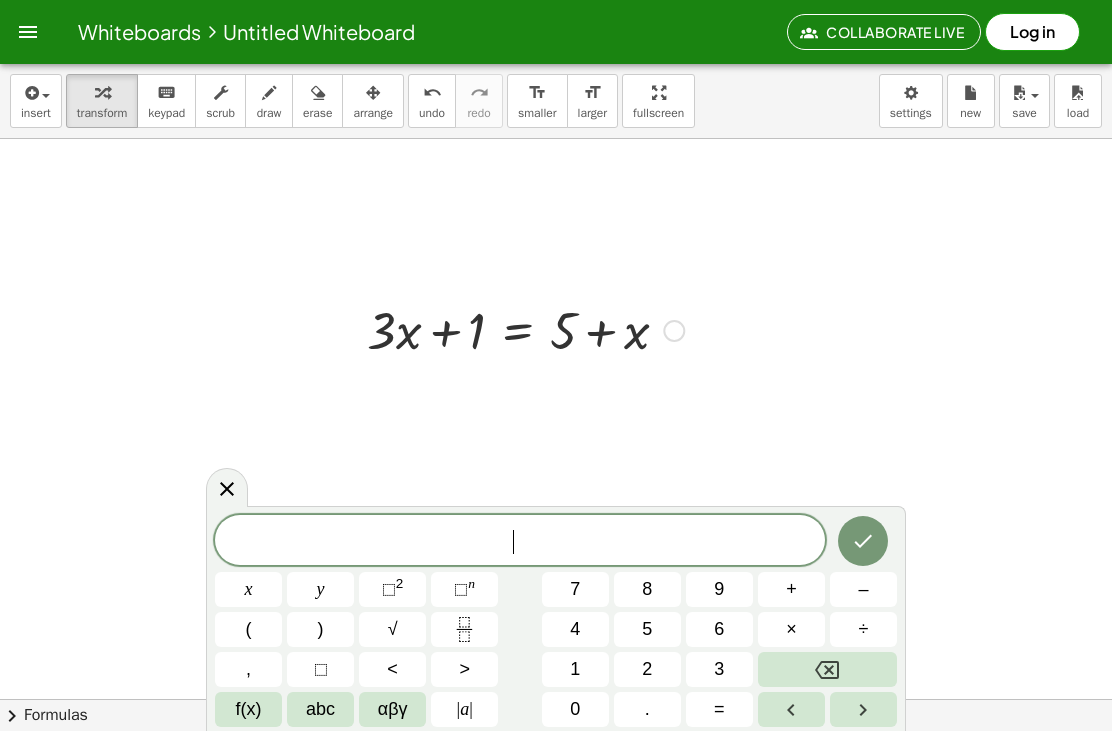 click on "f(x)" at bounding box center [248, 709] 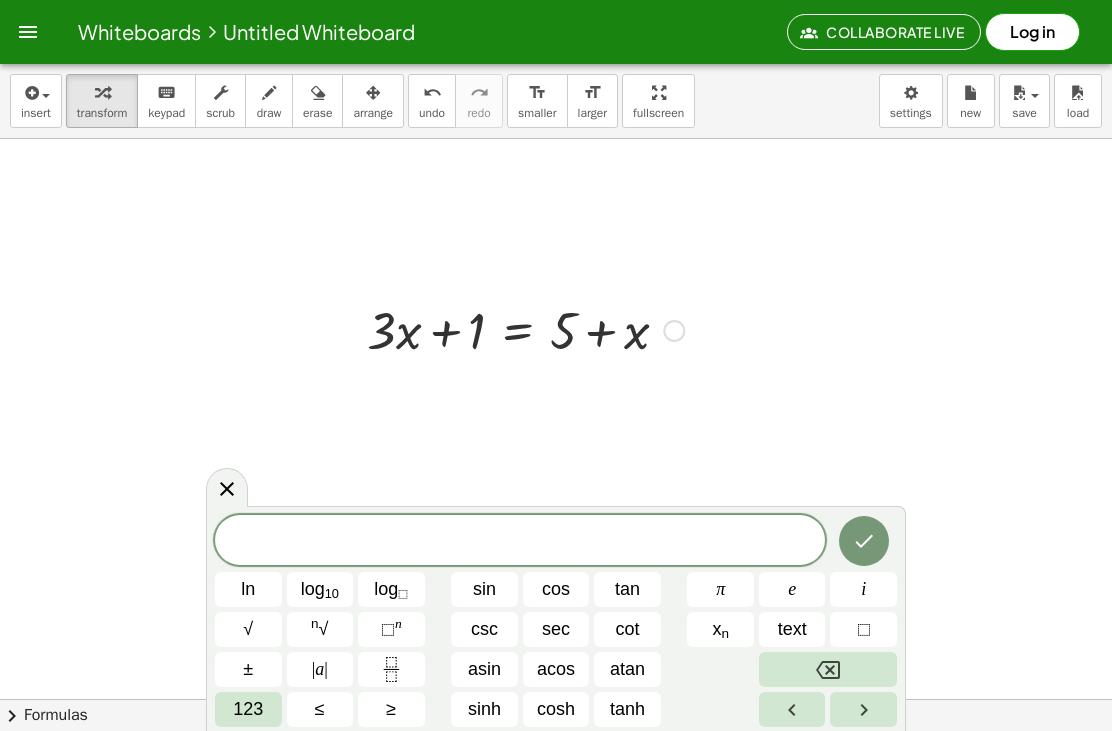 click on "123" at bounding box center (248, 709) 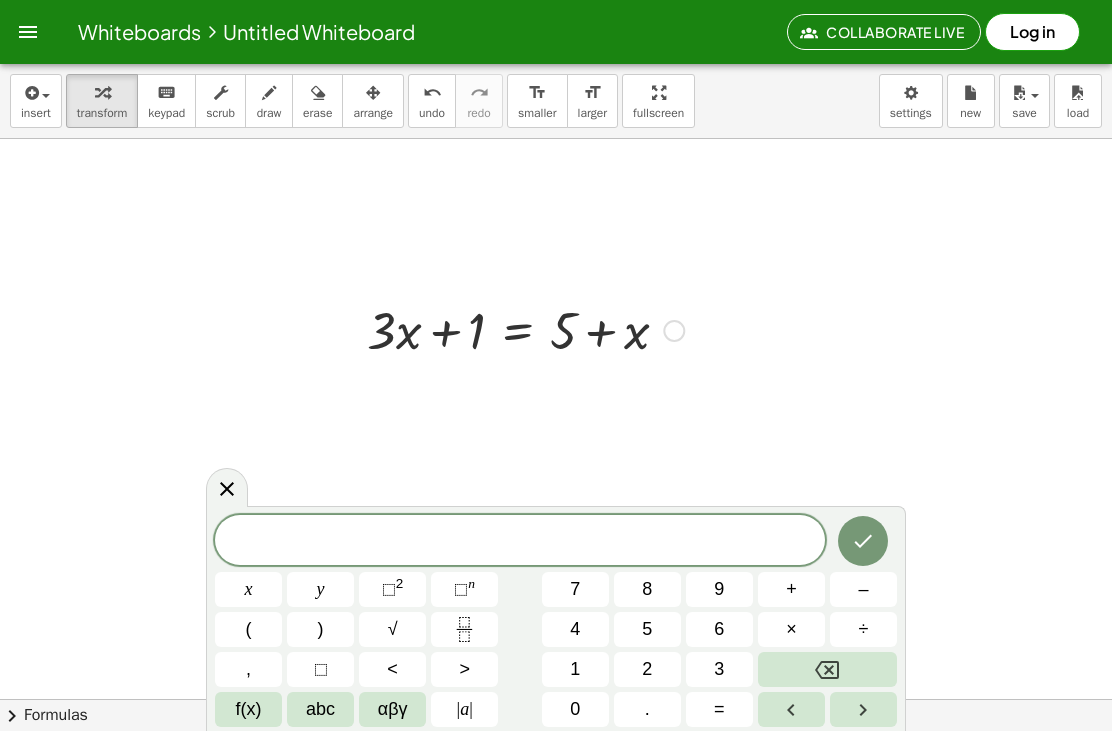 click on "insert" at bounding box center [36, 101] 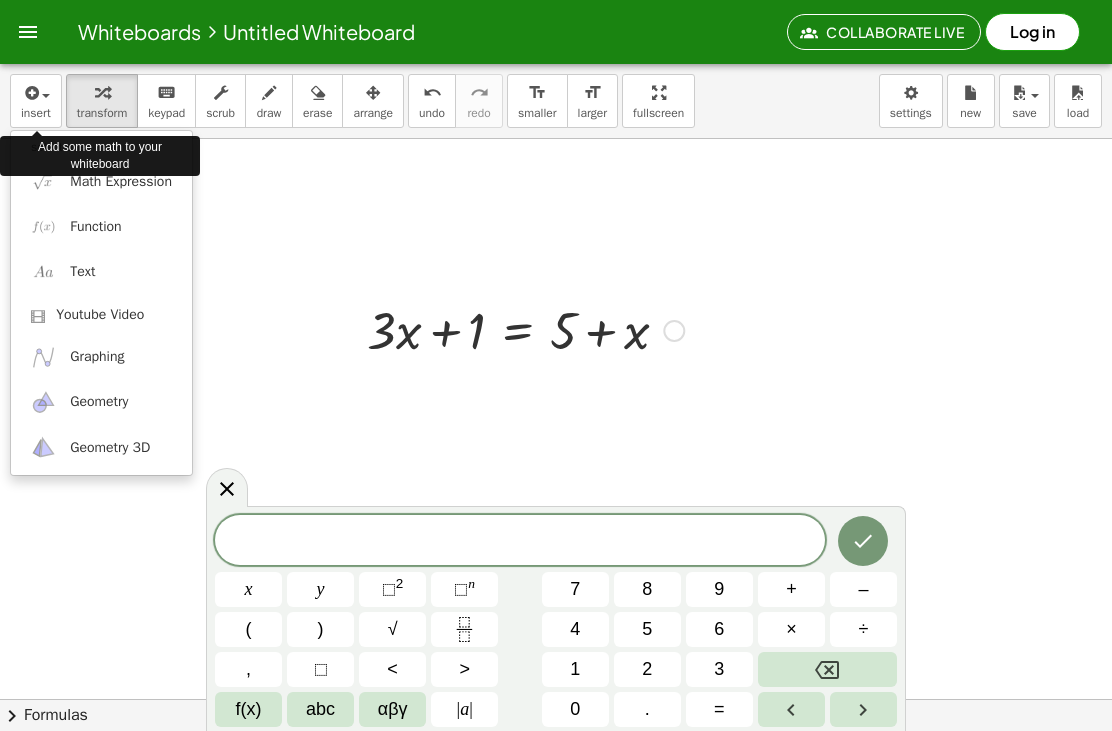 click on "Function" at bounding box center (95, 227) 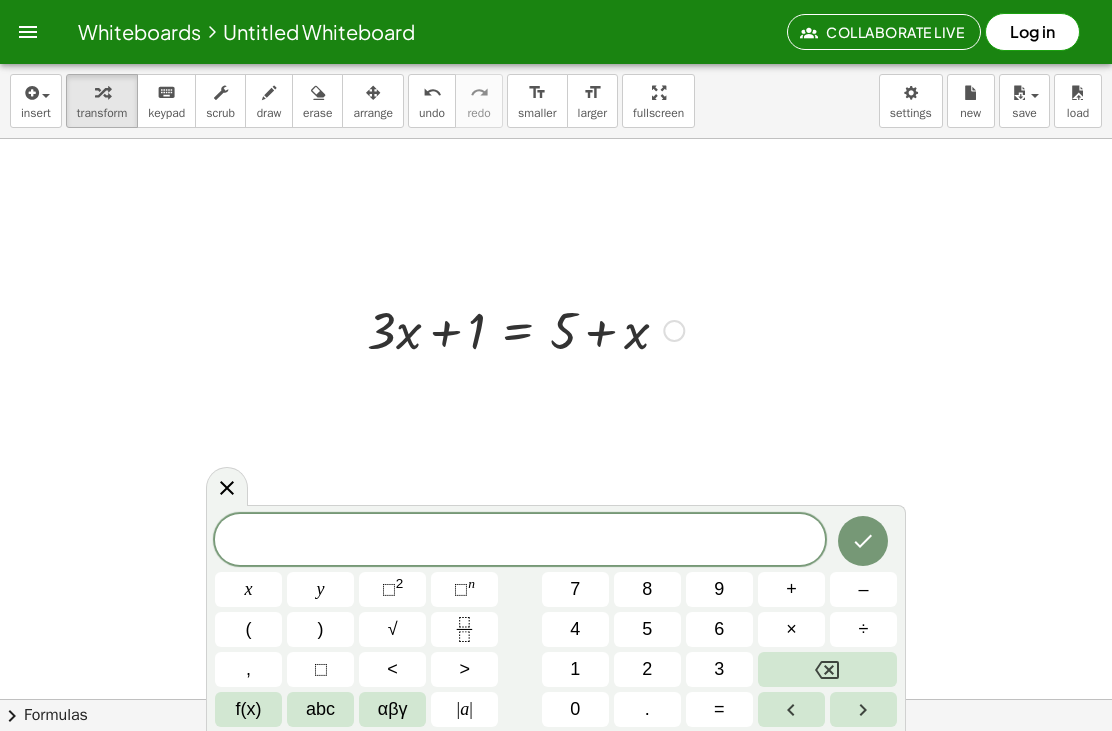 click at bounding box center (520, 541) 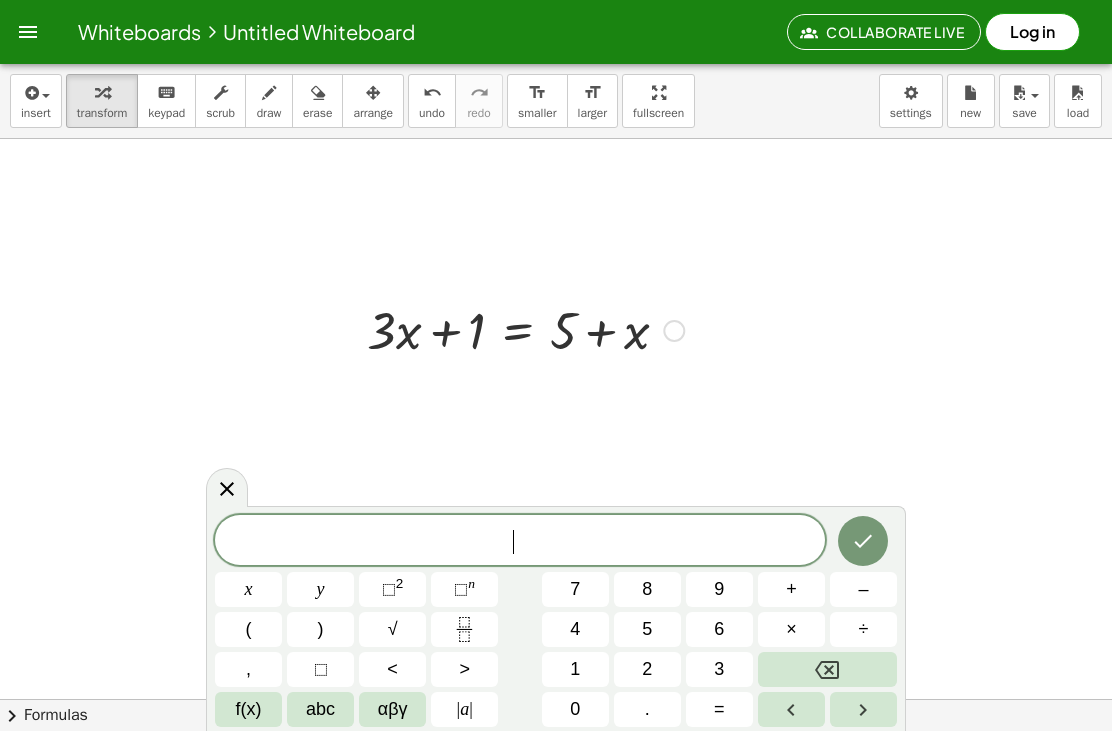 click on "​" at bounding box center [520, 542] 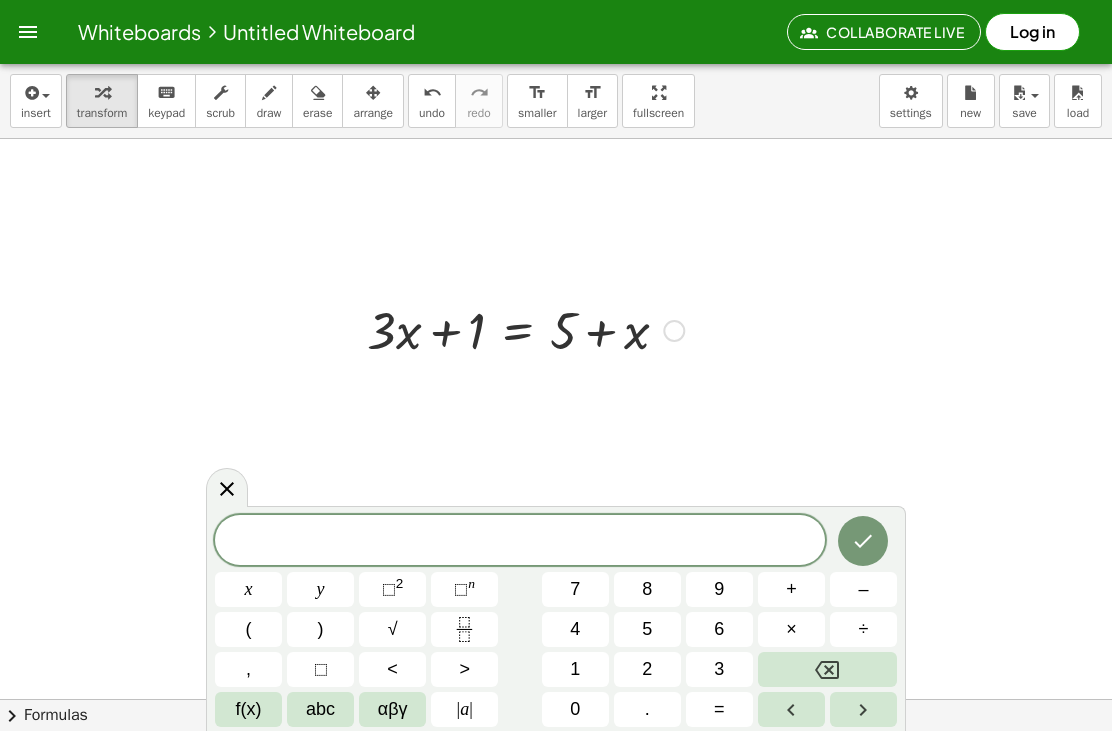 click on "f(x)" at bounding box center [248, 709] 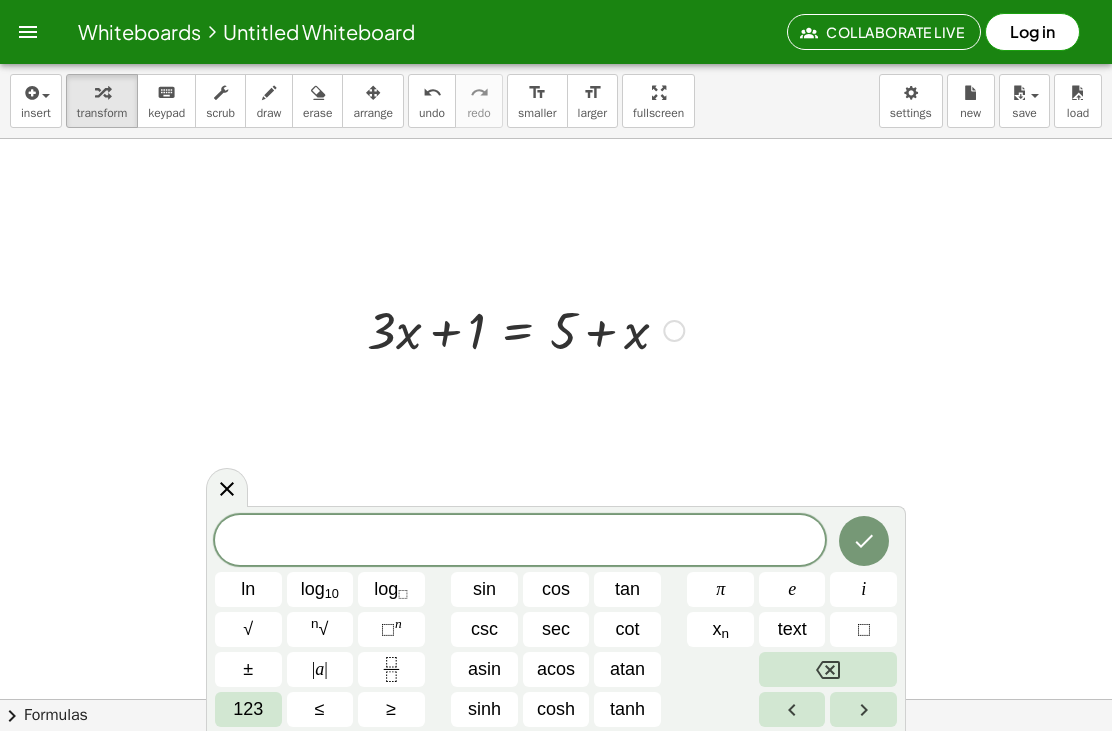 click at bounding box center [30, 93] 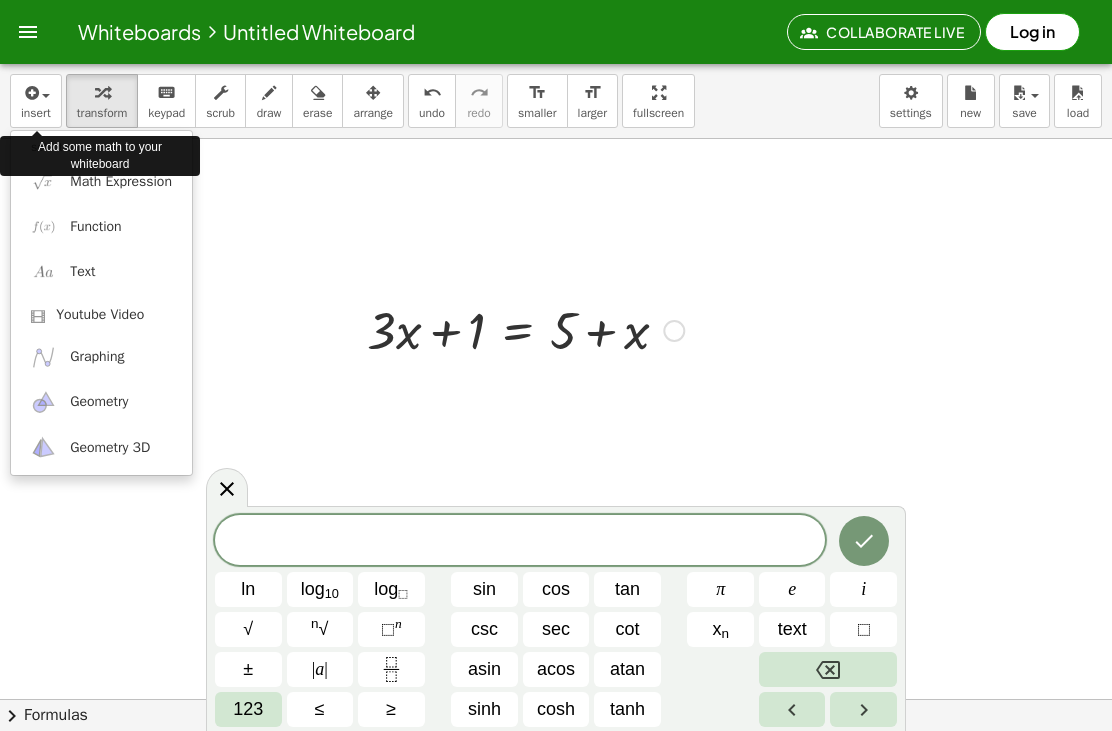 click at bounding box center (556, 365) 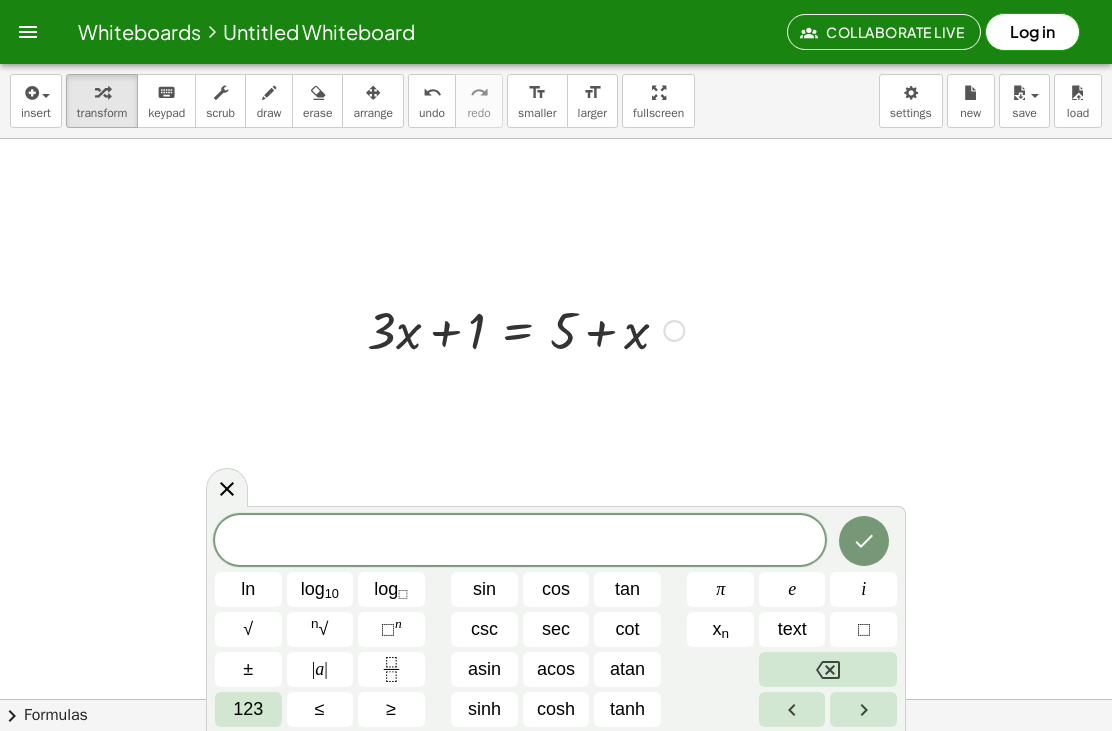 click on "​" at bounding box center [520, 542] 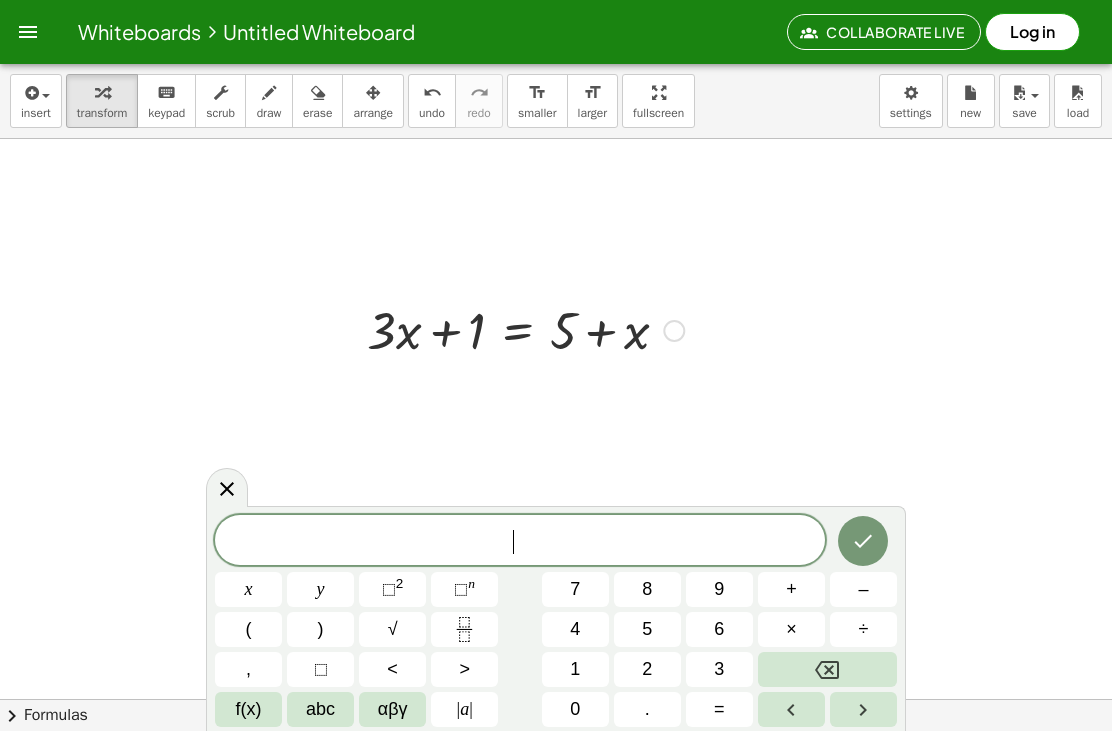 click on "f(x)" at bounding box center (248, 709) 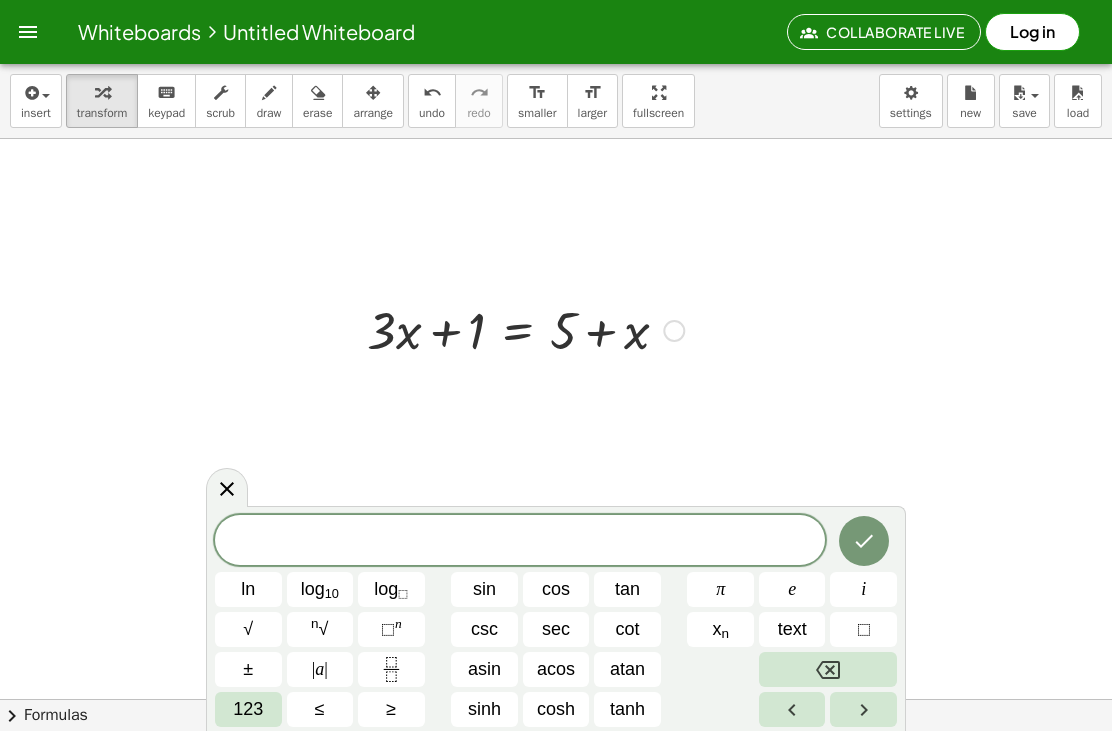click at bounding box center (863, 709) 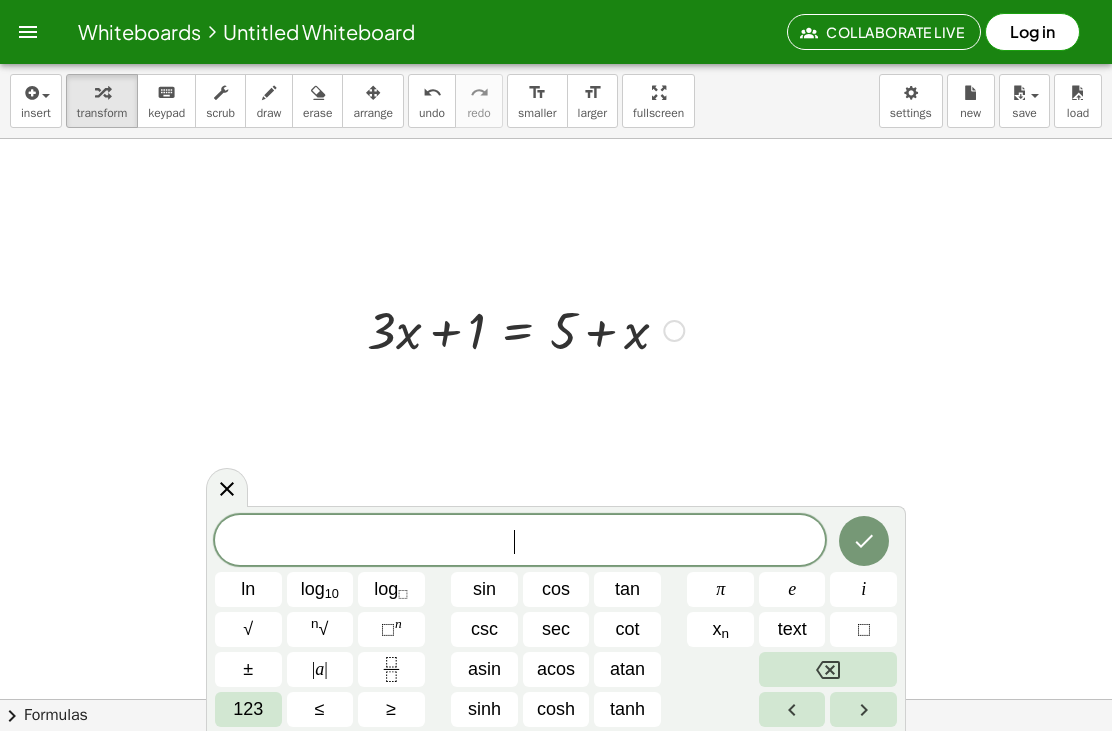 click 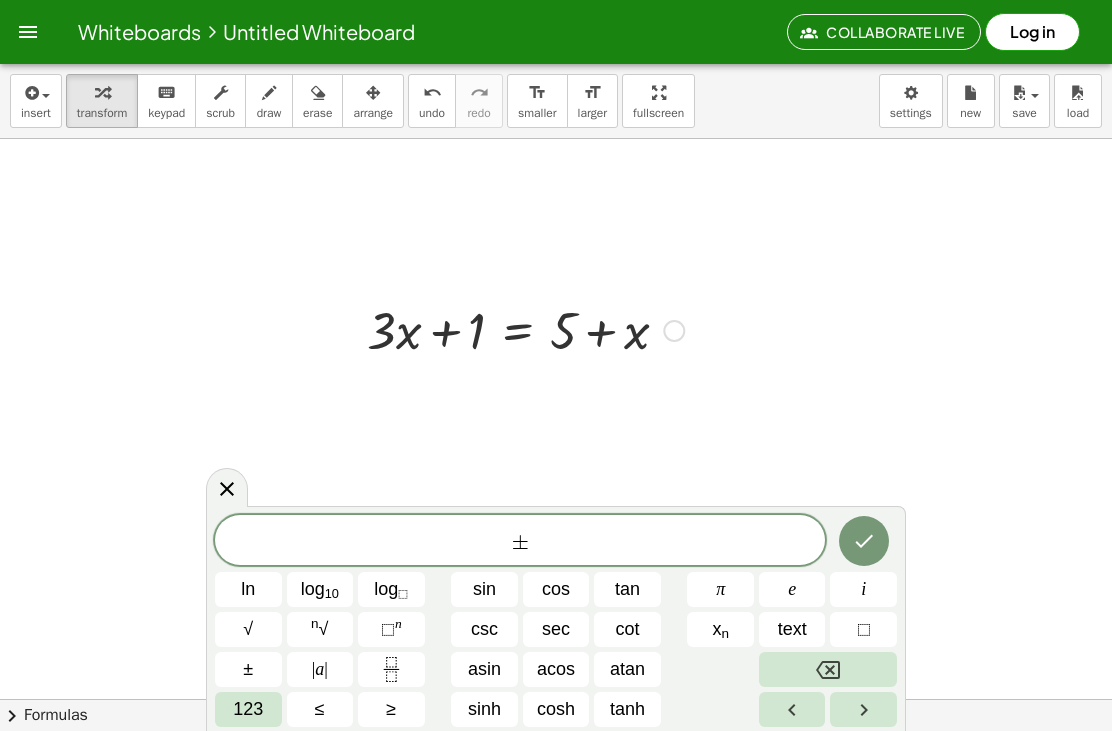 click at bounding box center [828, 669] 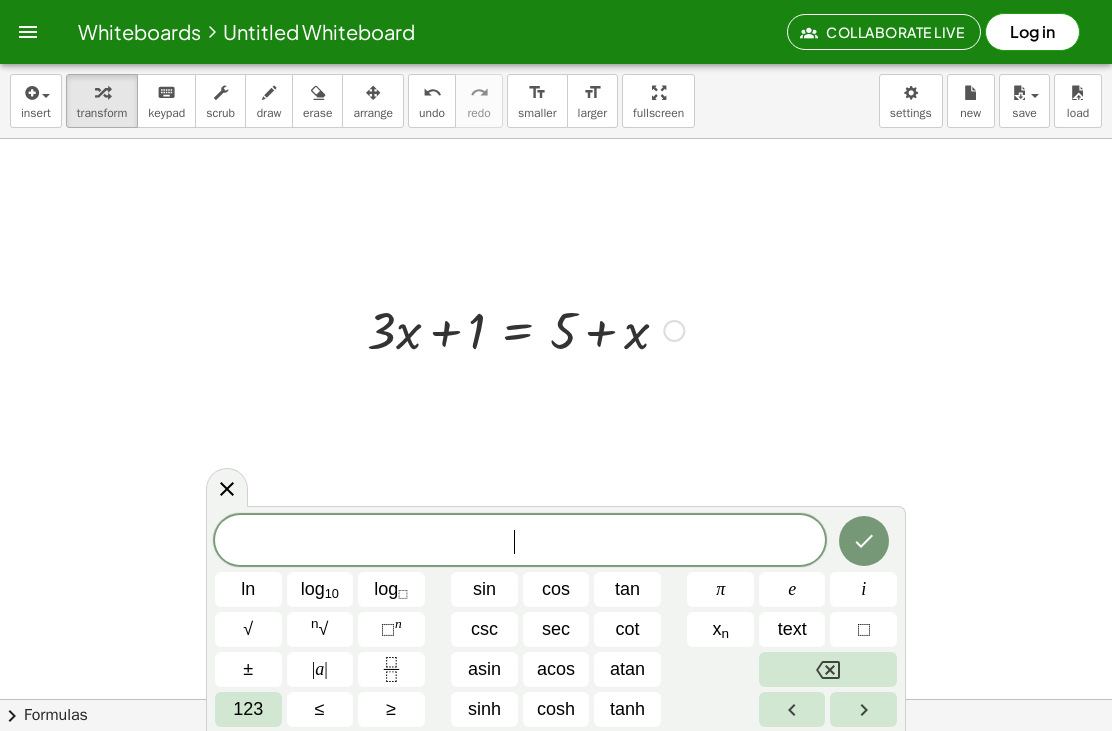 click on "123" at bounding box center (248, 709) 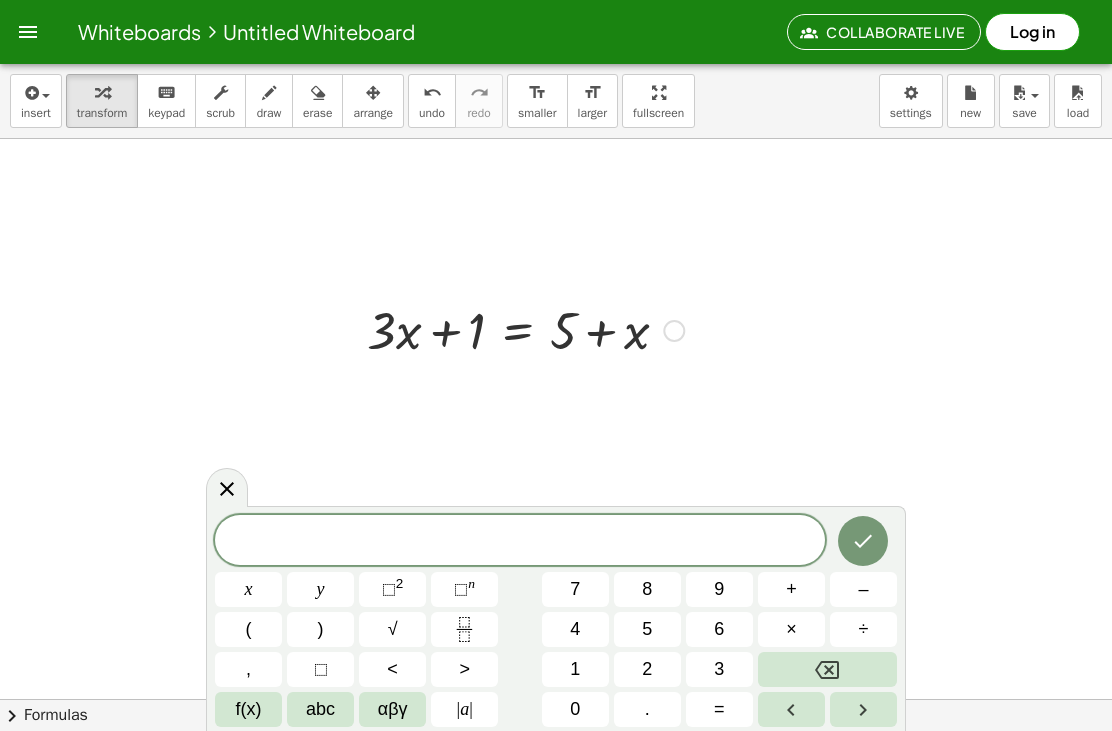 click on "2" at bounding box center (400, 583) 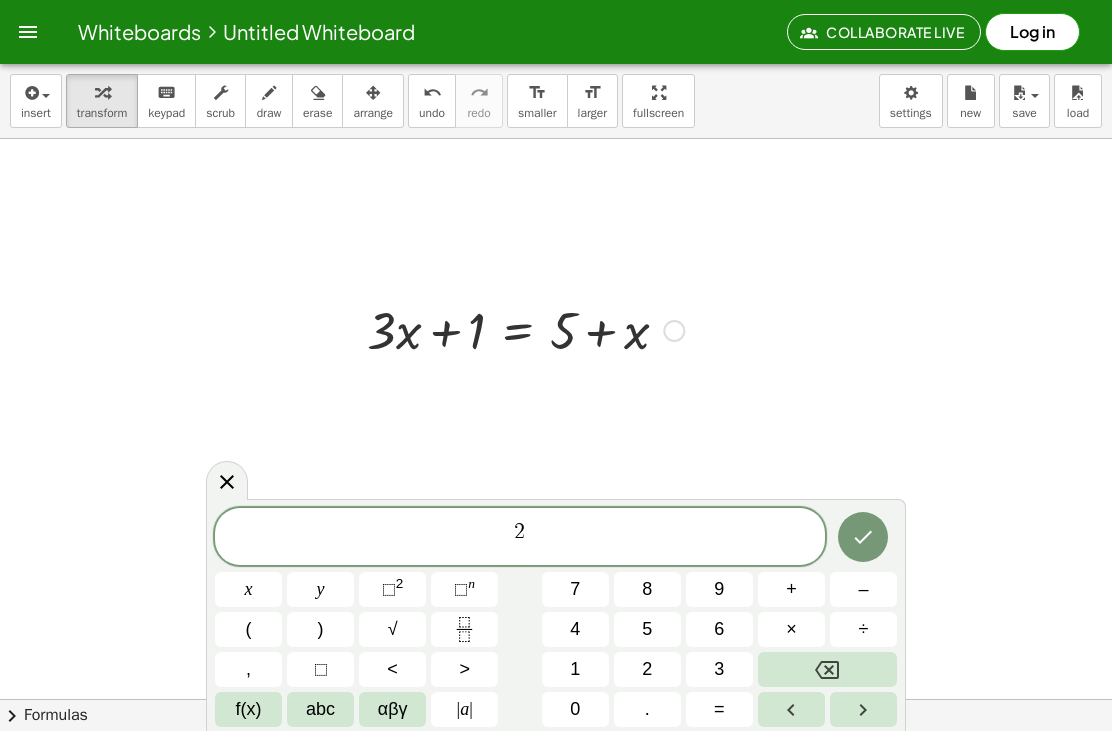 click at bounding box center [827, 669] 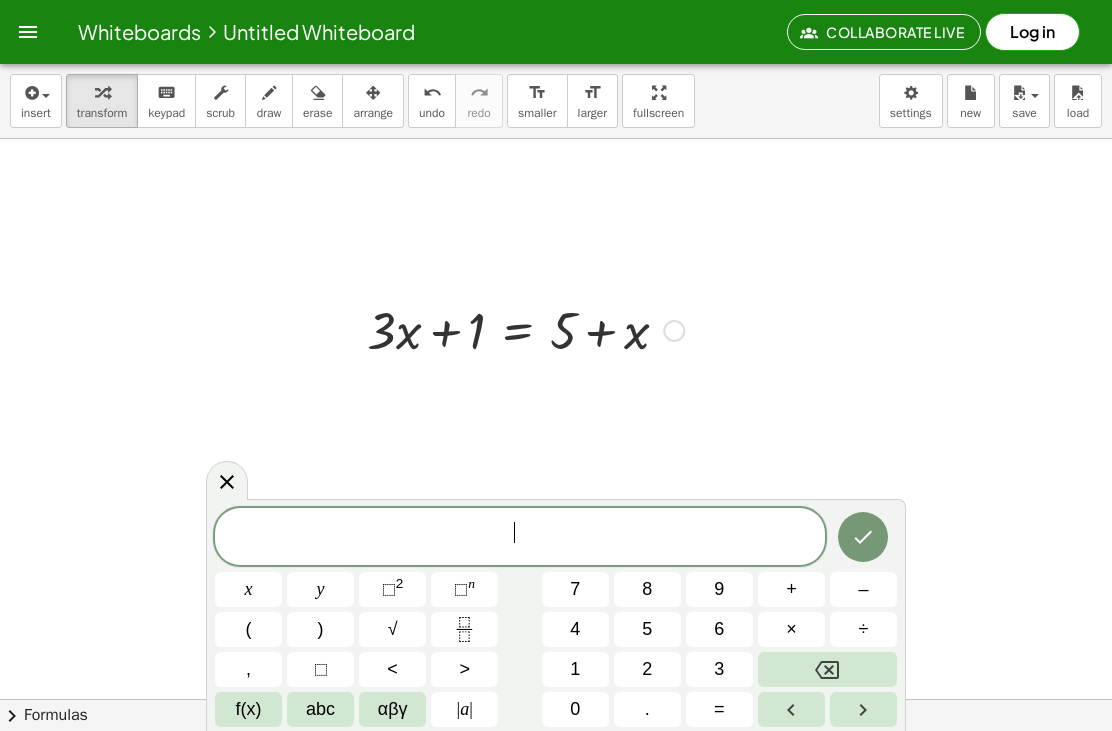 click on "x" at bounding box center (248, 589) 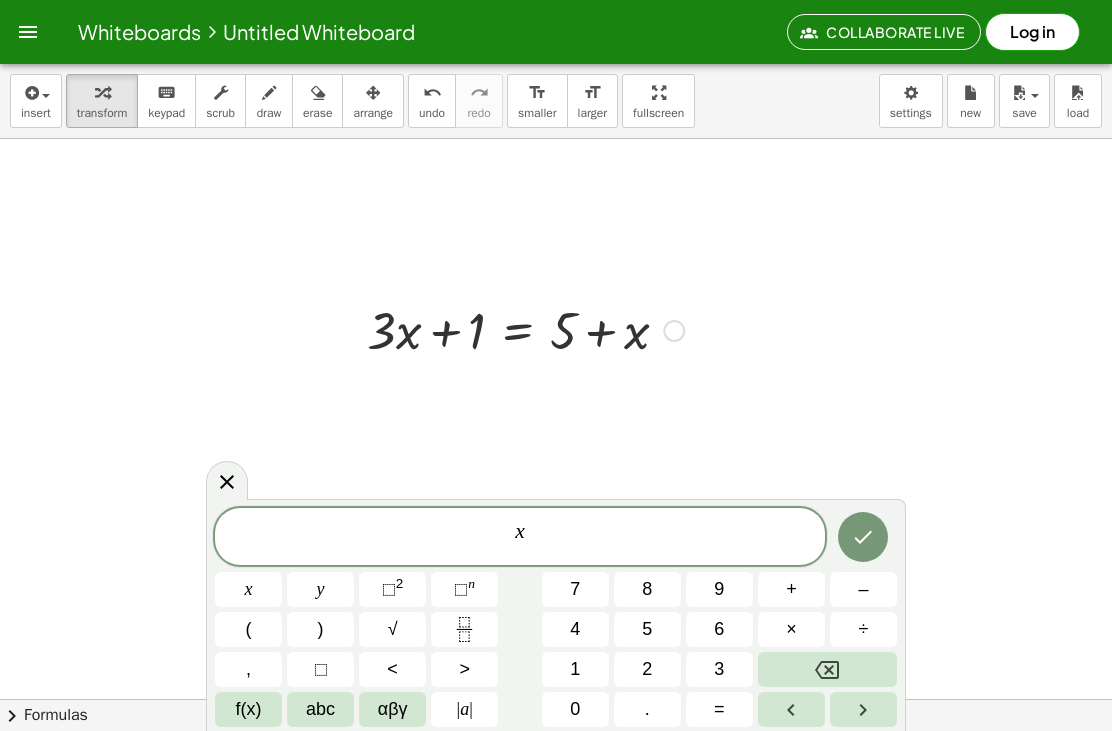 click on "⬚ 2" at bounding box center [392, 589] 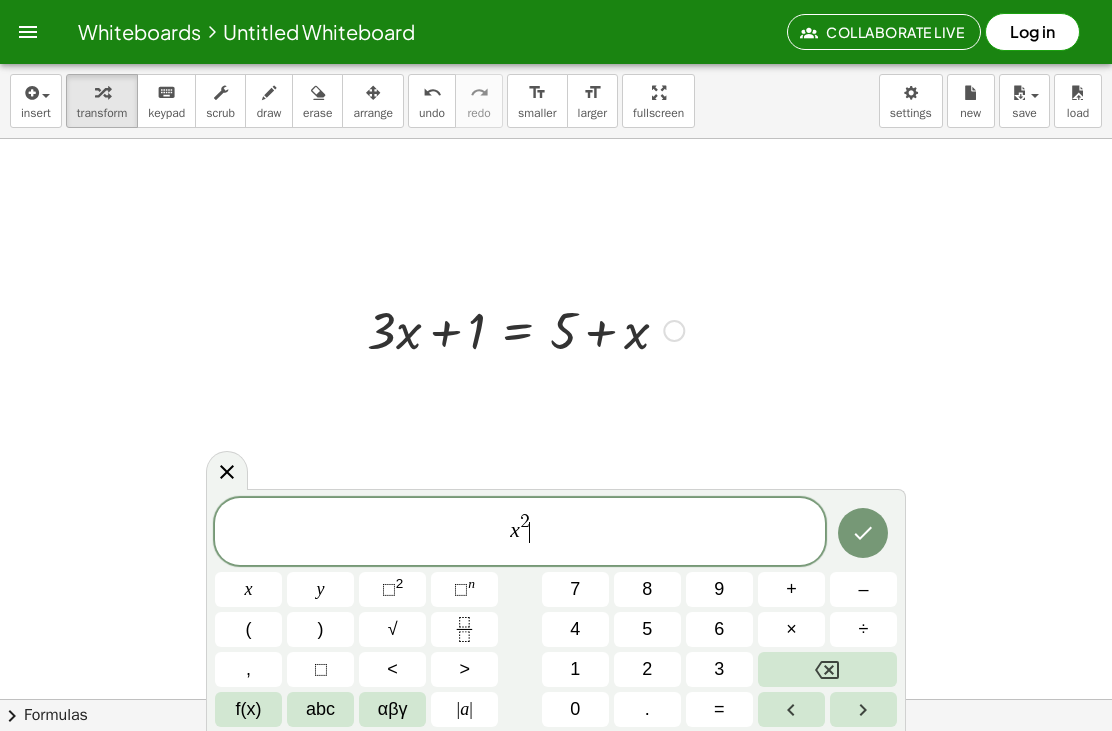 click on "–" at bounding box center (863, 589) 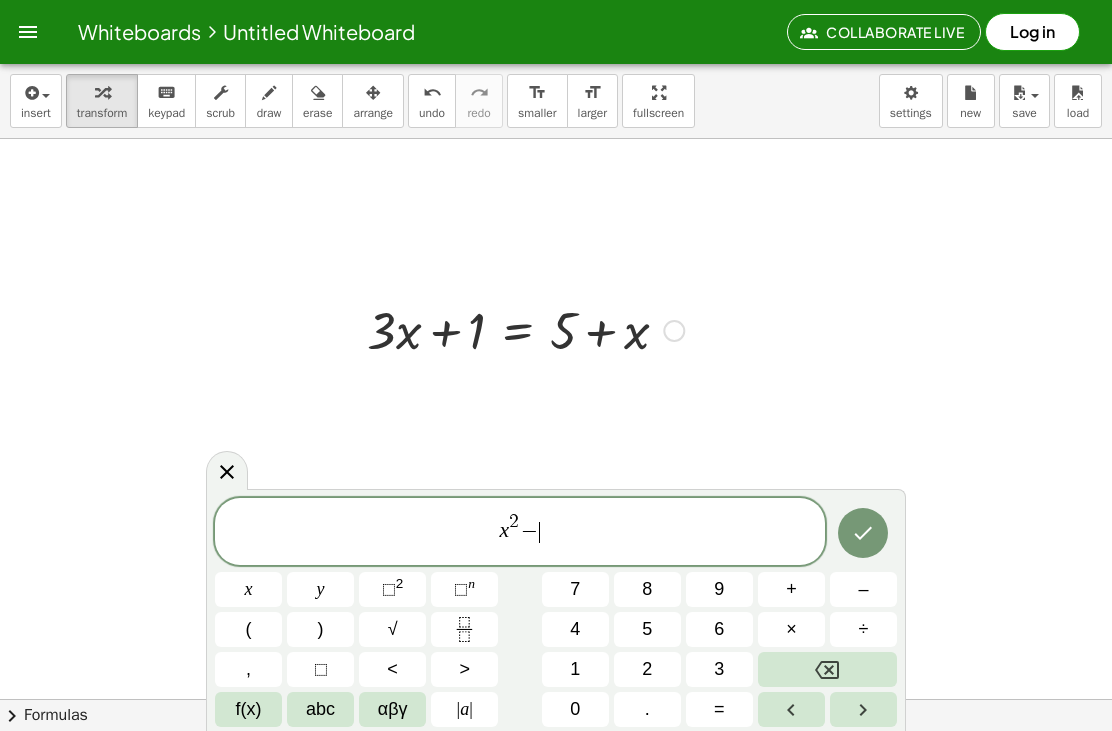 click on "5" at bounding box center [647, 629] 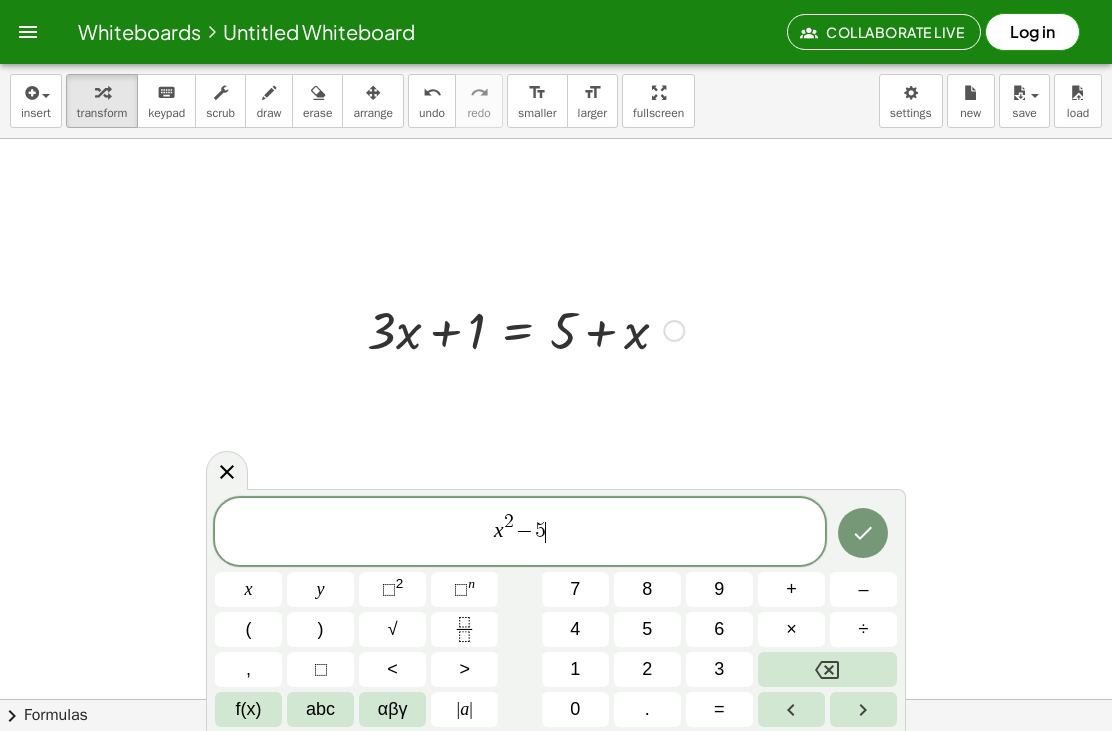 click on "x" at bounding box center (248, 589) 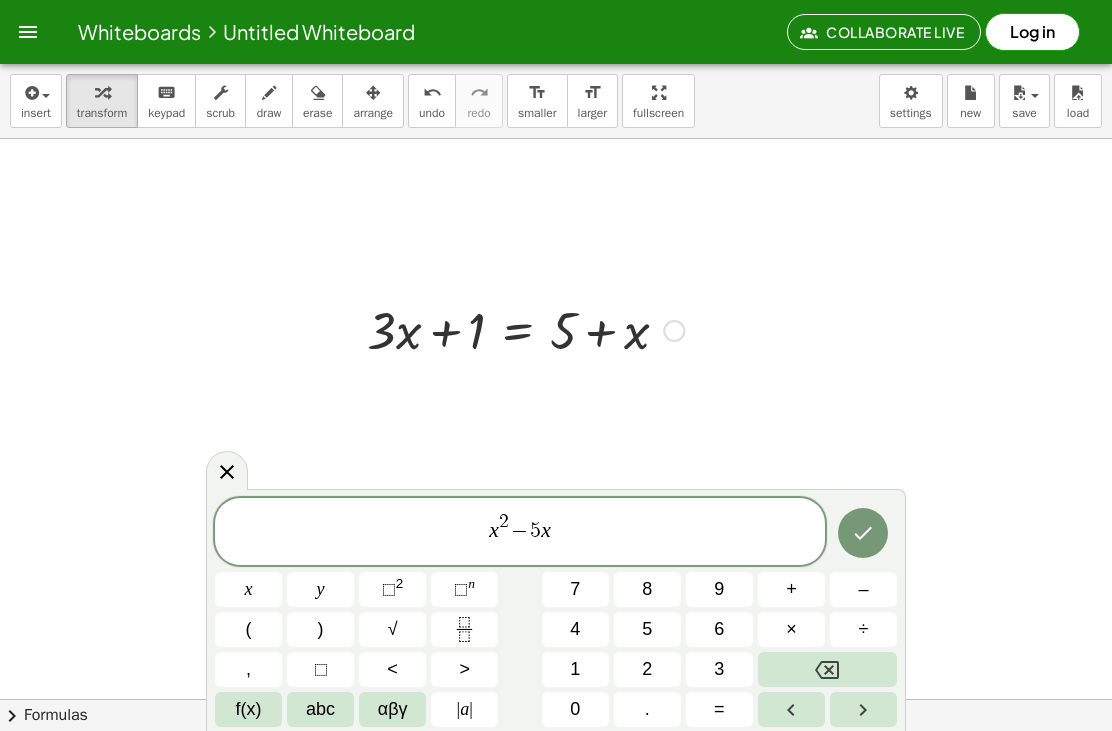 click on "+" at bounding box center (791, 589) 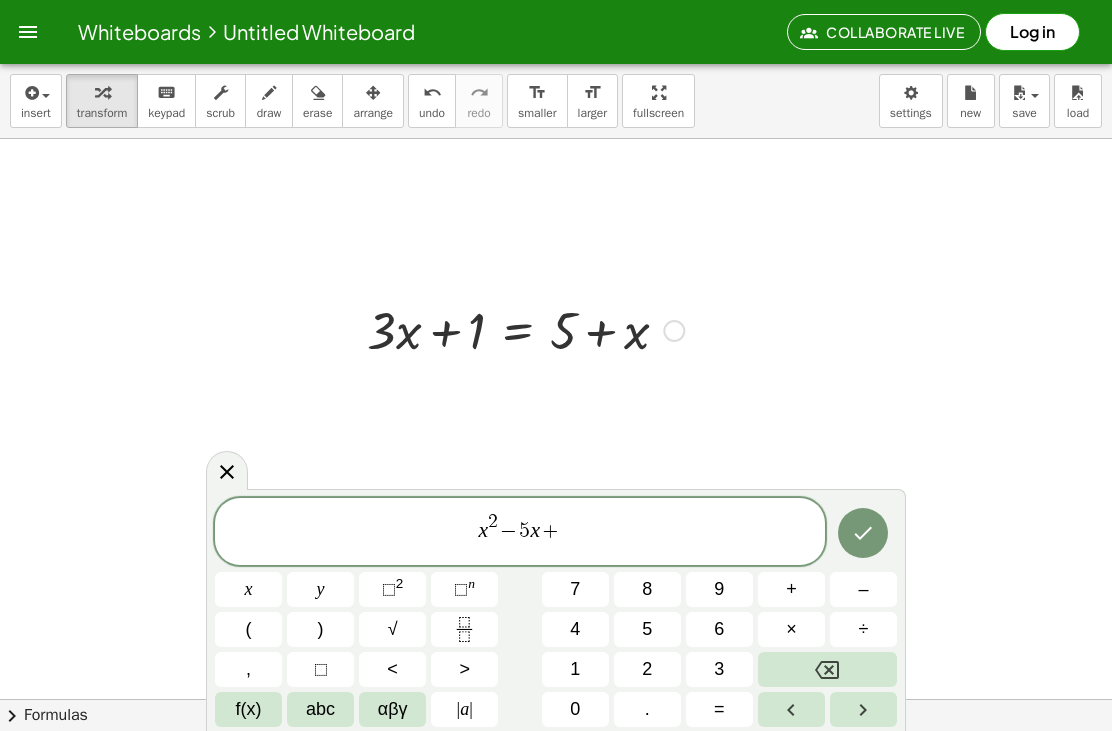click on "6" at bounding box center [719, 629] 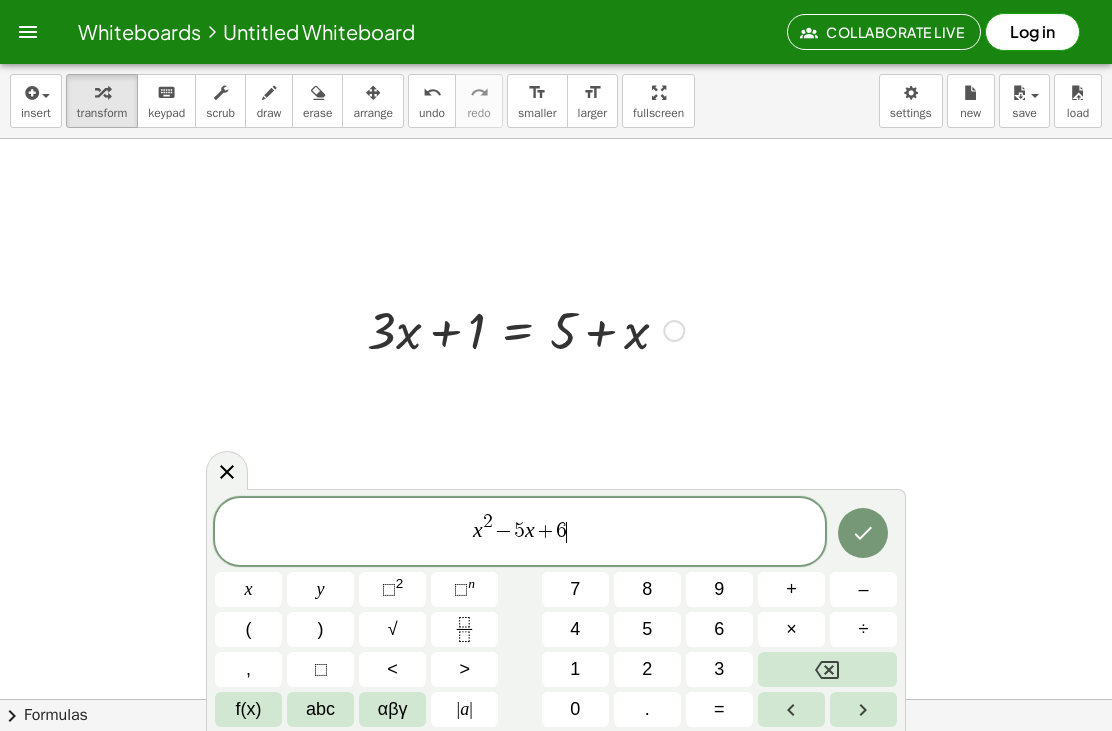 click at bounding box center (863, 533) 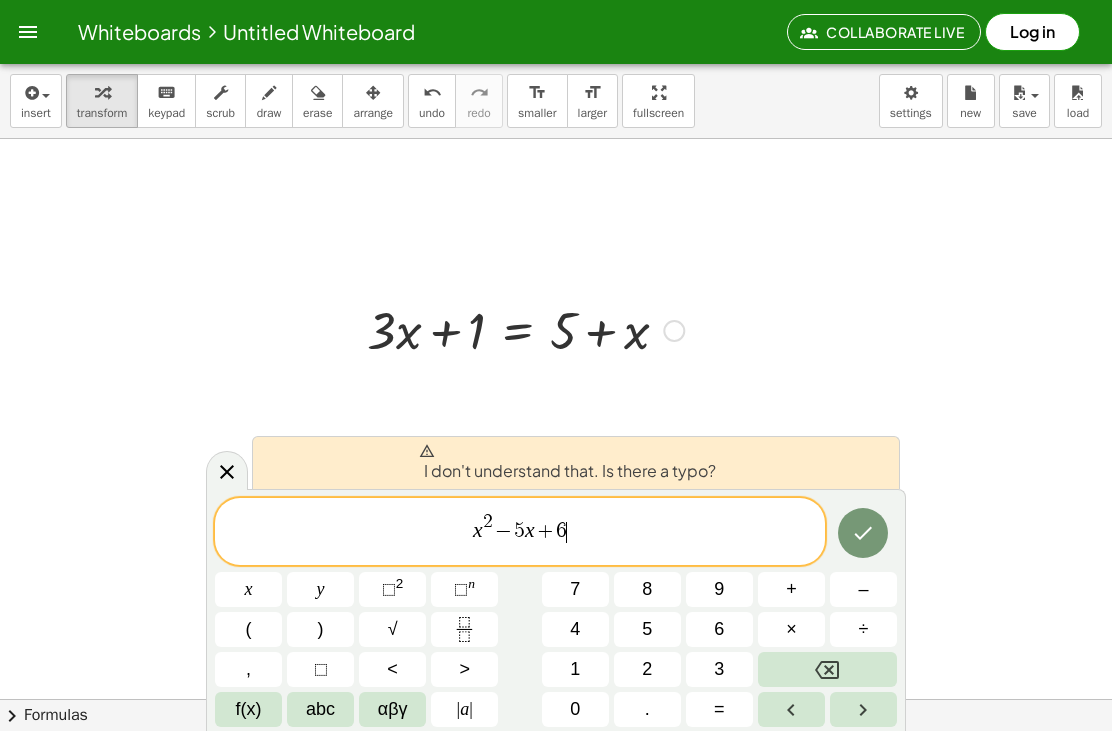 click on "x 2 − 5 x + 6 ​" at bounding box center (520, 533) 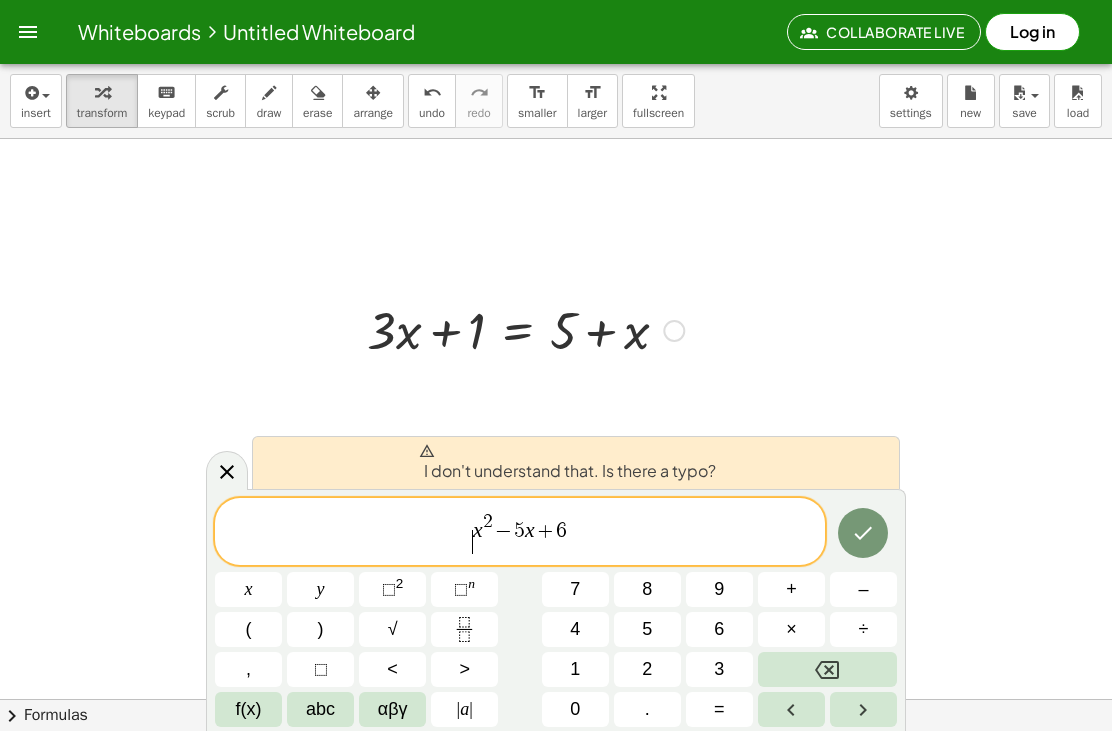 click at bounding box center [827, 669] 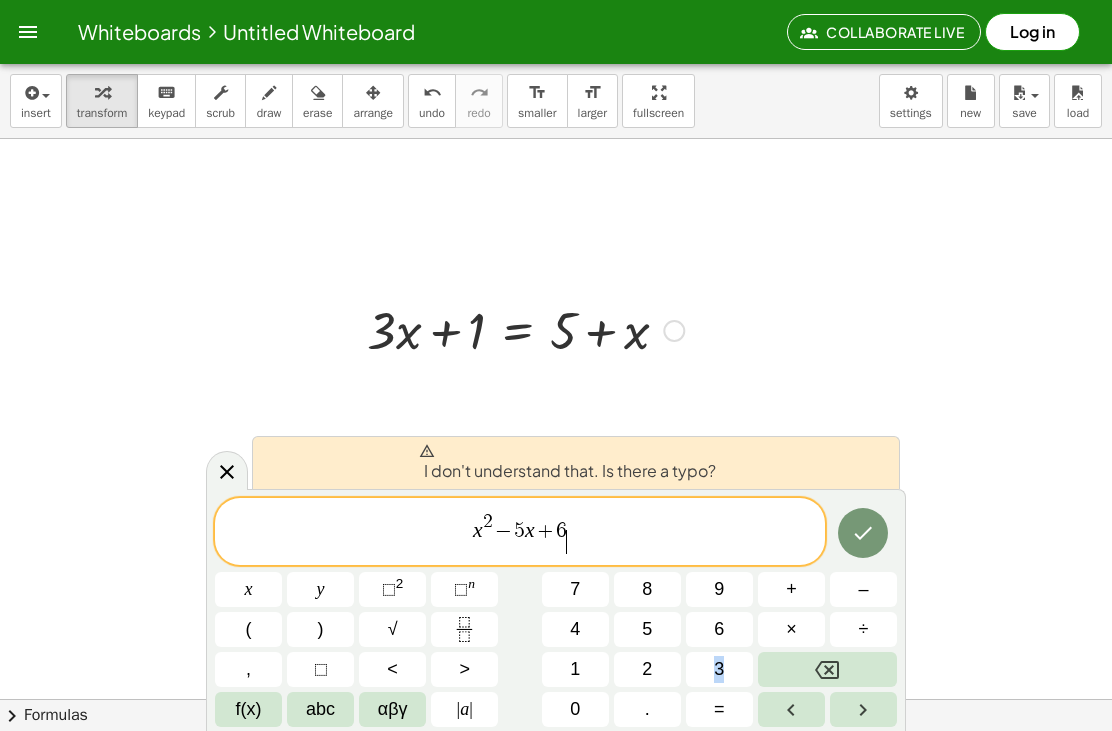 click at bounding box center [827, 669] 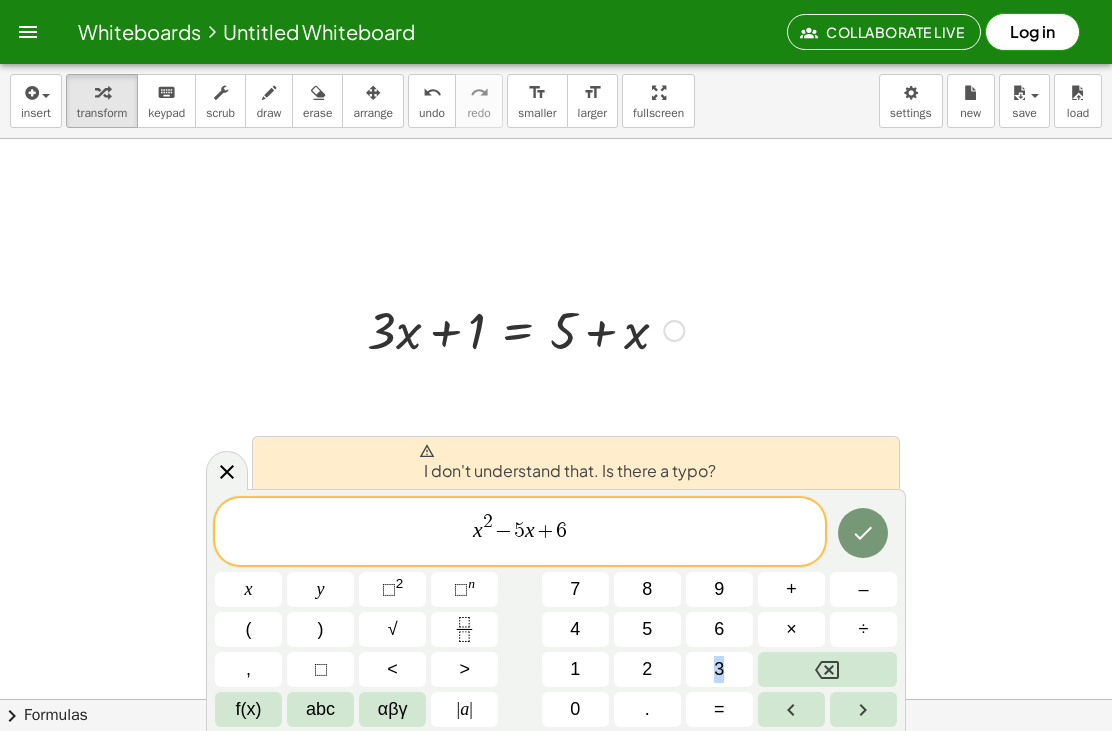 click at bounding box center [827, 669] 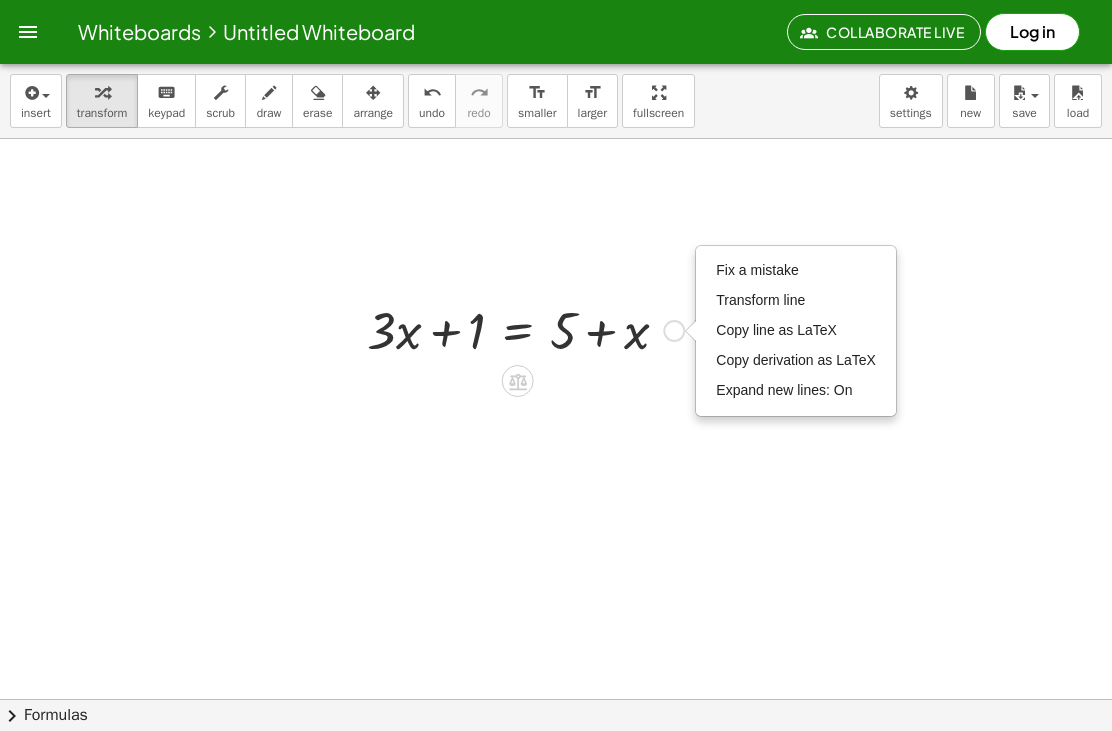 scroll, scrollTop: 3, scrollLeft: 0, axis: vertical 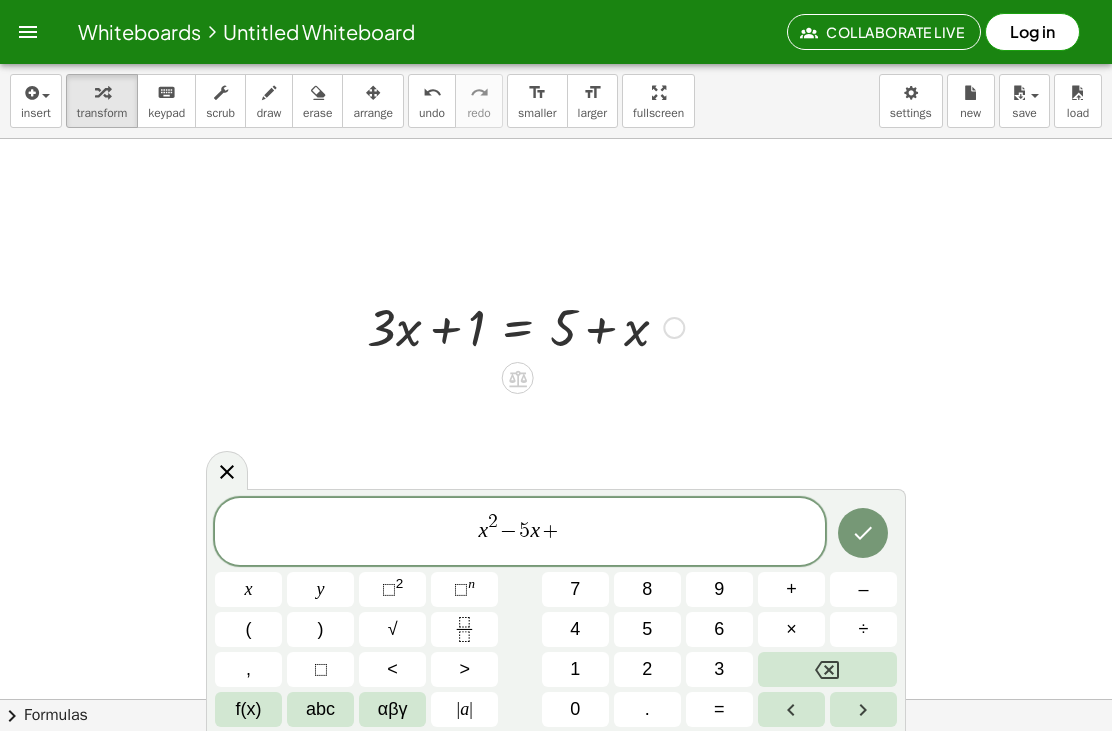 click on "x 2 − 5 x +" at bounding box center (520, 533) 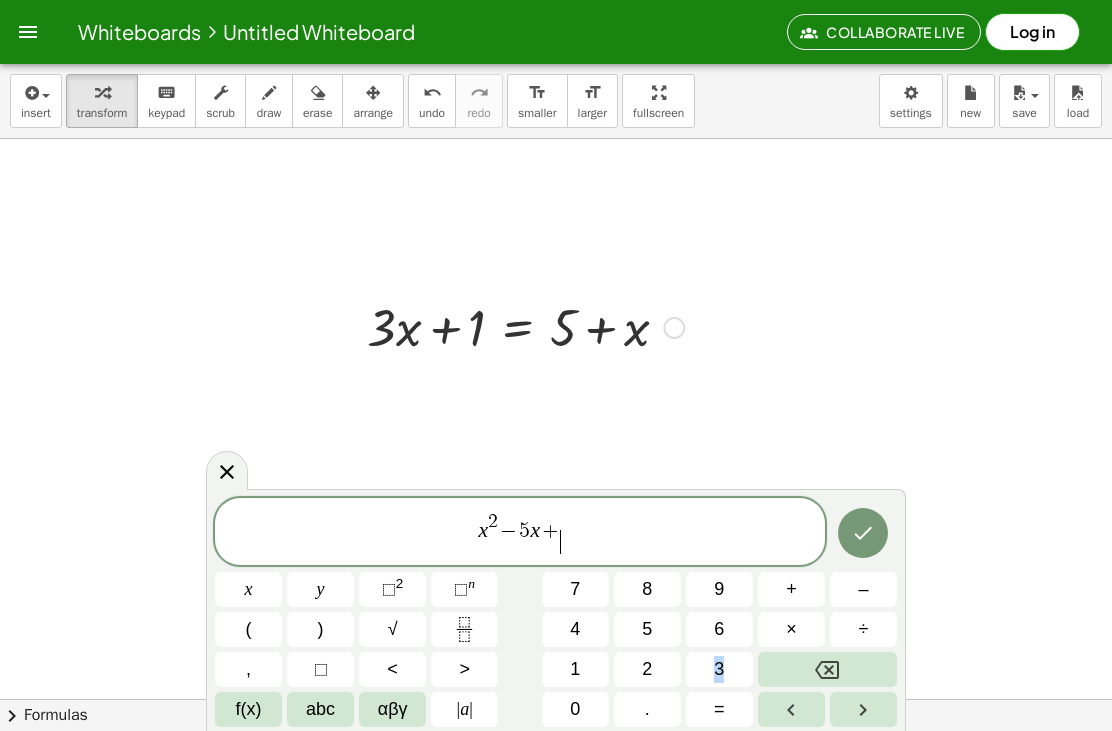 scroll, scrollTop: 0, scrollLeft: 0, axis: both 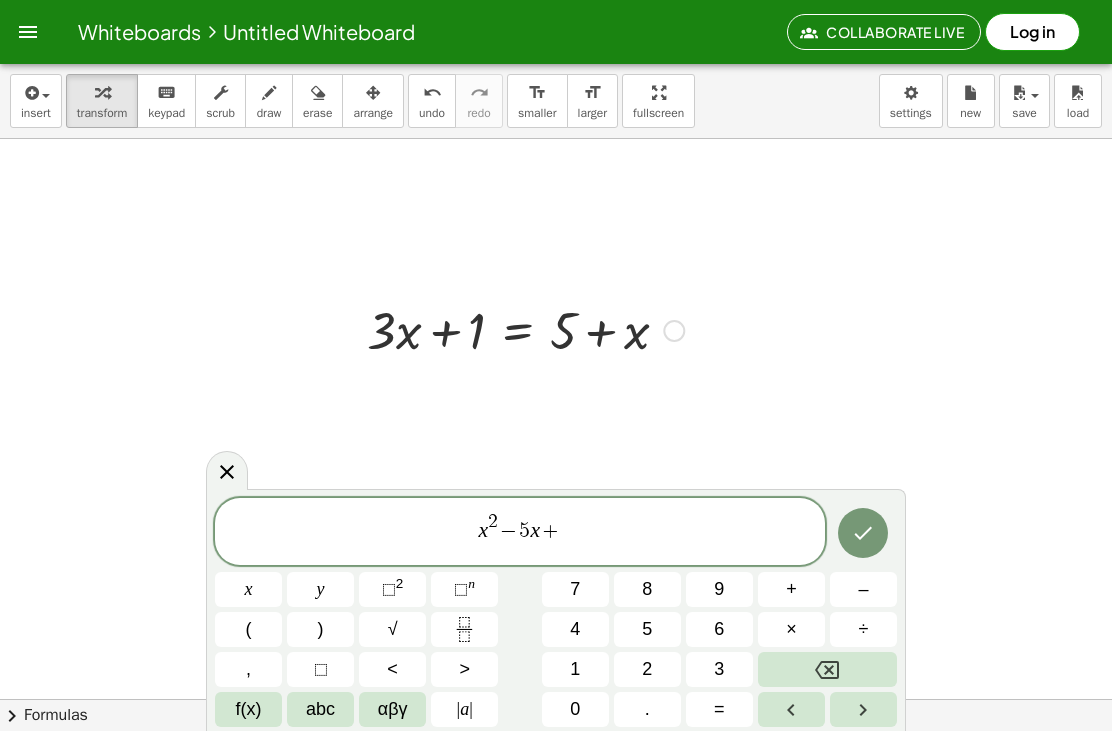 click 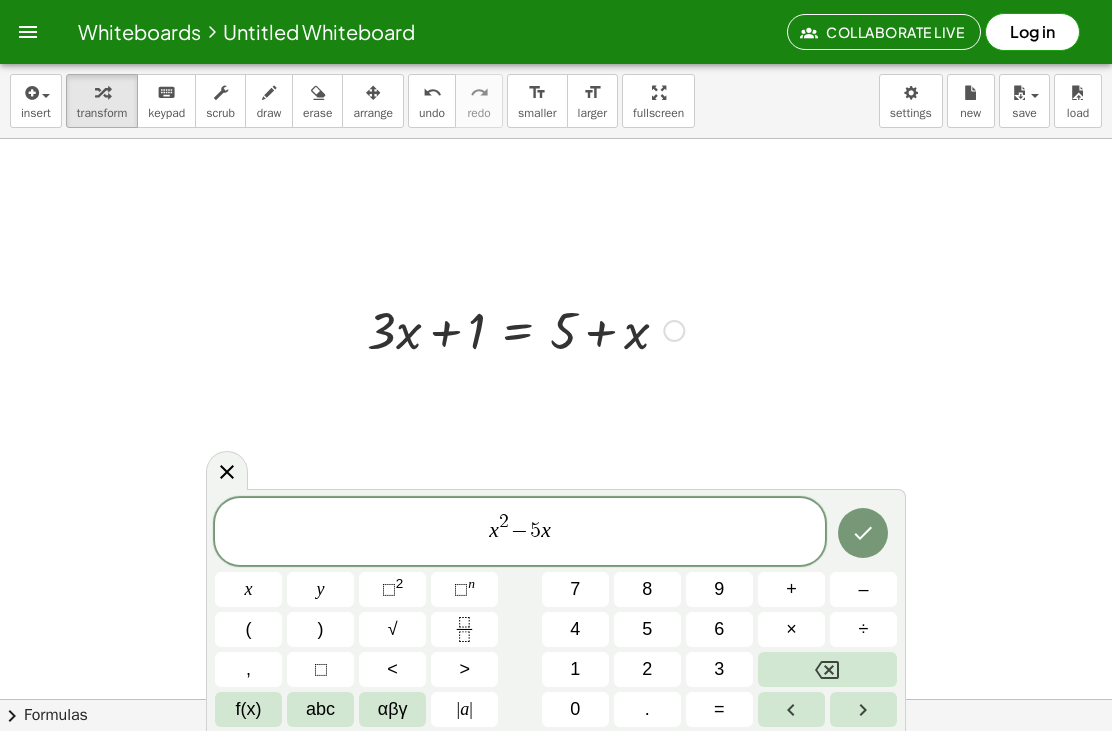 click at bounding box center (827, 669) 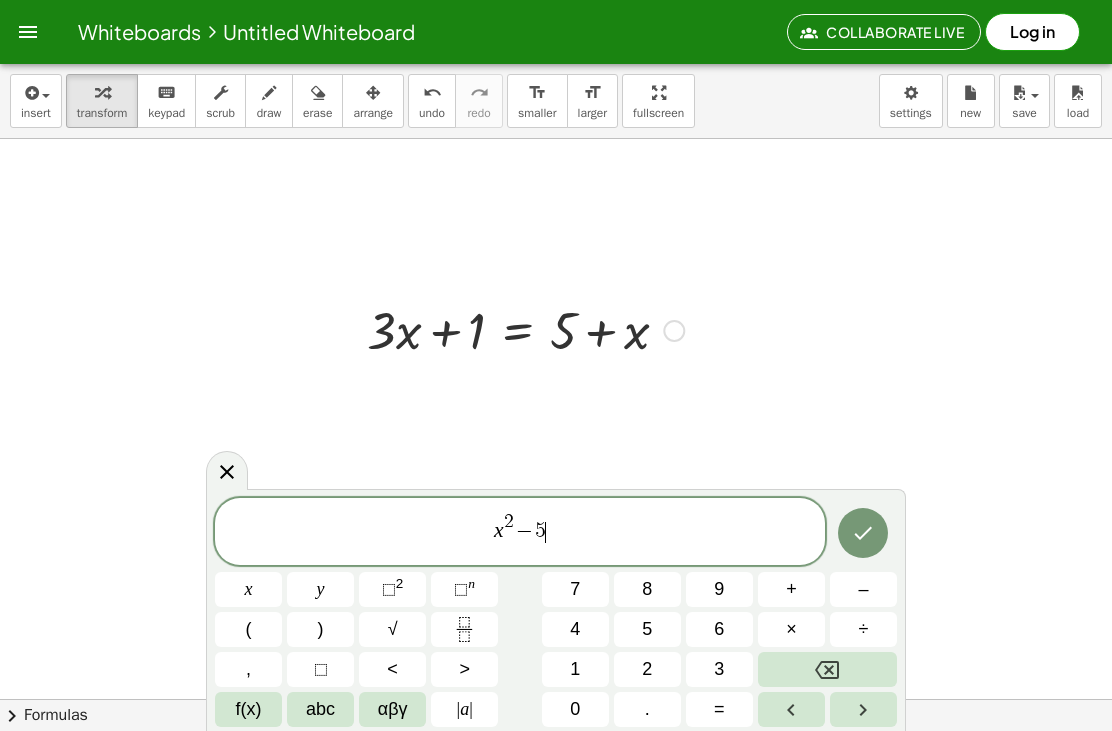 click at bounding box center [827, 669] 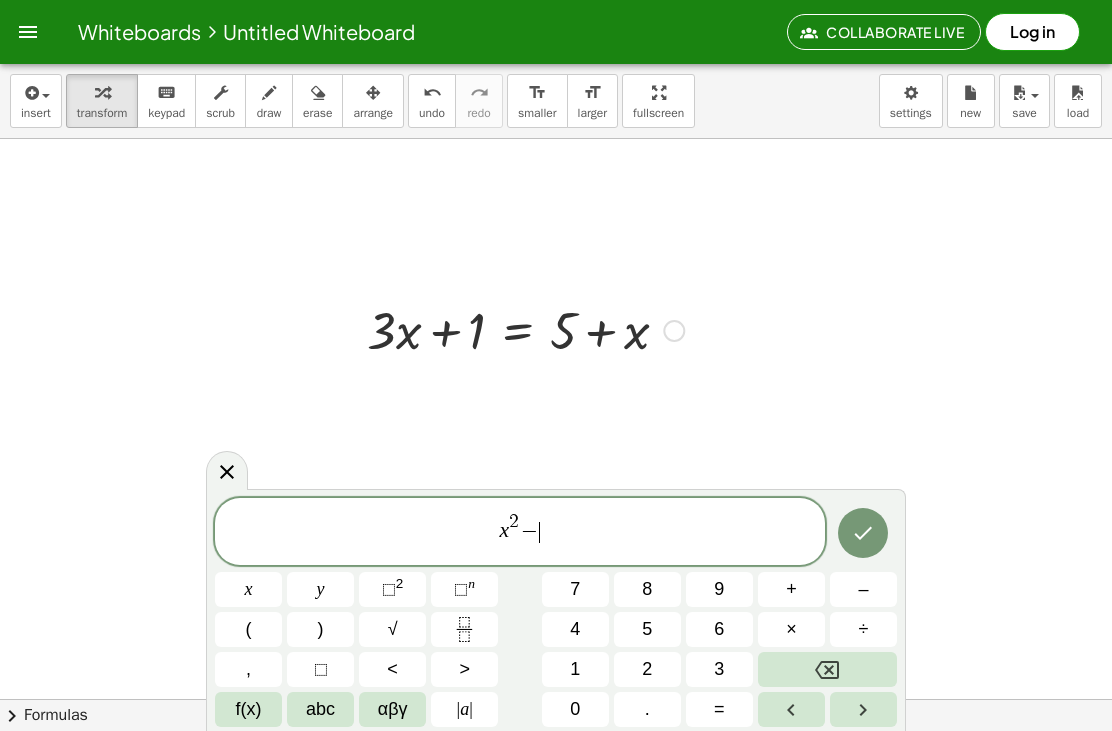 click 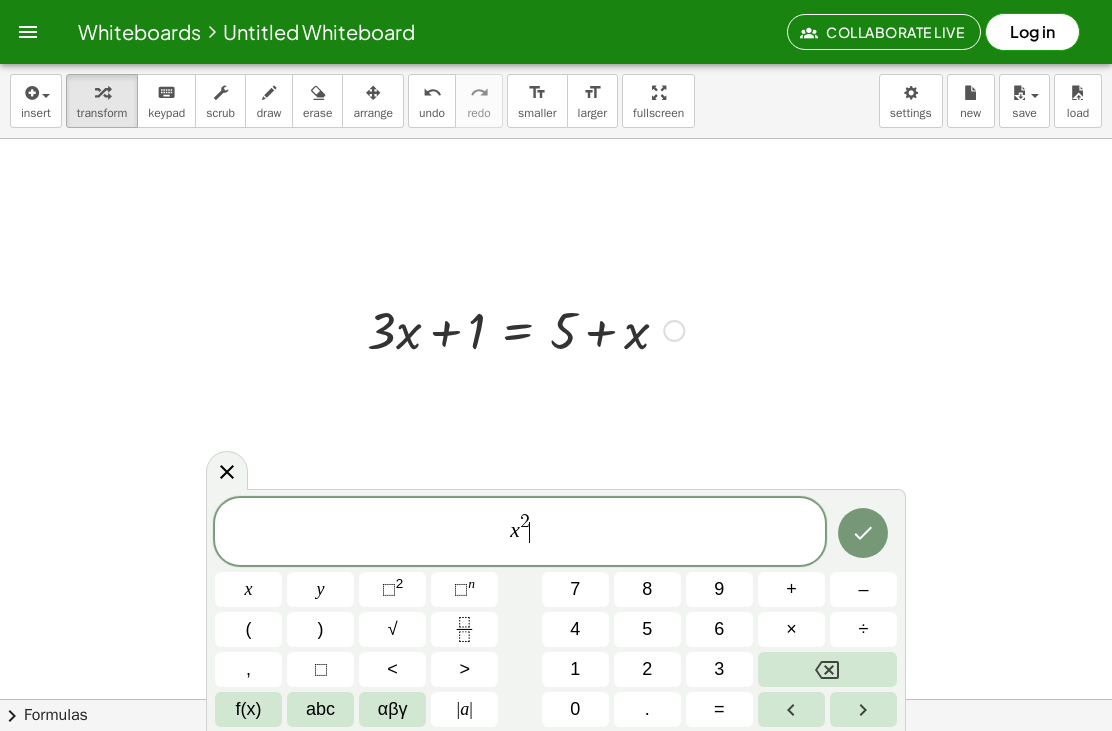 click 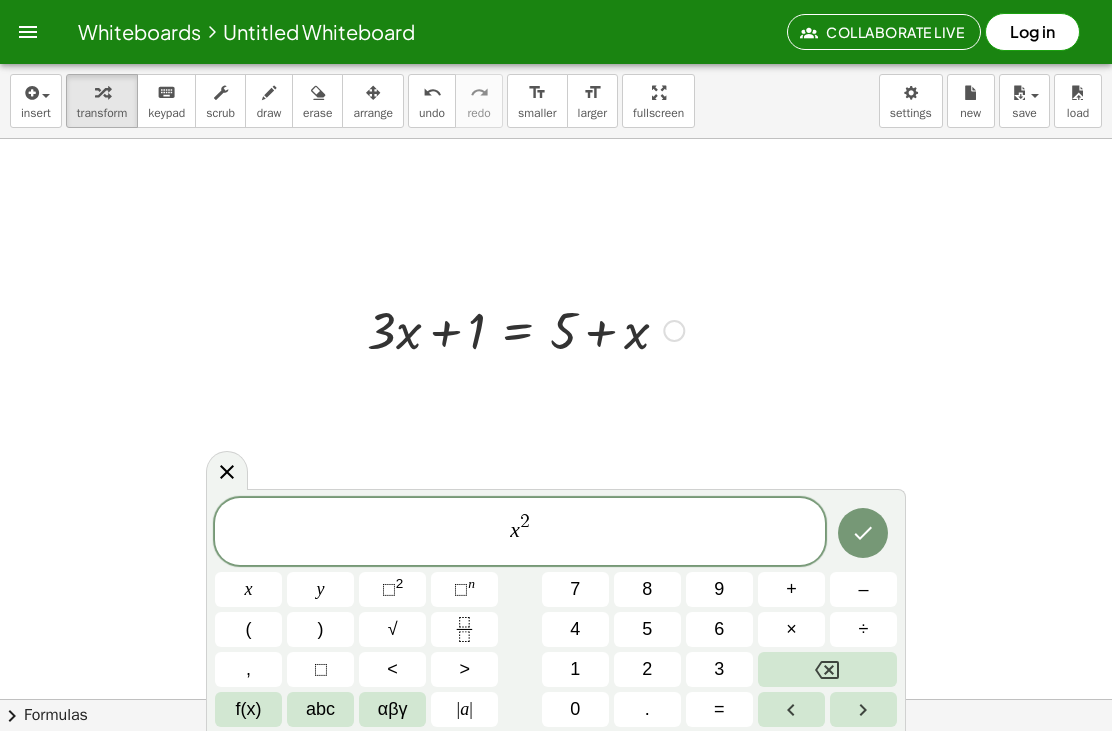 click at bounding box center [827, 669] 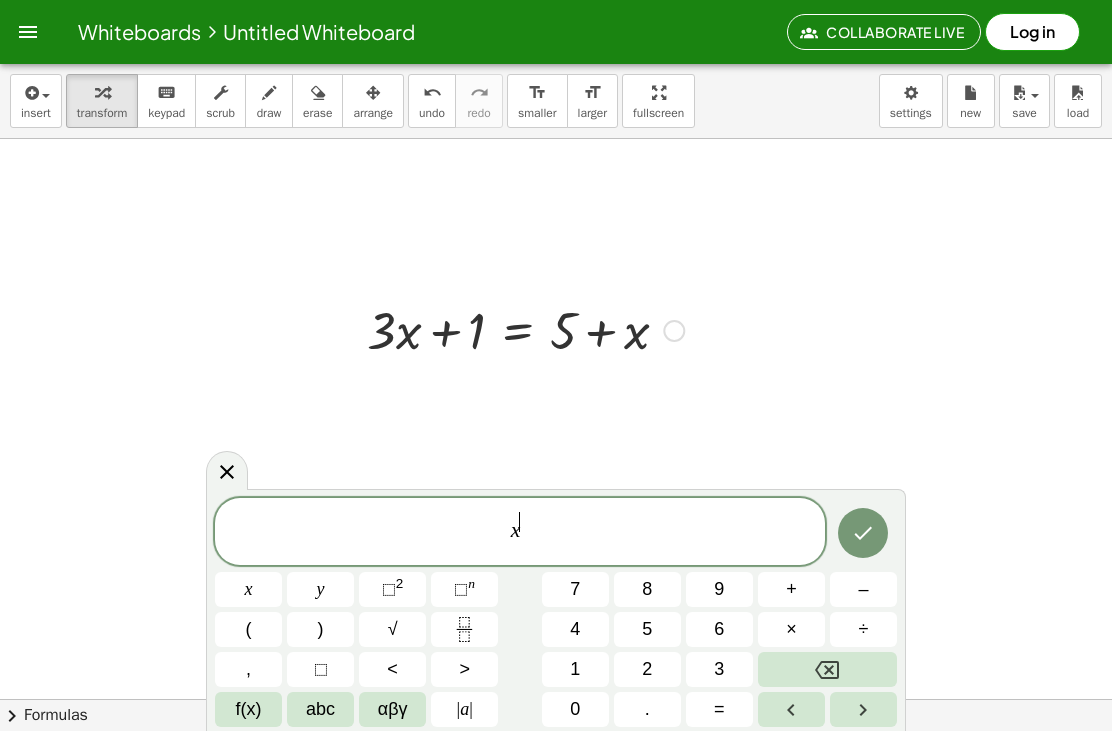 click at bounding box center (827, 669) 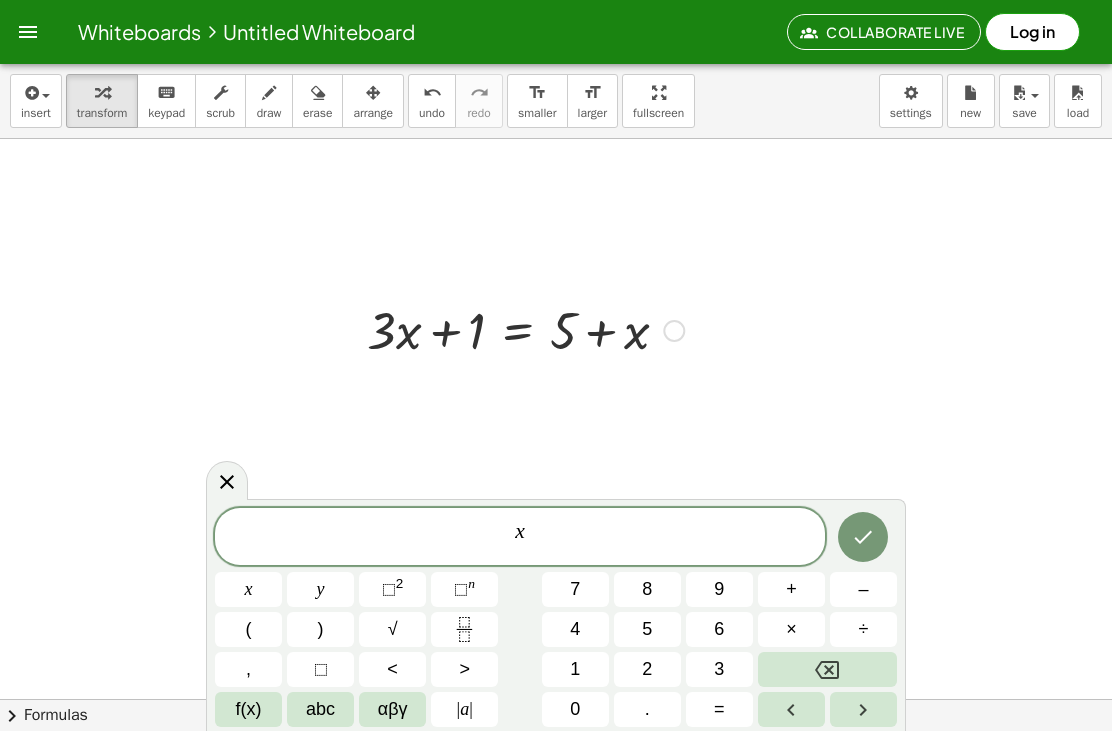 click at bounding box center (827, 669) 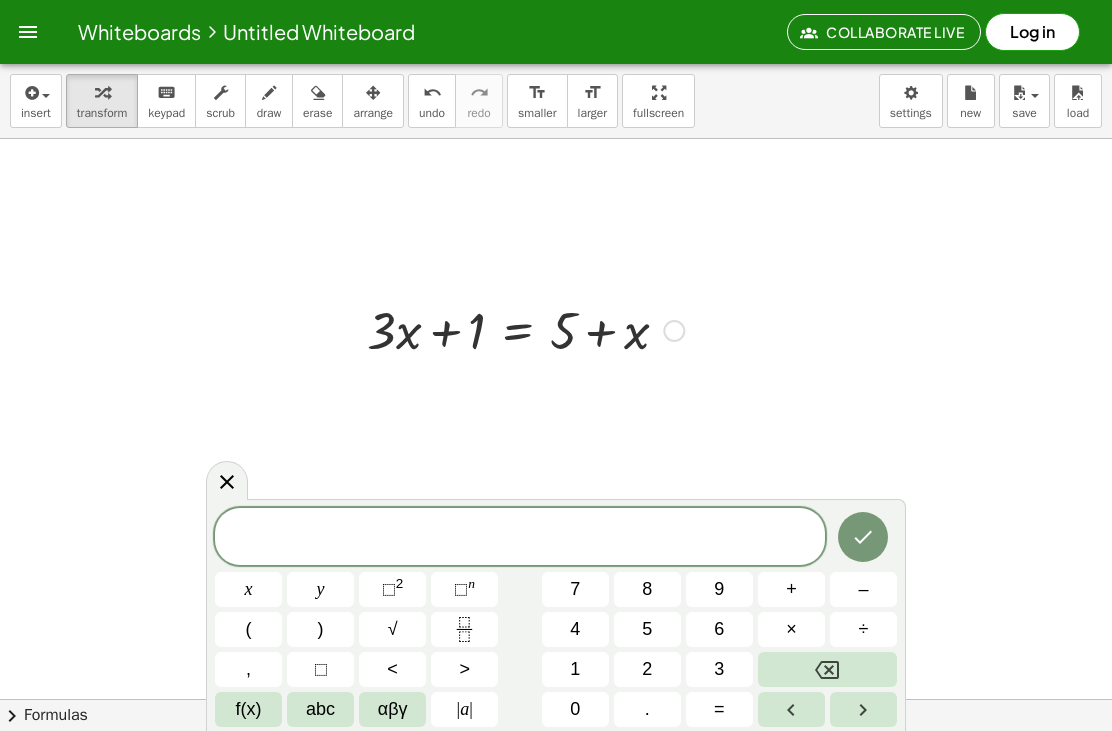 click on "f(x)" at bounding box center [249, 709] 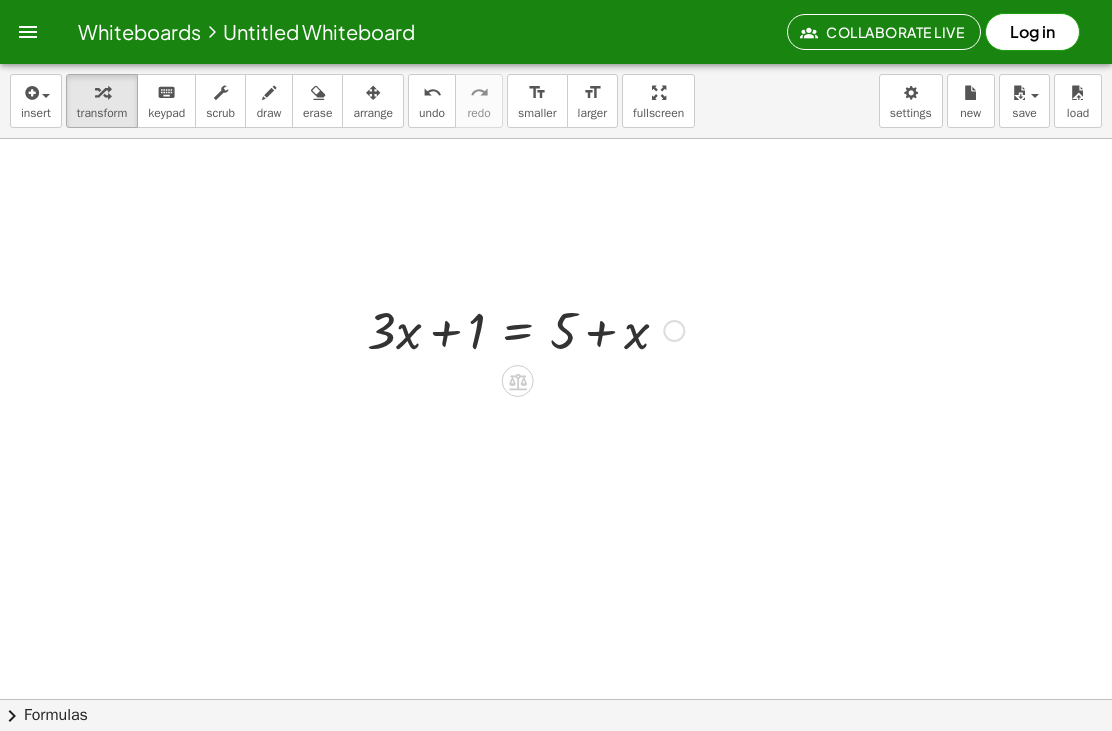 click at bounding box center (30, 93) 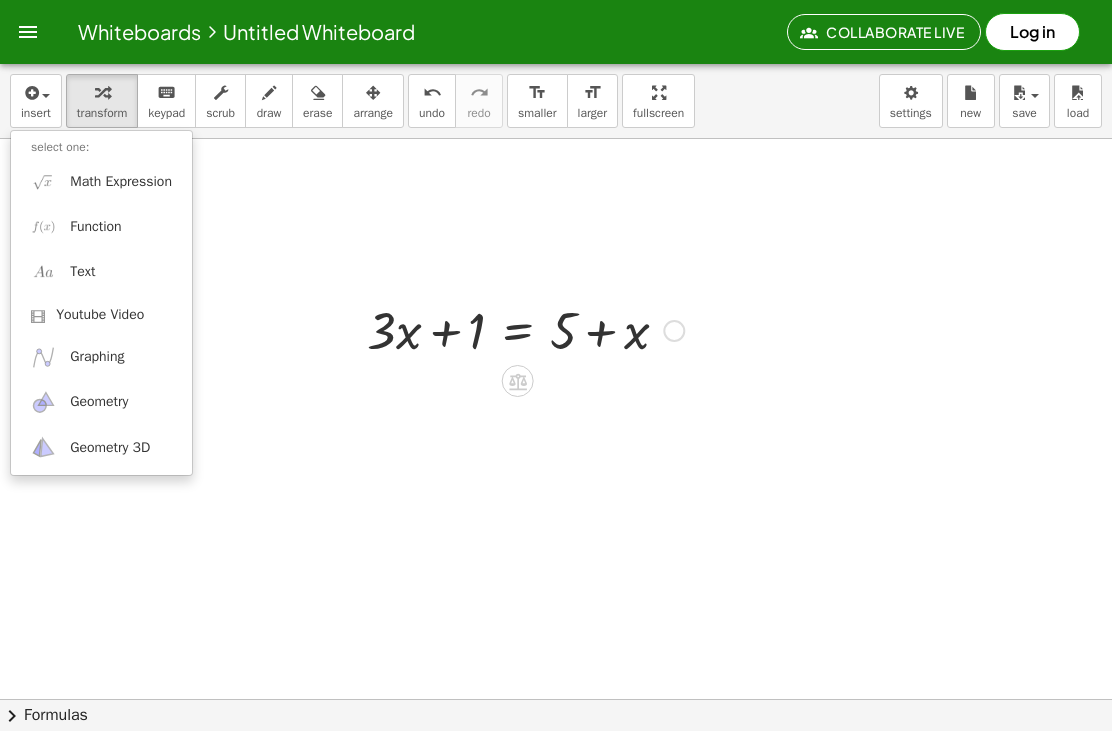 click at bounding box center [556, 365] 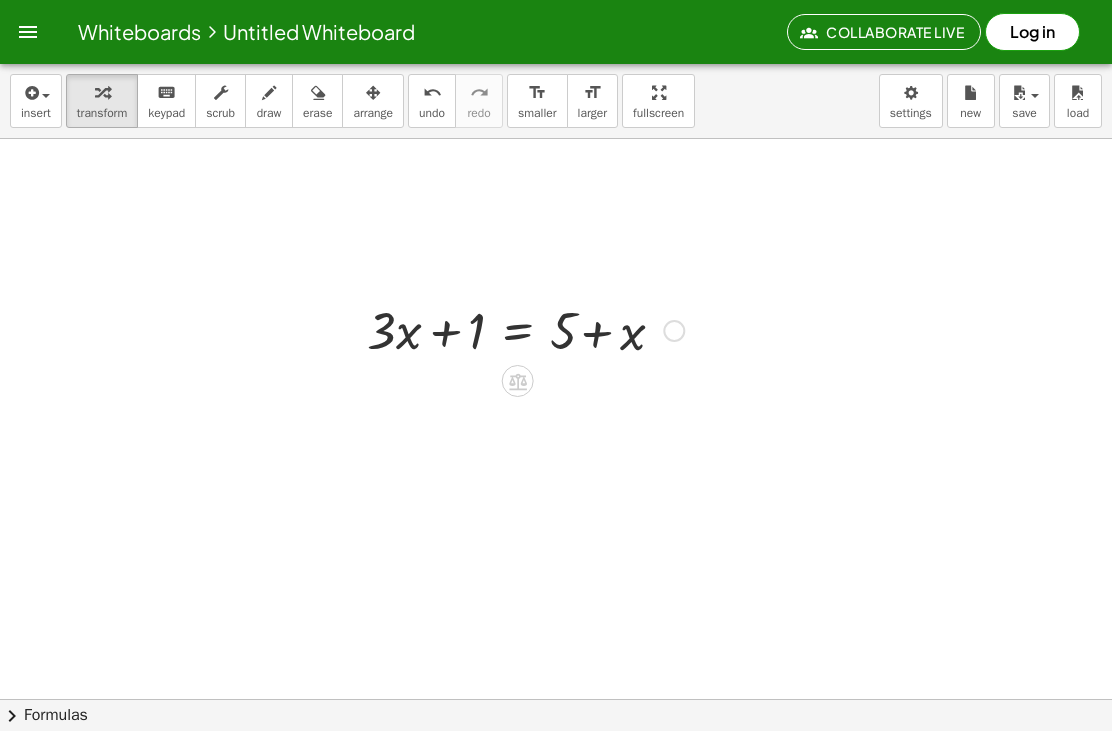 click at bounding box center [525, 329] 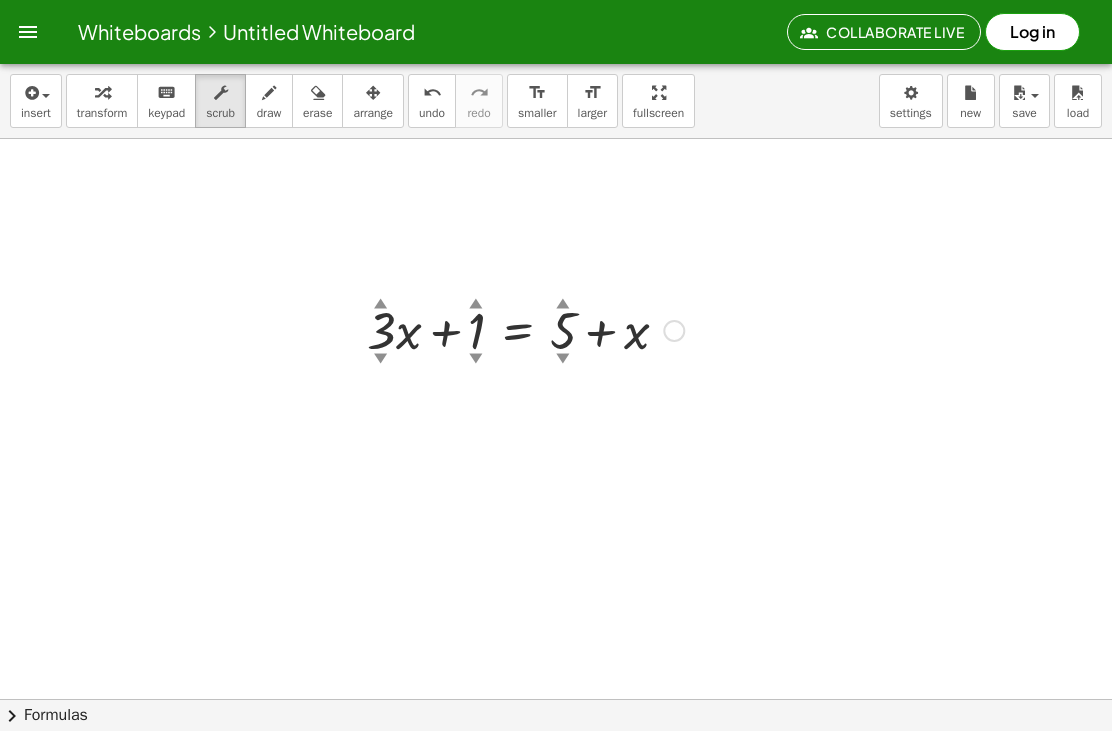 click at bounding box center [30, 93] 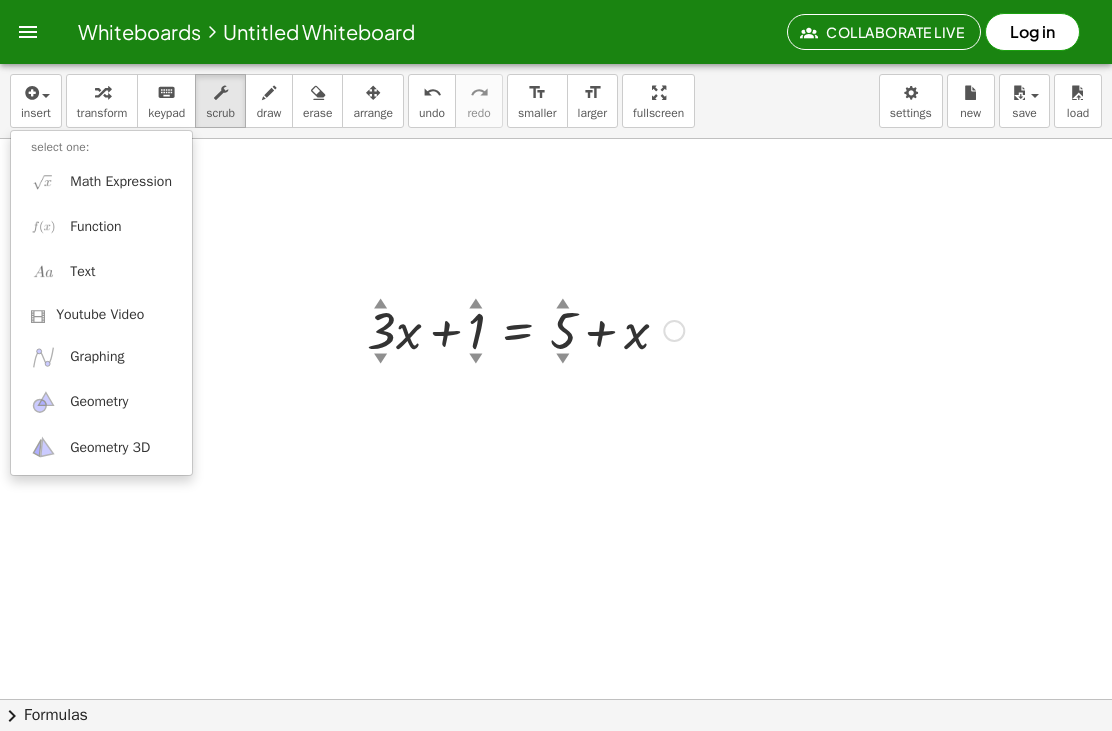 click on "Function" at bounding box center (101, 226) 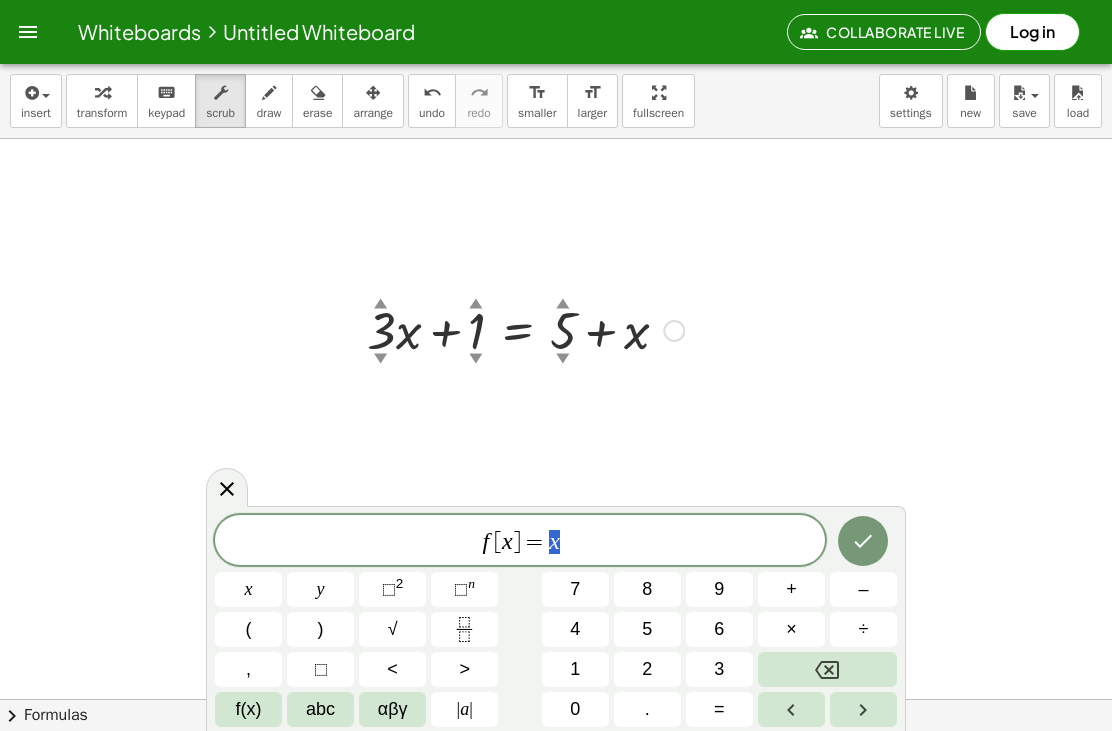 click on "(" at bounding box center (249, 629) 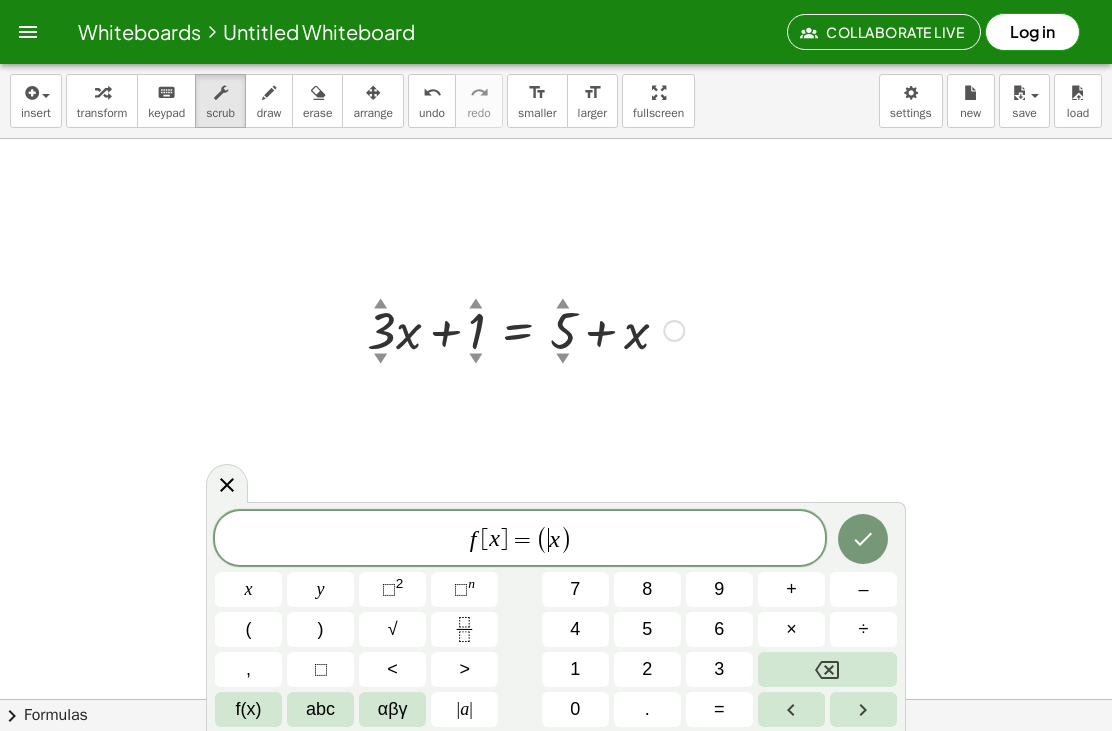 click on "f(x)" at bounding box center (248, 709) 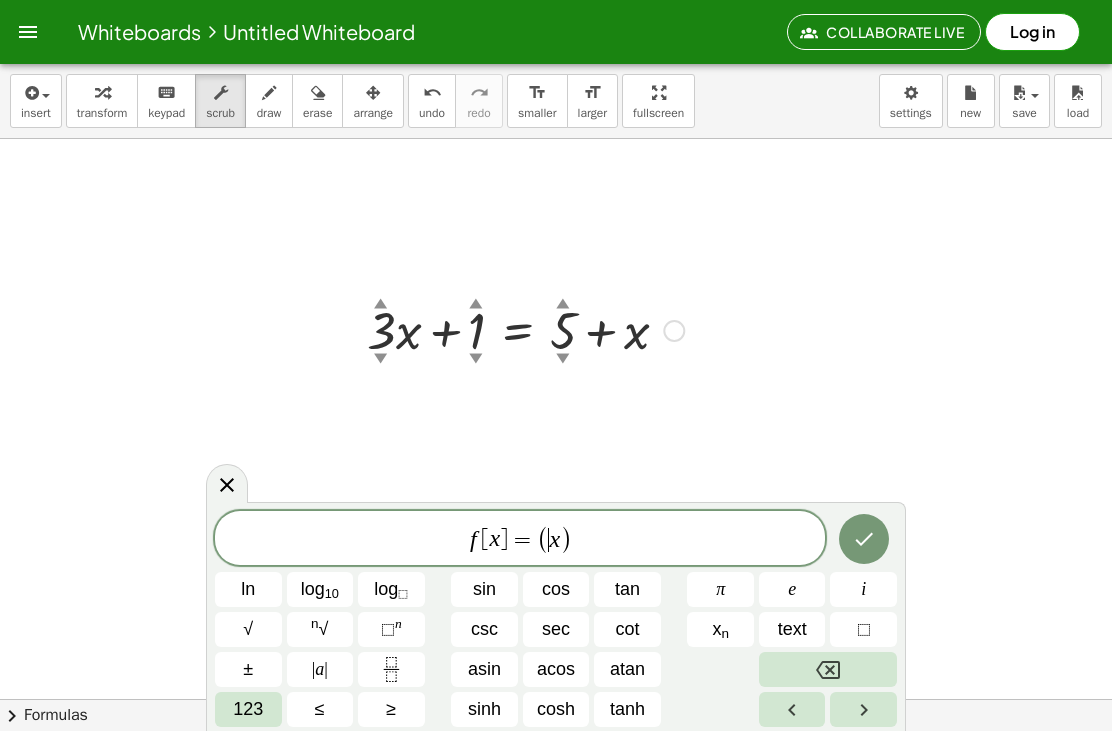 click on "123" at bounding box center [248, 709] 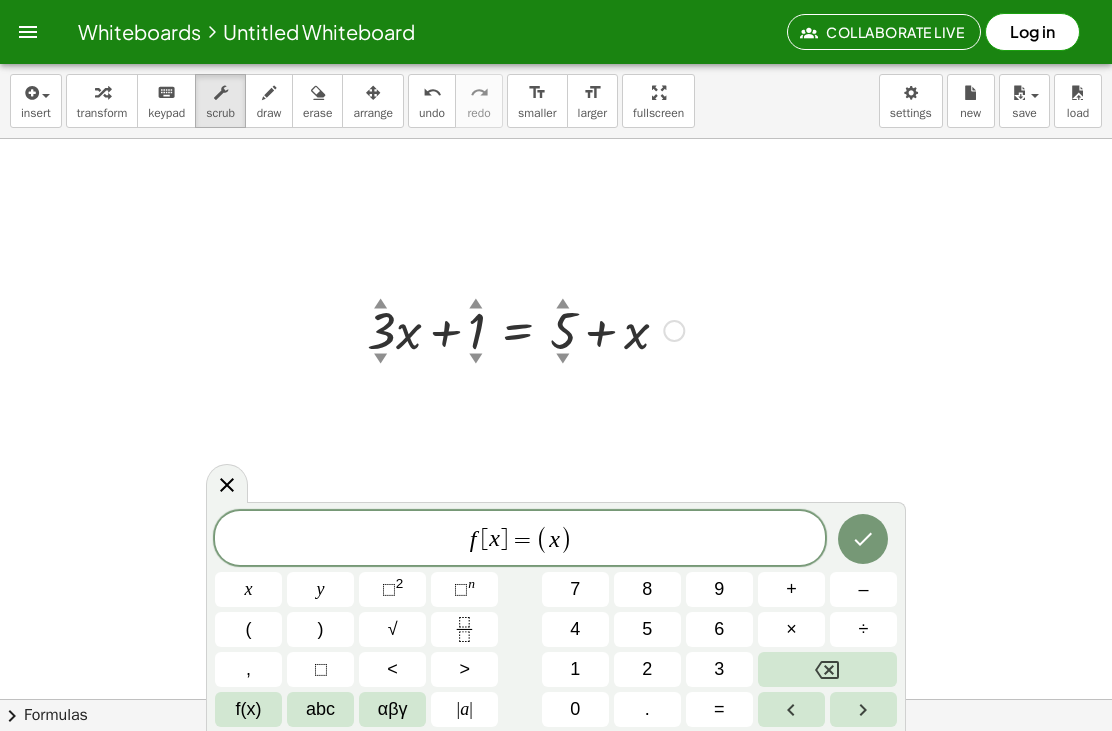 click on "–" at bounding box center (863, 589) 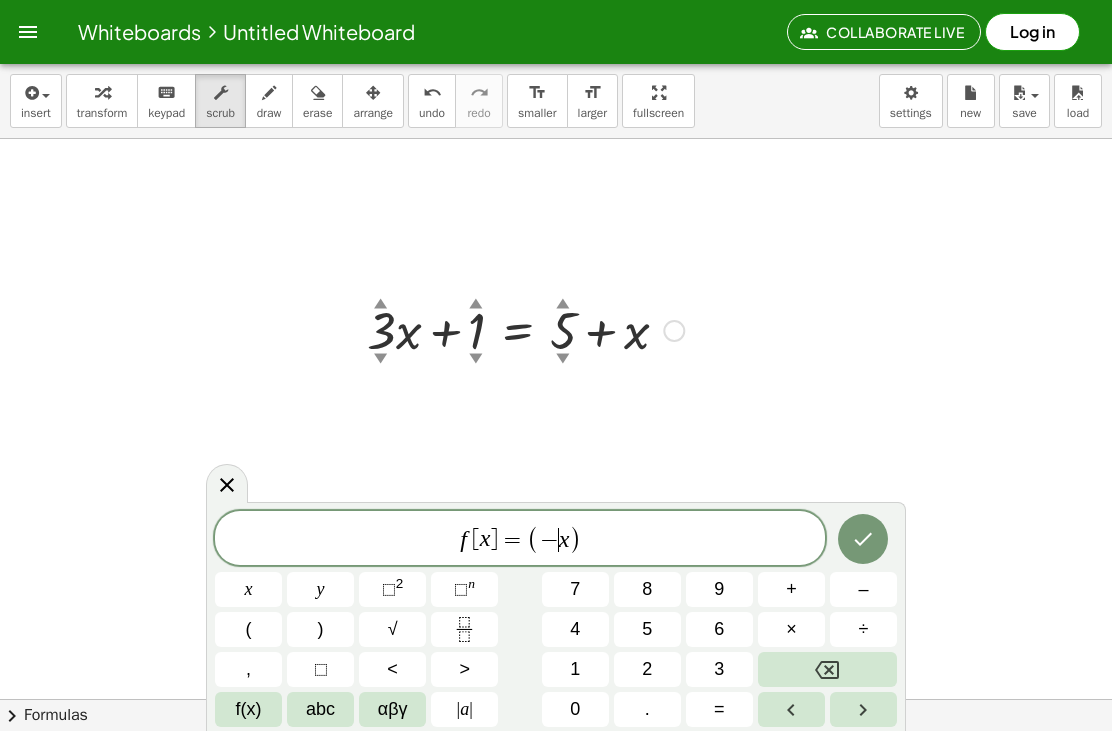 click at bounding box center (827, 669) 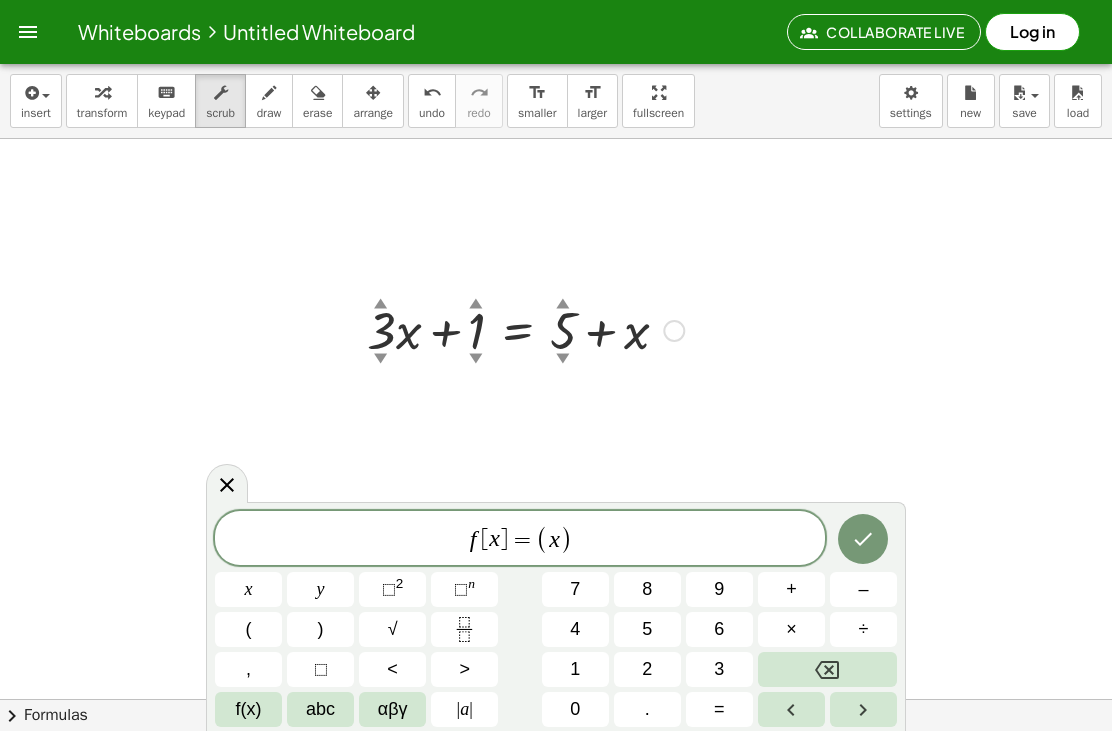 click on "f [ x ] = ( ​ x )" at bounding box center (520, 539) 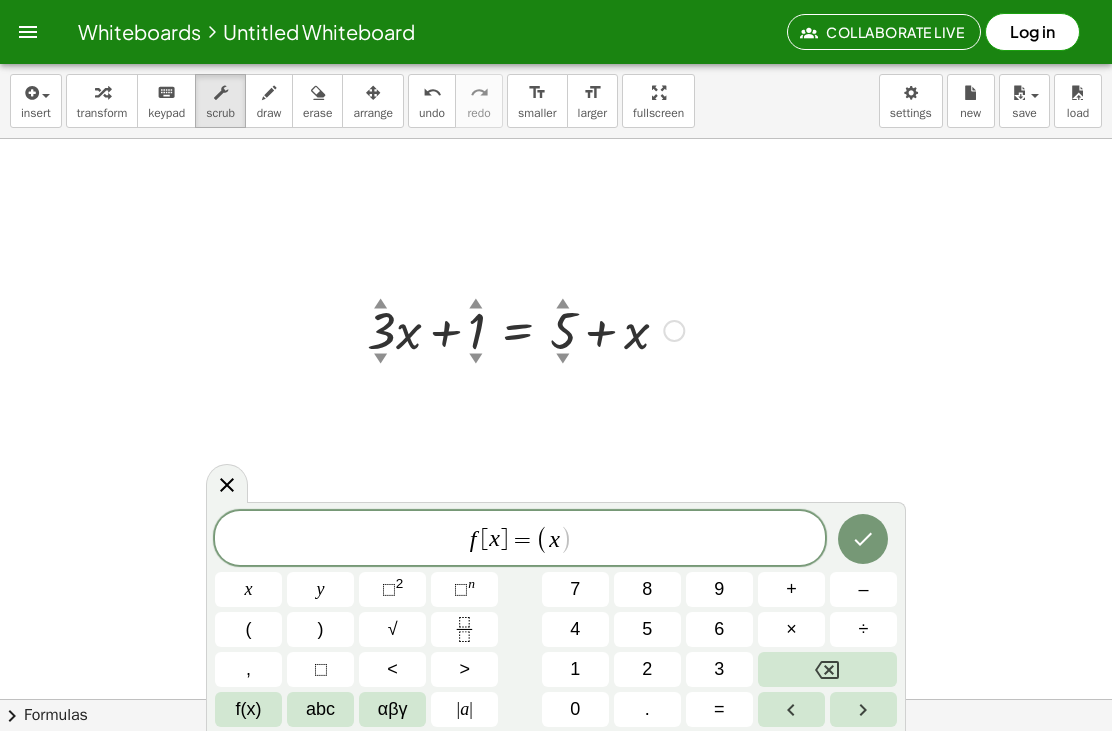 click on "–" at bounding box center [863, 589] 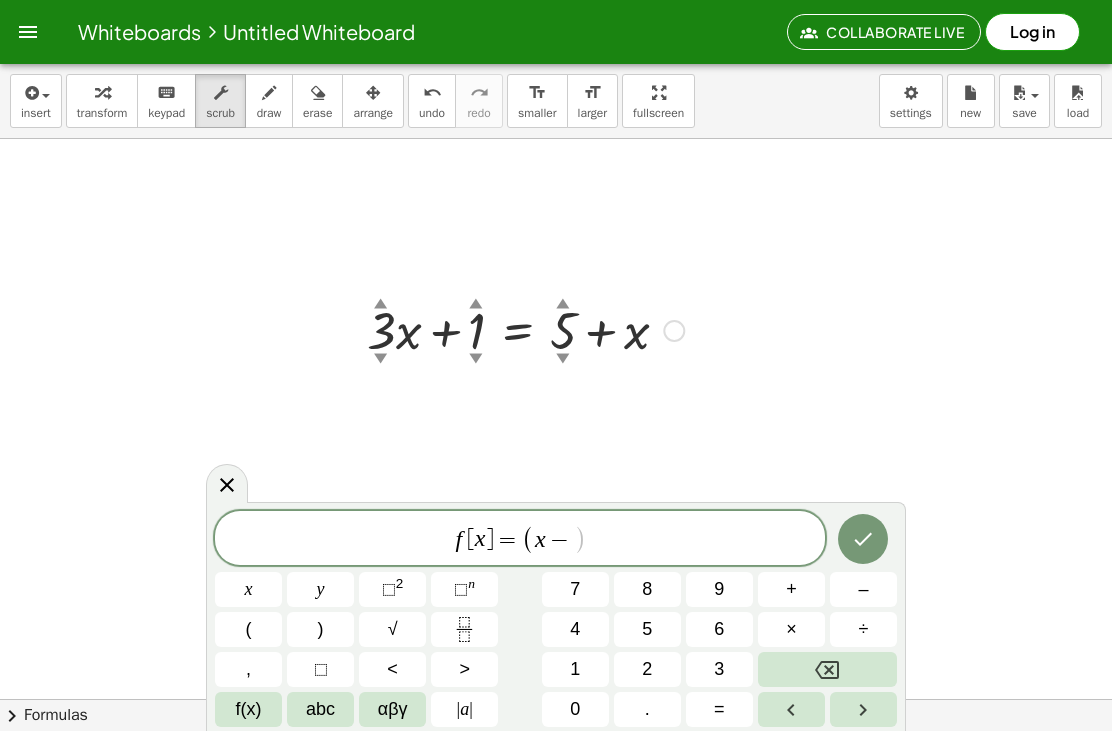 click on "1" at bounding box center (575, 669) 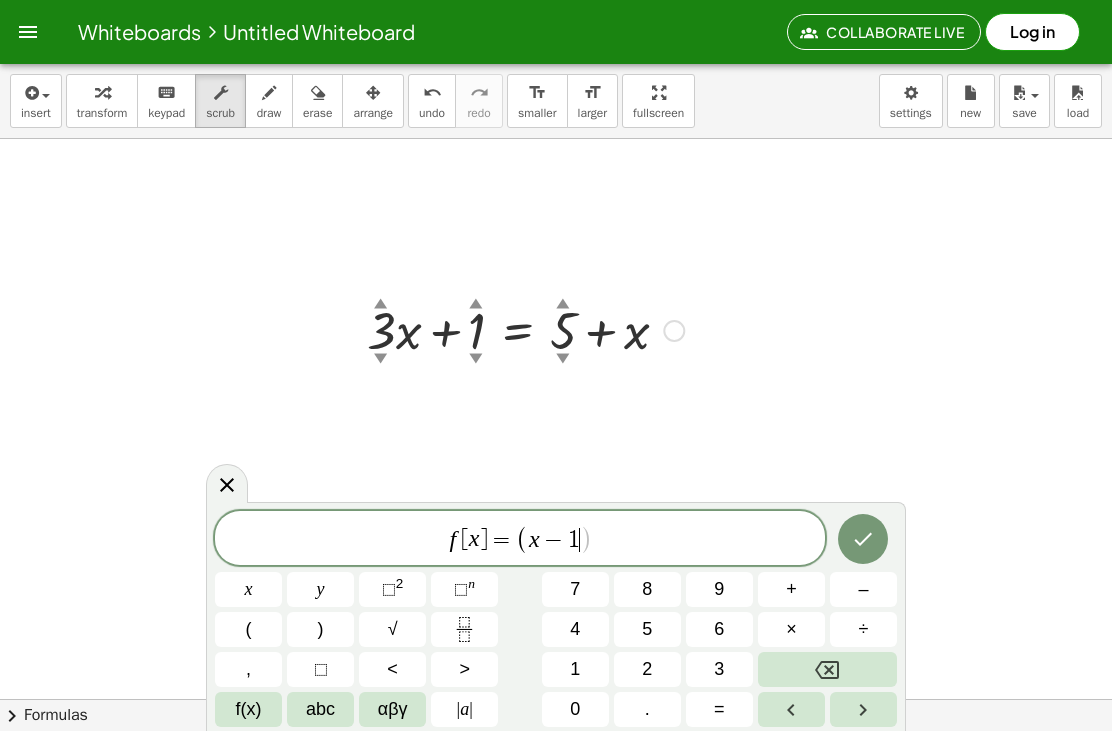 click on ")" at bounding box center [321, 629] 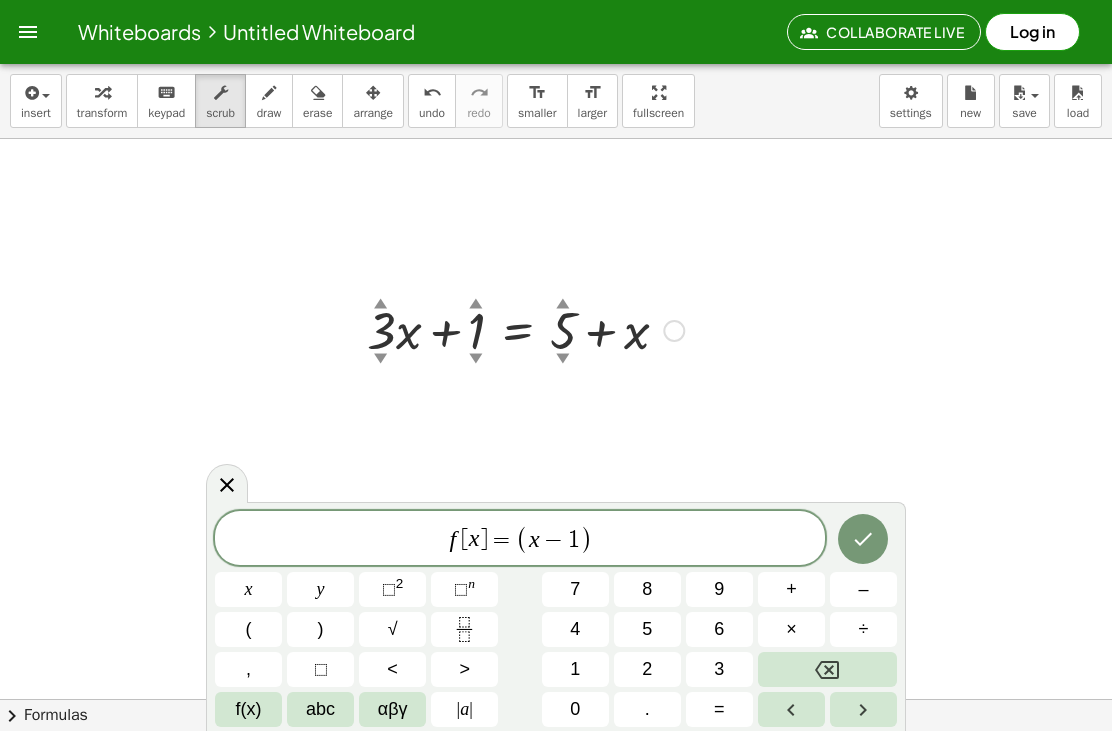 click on "(" at bounding box center [249, 629] 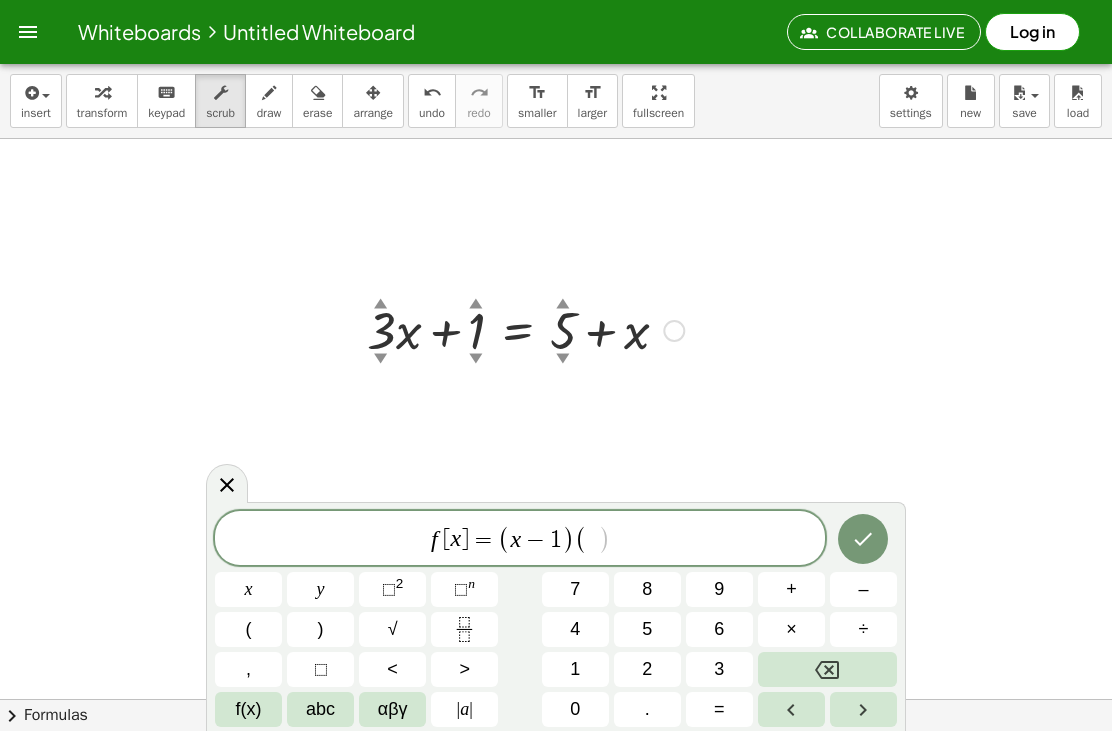 click on "x" at bounding box center (248, 589) 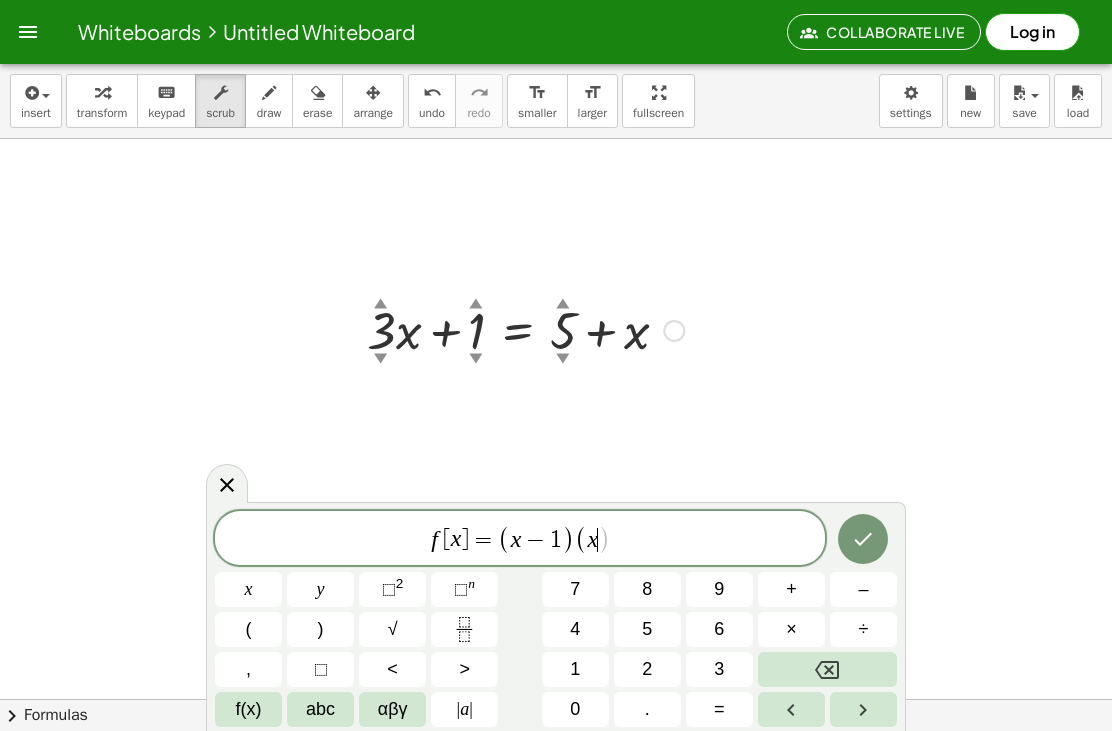 click on "–" at bounding box center [863, 589] 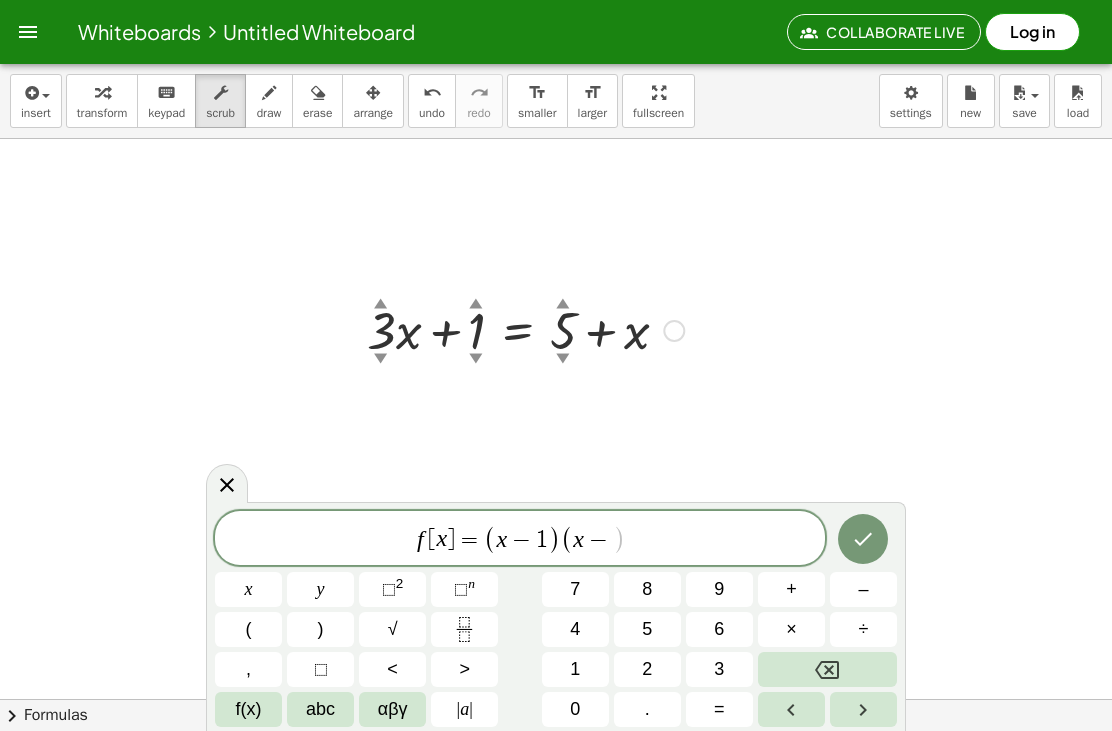 click on "1" at bounding box center [575, 669] 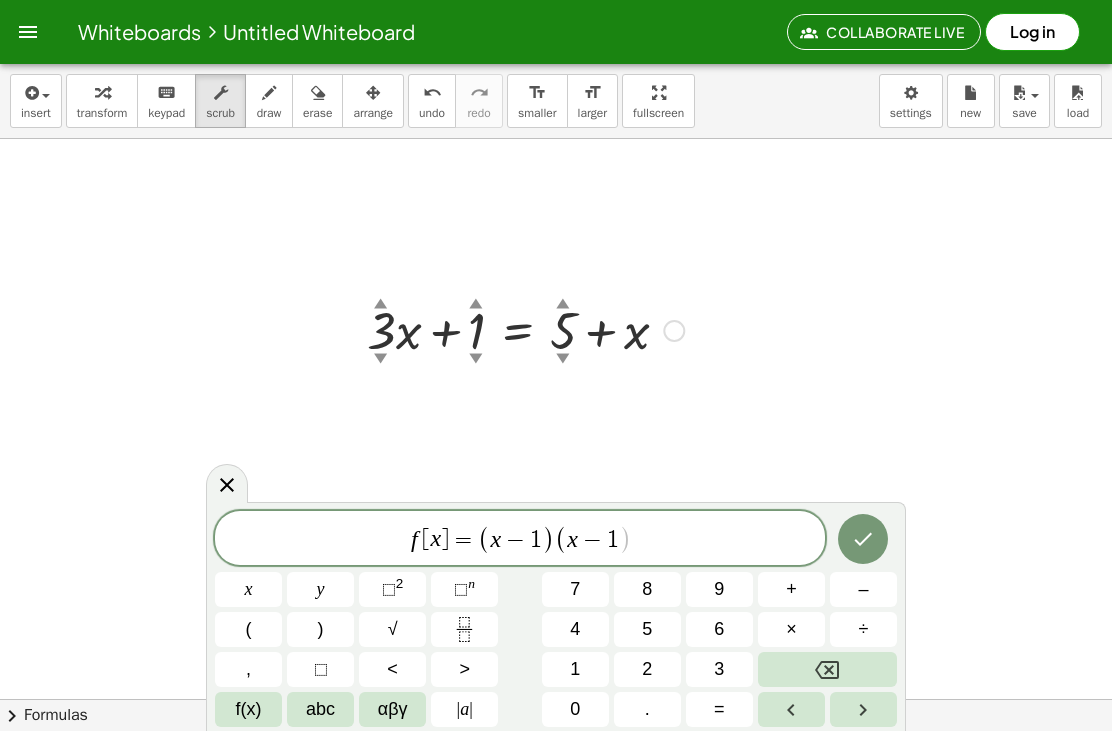 click on ")" at bounding box center [321, 629] 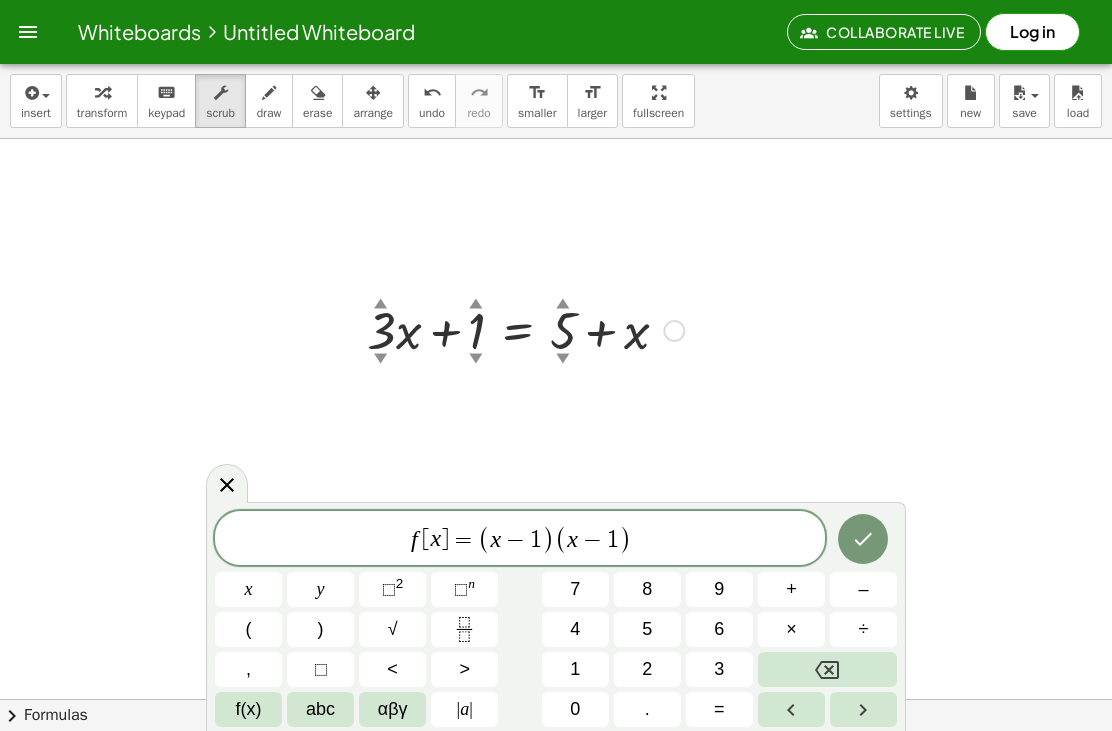 click on "(" at bounding box center [248, 629] 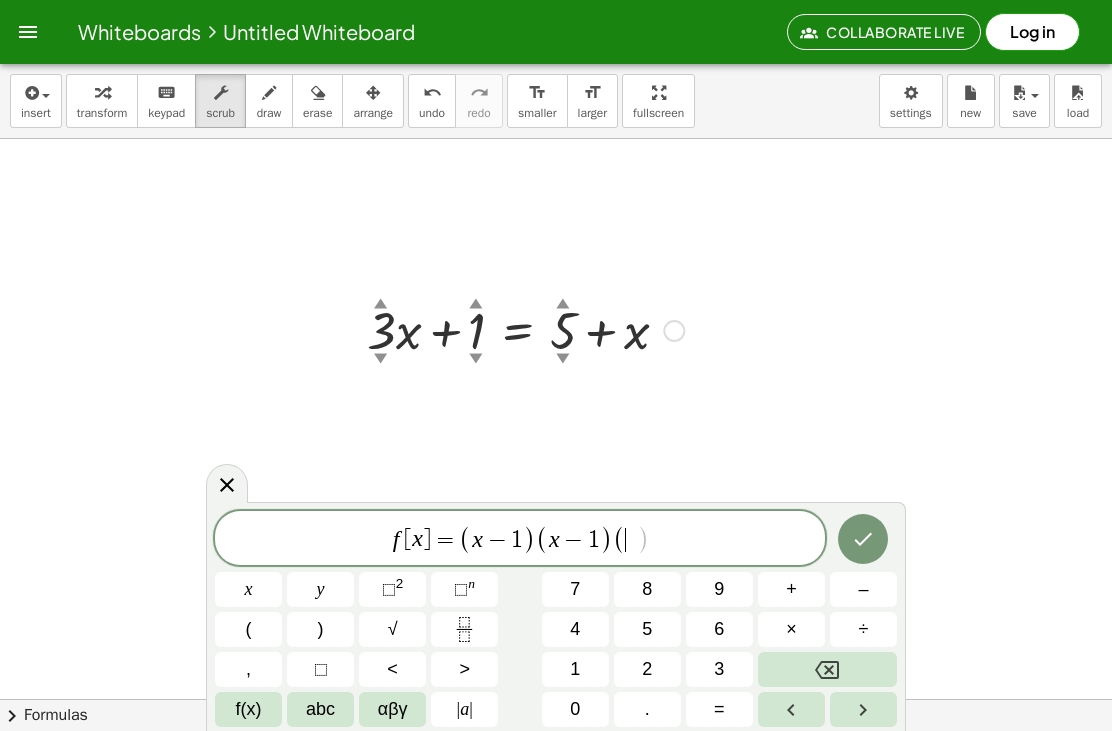 click on "x" at bounding box center [248, 589] 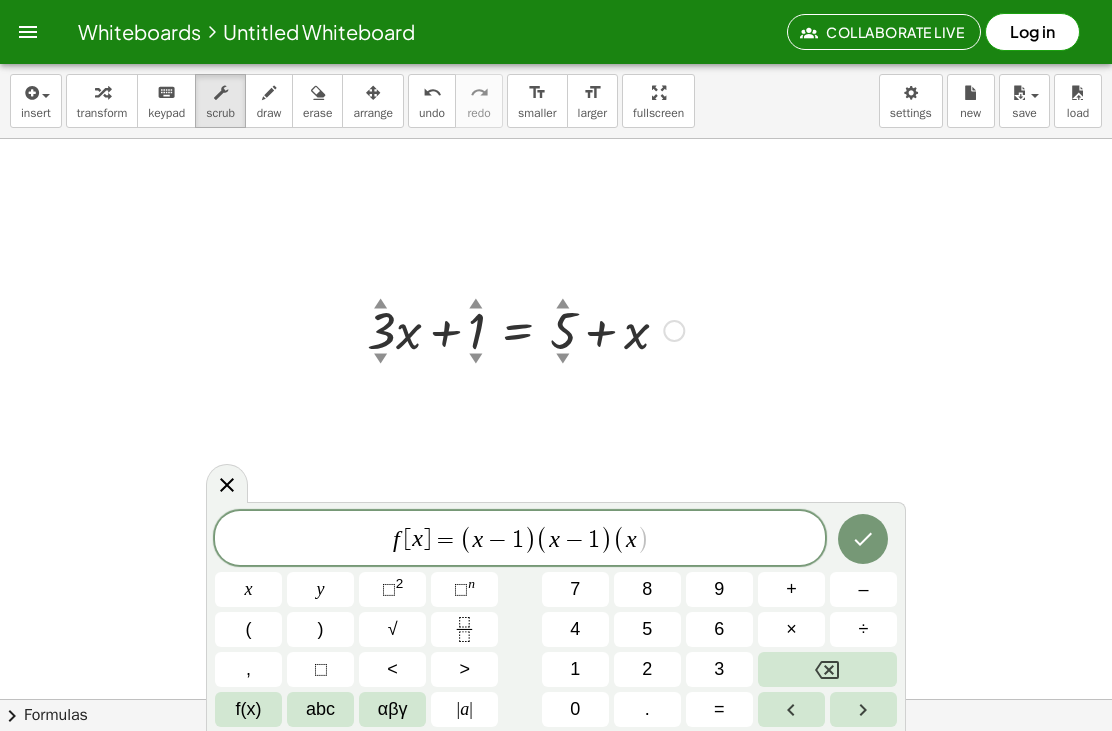 click on "–" at bounding box center [863, 589] 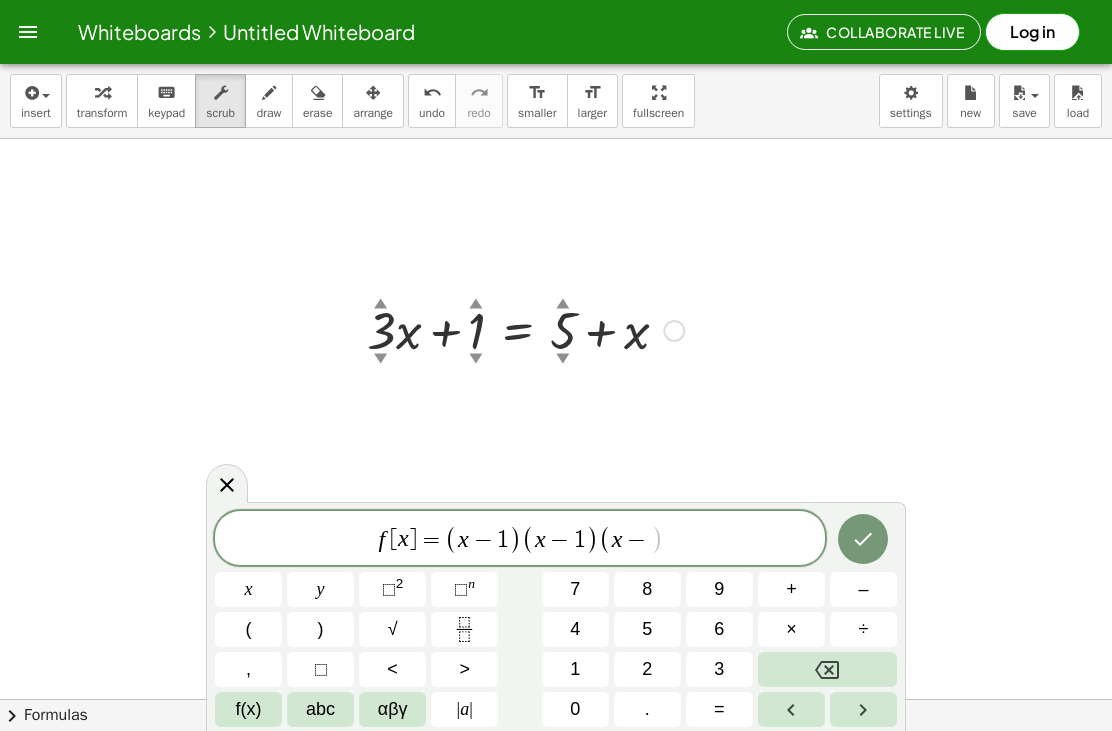 click on "1" at bounding box center (575, 669) 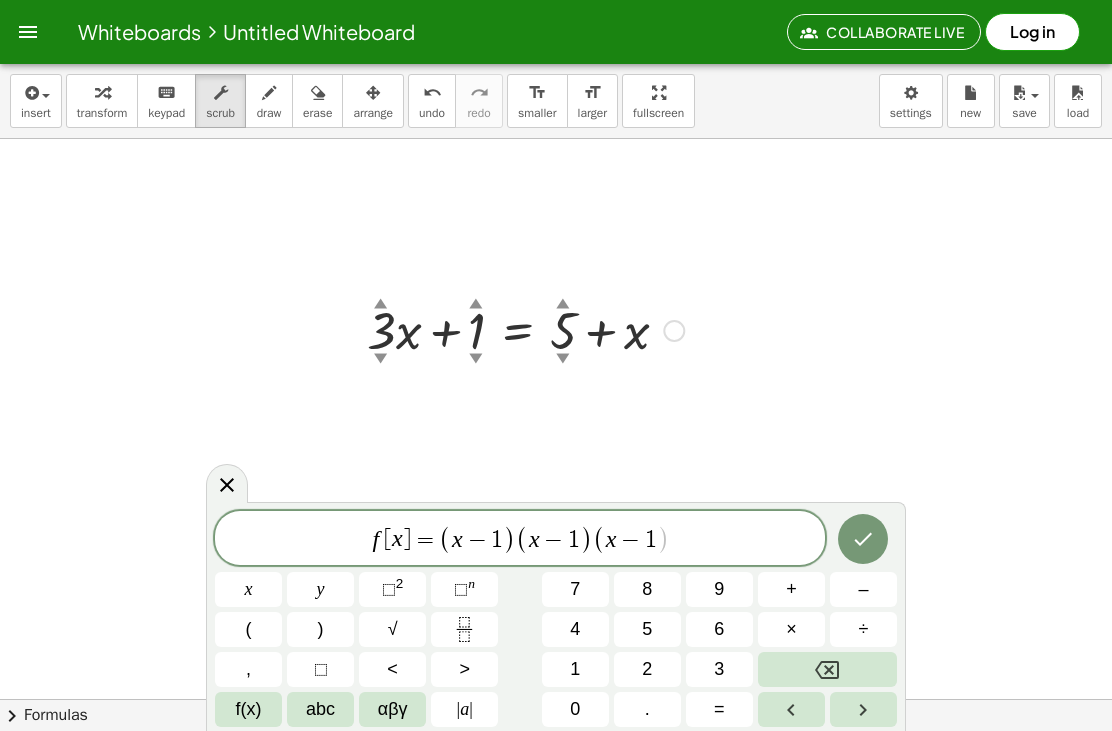 click on ")" at bounding box center [320, 629] 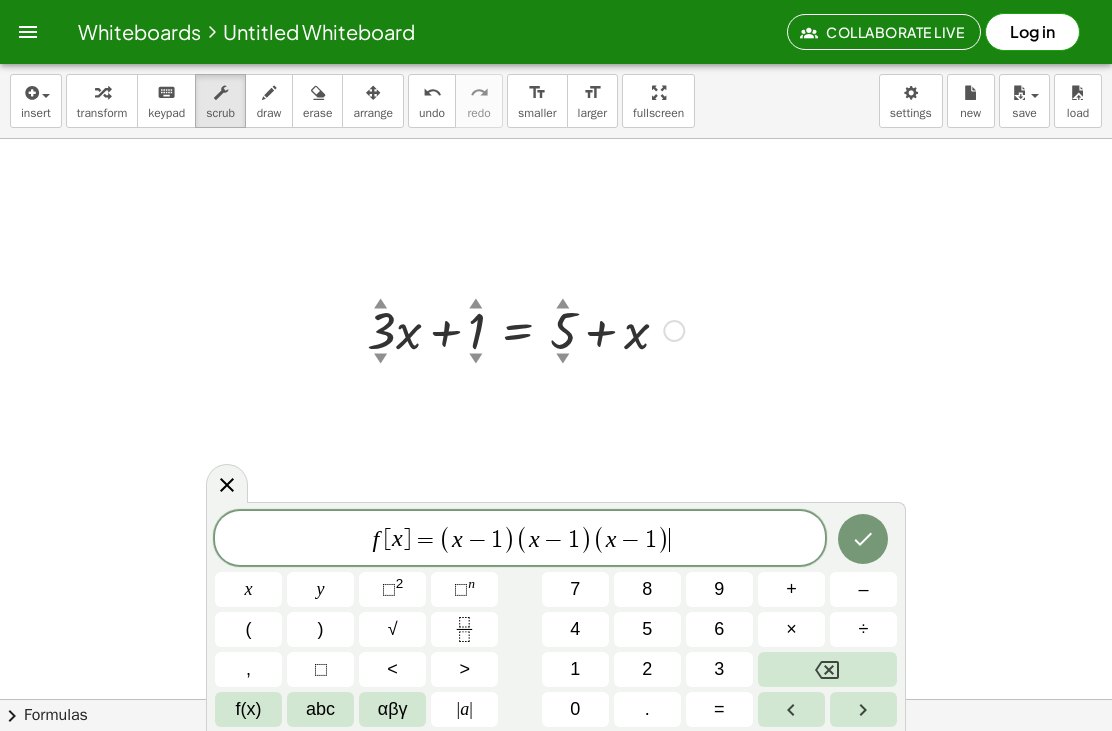 click 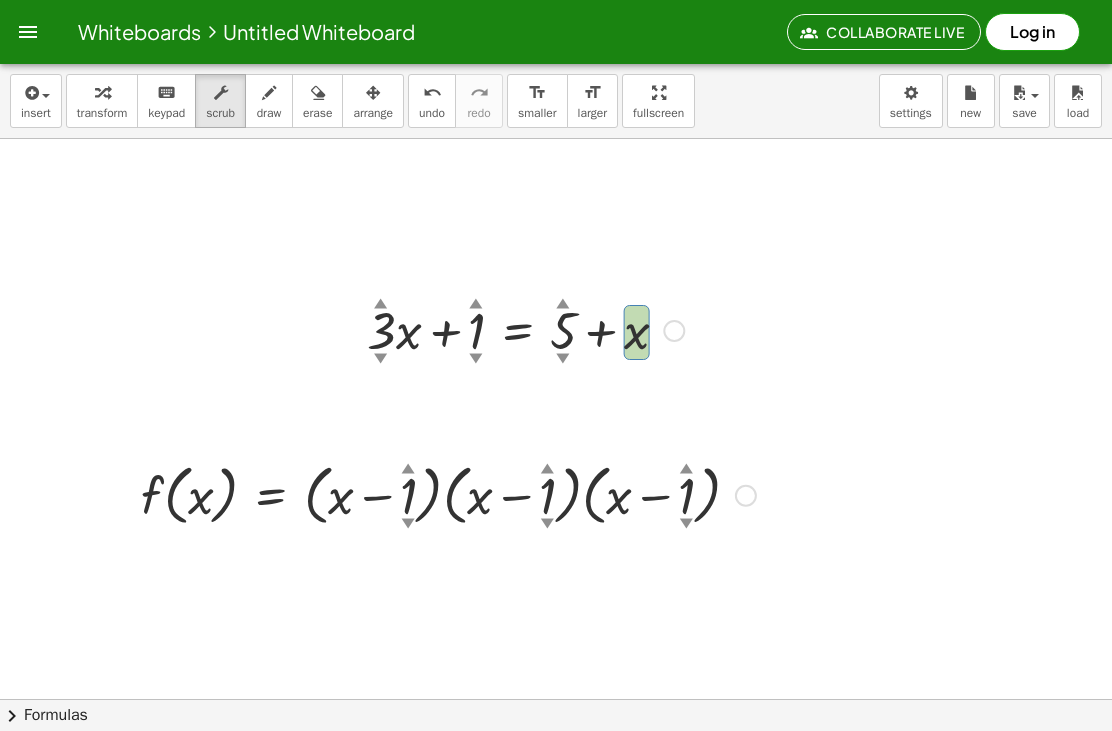 click on "insert" at bounding box center (36, 113) 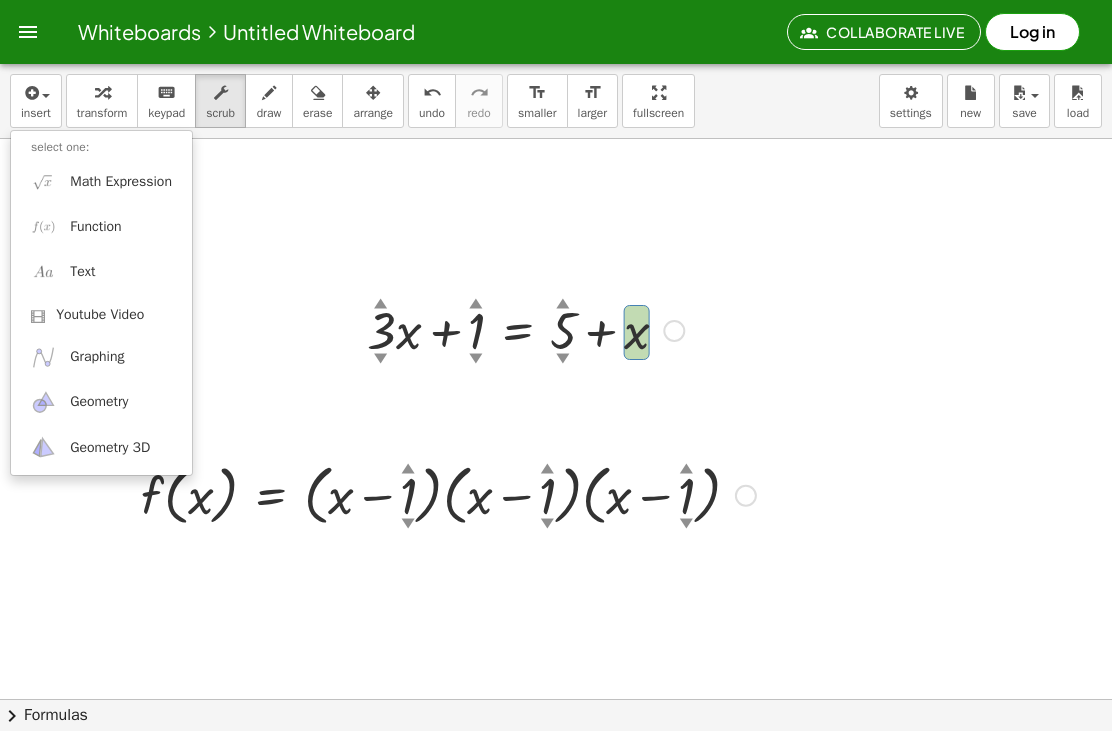 click at bounding box center [556, 365] 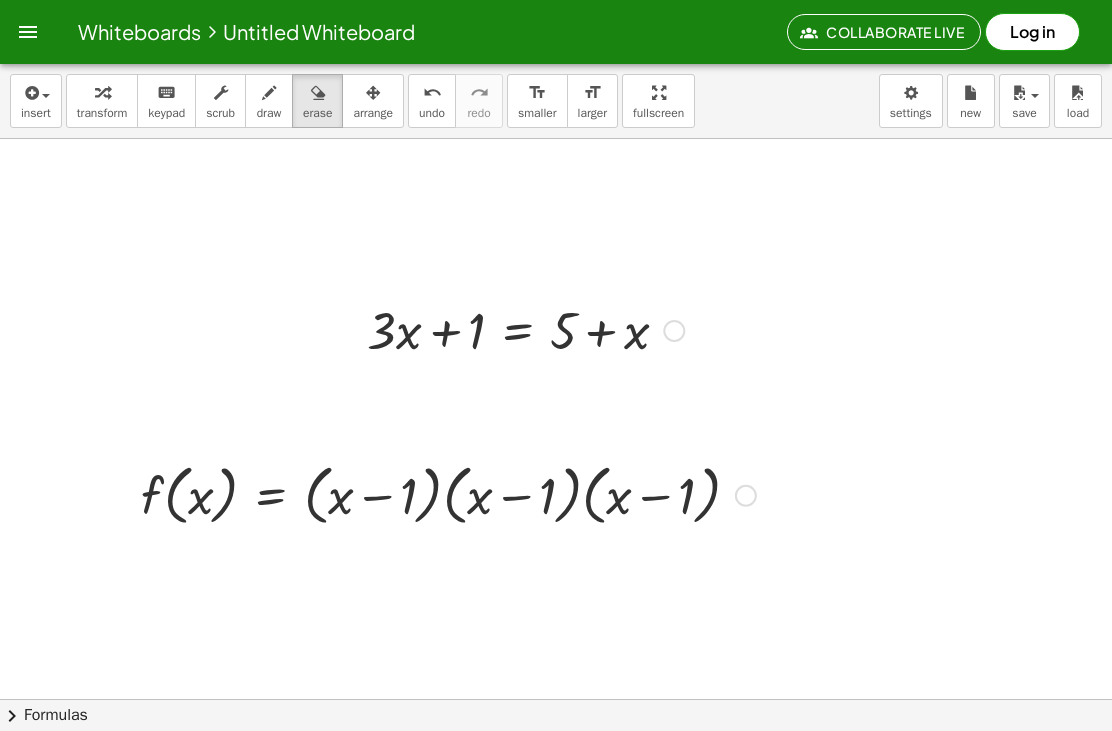 click at bounding box center [30, 93] 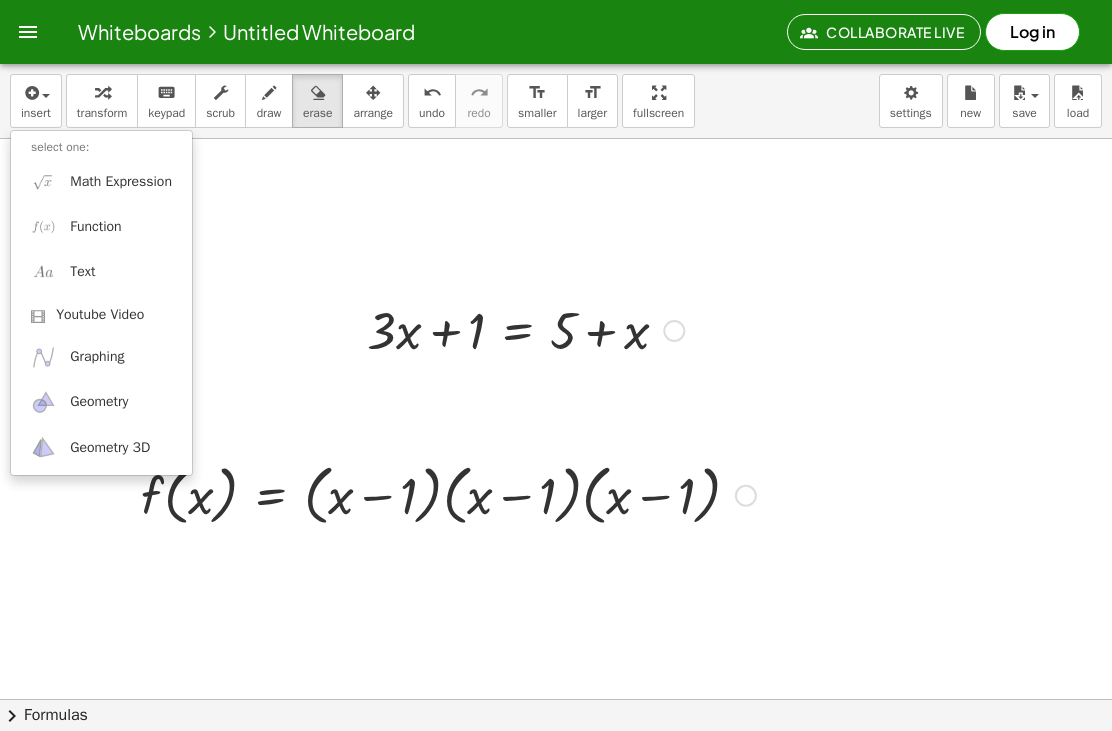 click at bounding box center (556, 365) 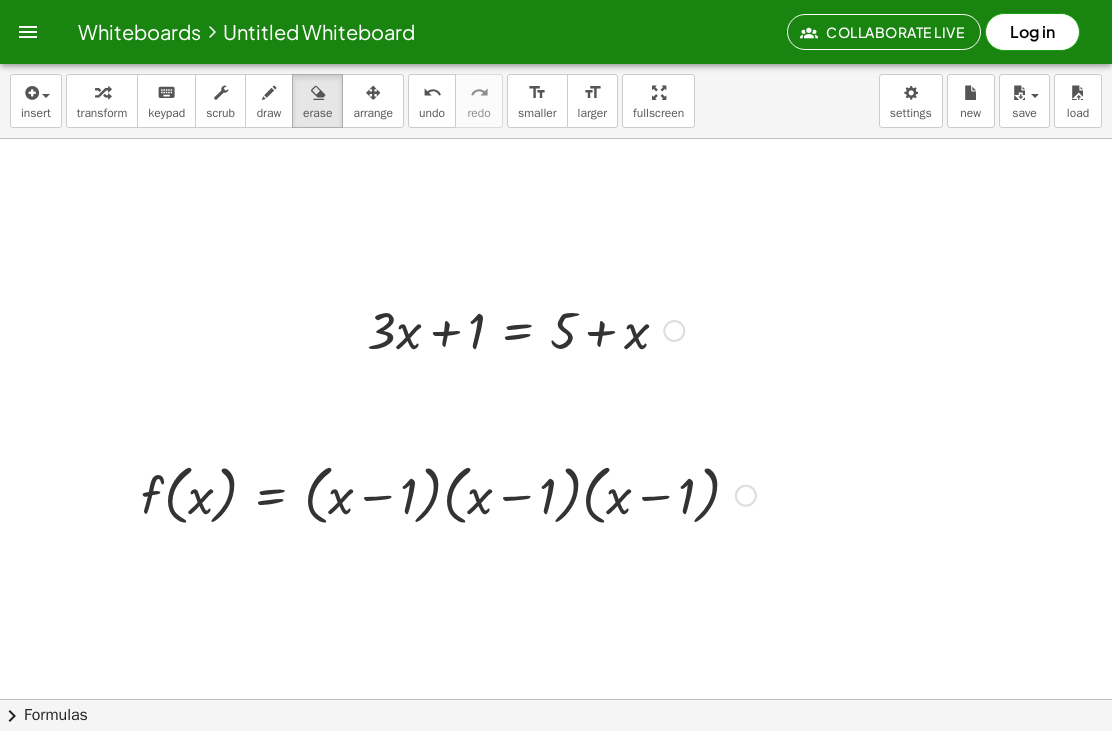 click at bounding box center [30, 93] 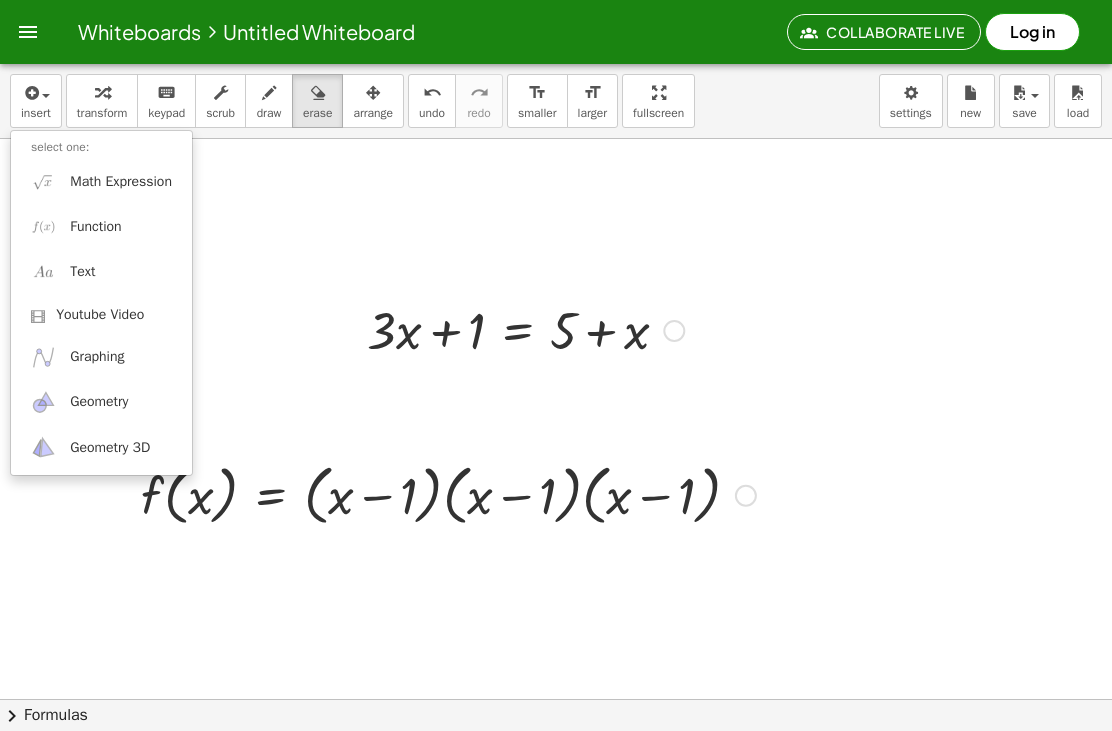 click at bounding box center [556, 365] 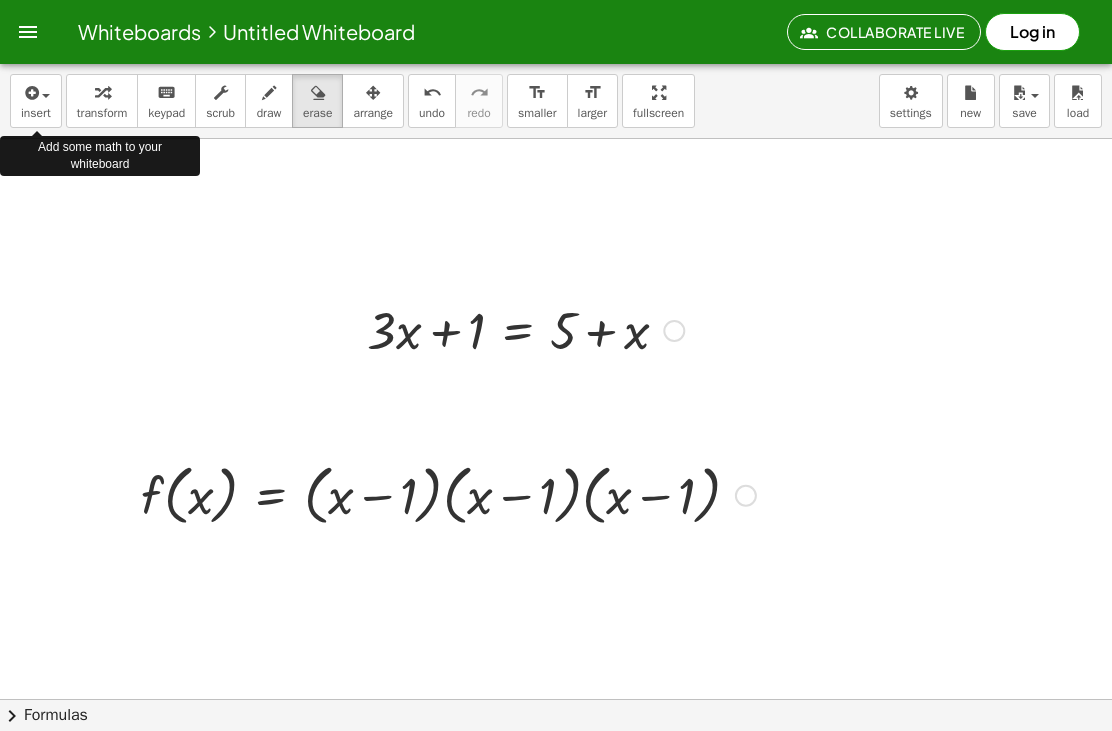click at bounding box center (30, 93) 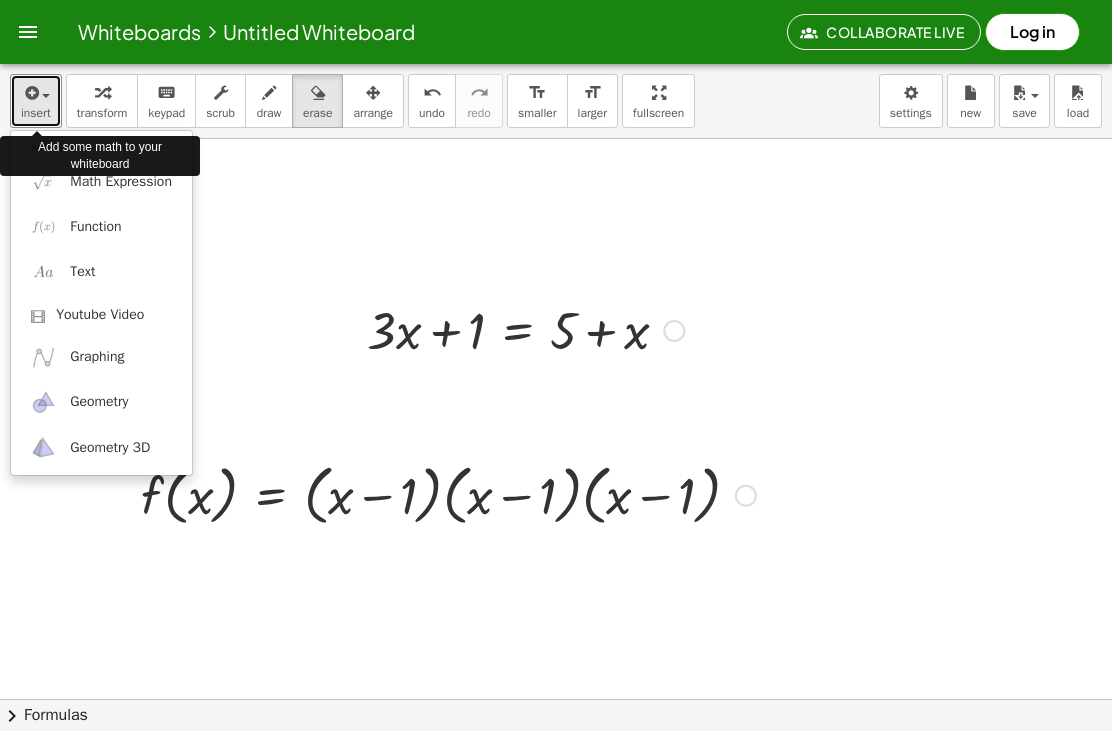 scroll, scrollTop: 0, scrollLeft: 0, axis: both 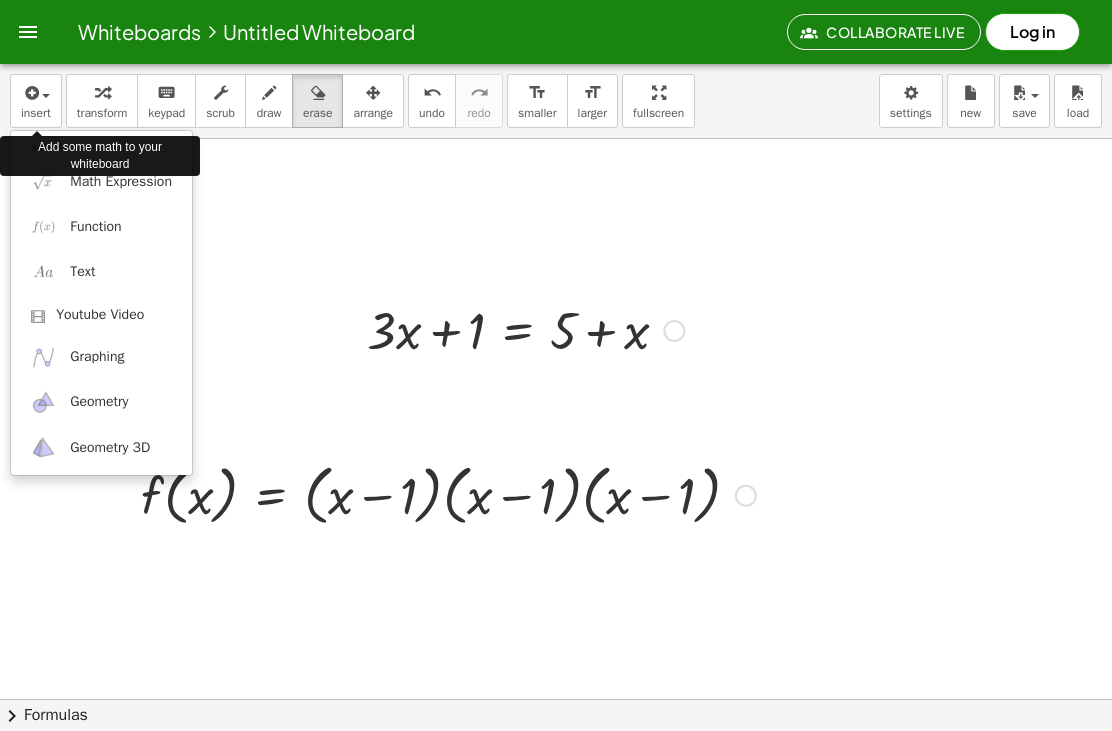 click at bounding box center (556, 365) 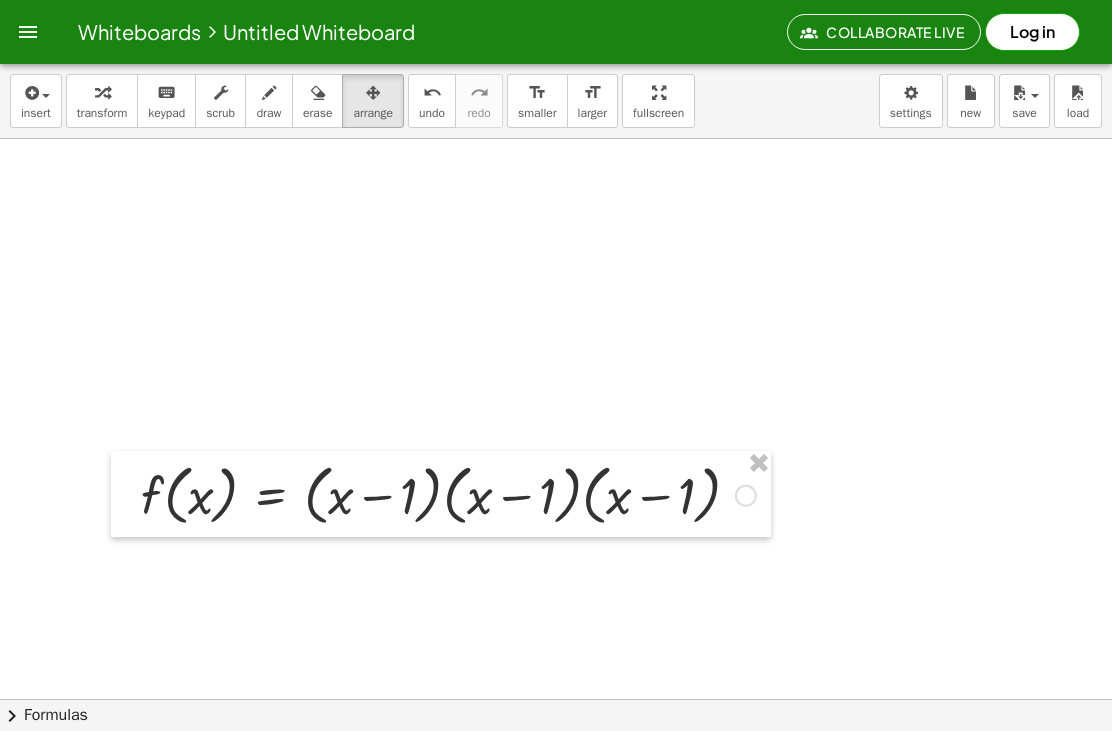 click on "insert" at bounding box center (36, 101) 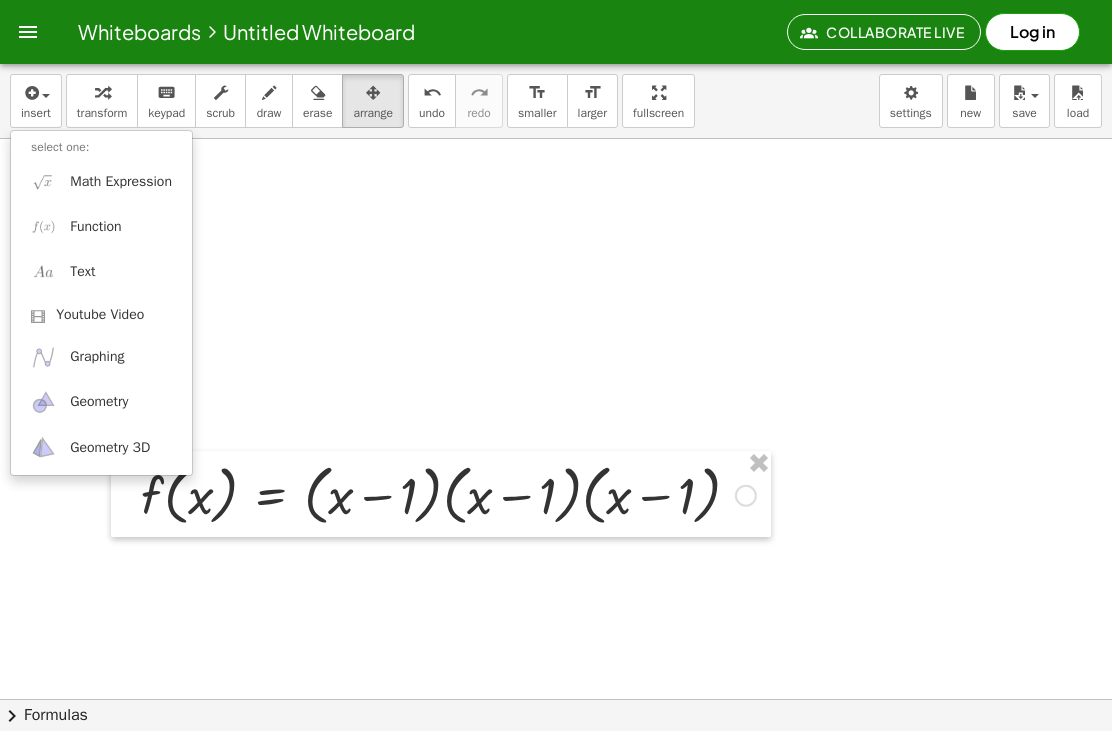 click on "Graphing" at bounding box center [97, 357] 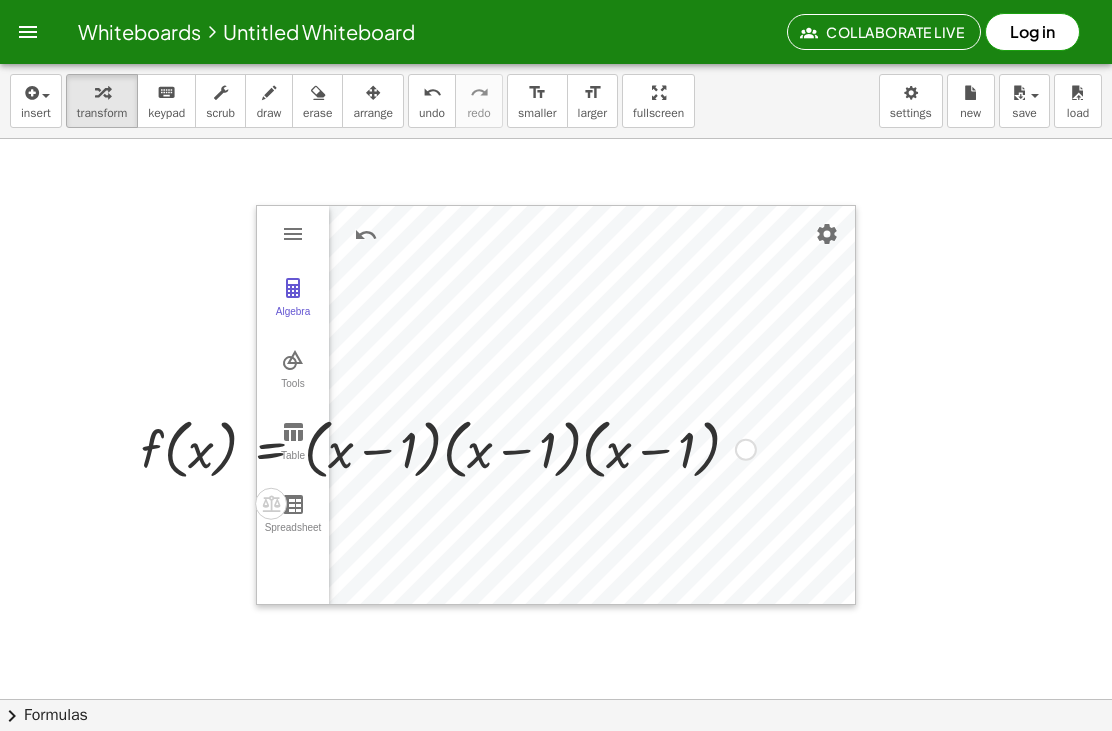 scroll, scrollTop: 47, scrollLeft: 0, axis: vertical 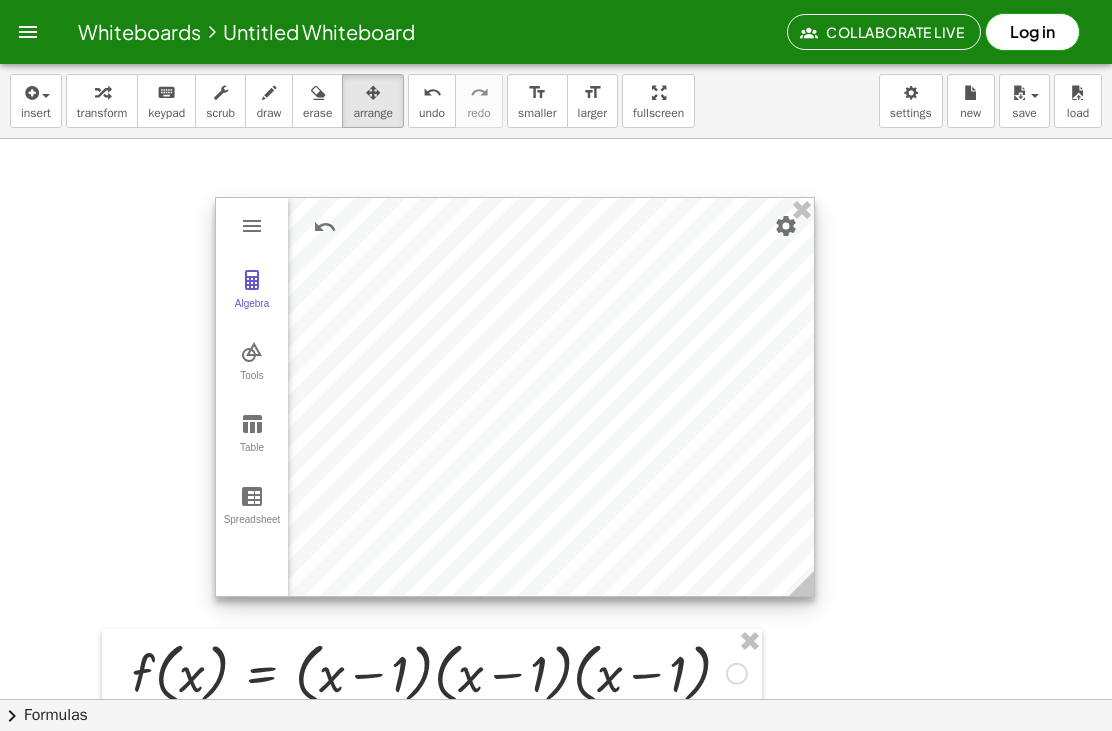 click at bounding box center (325, 227) 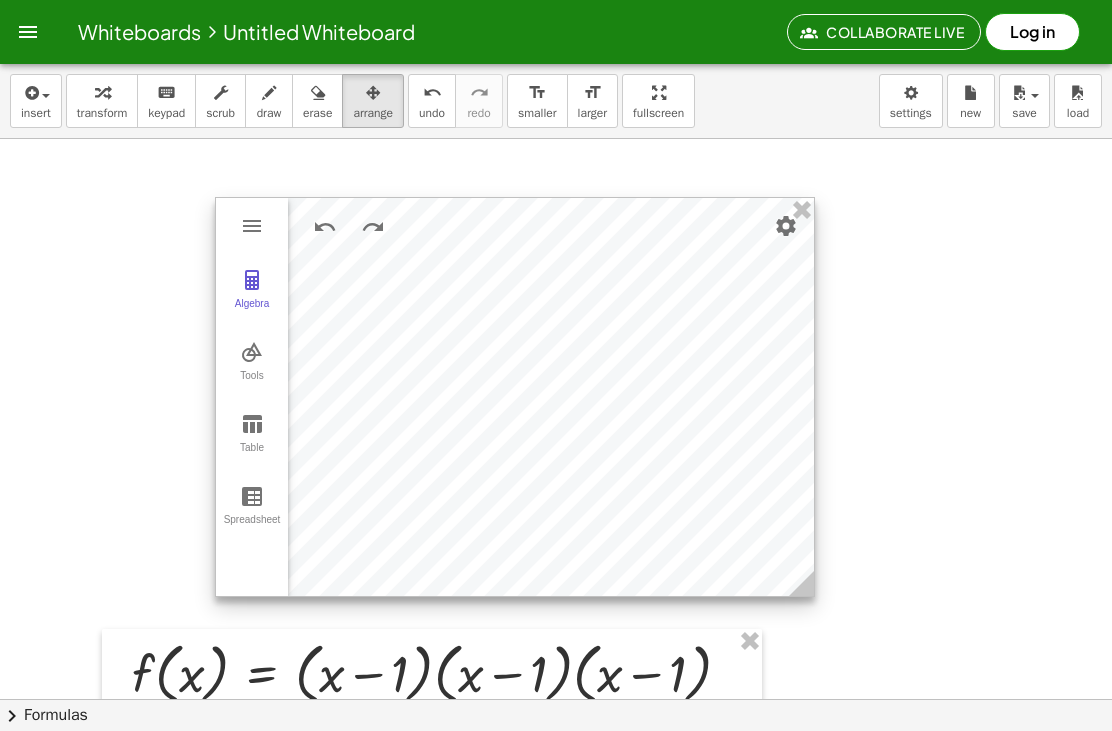 scroll, scrollTop: 59, scrollLeft: 0, axis: vertical 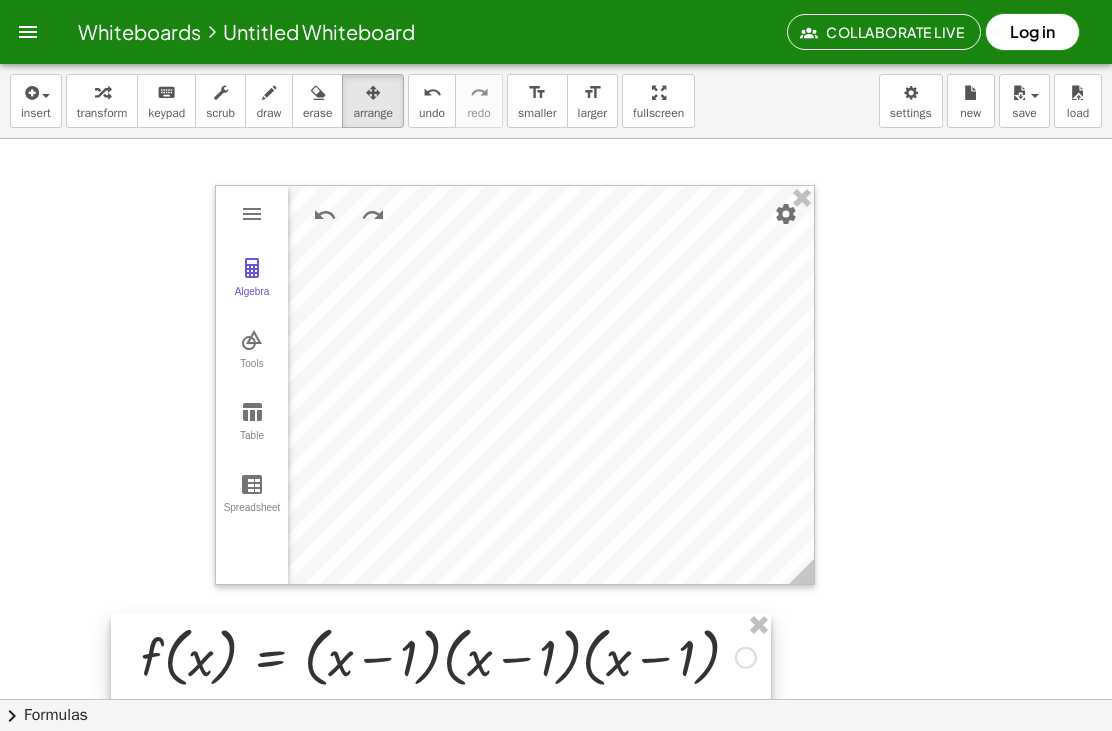 click on "insert" at bounding box center (36, 113) 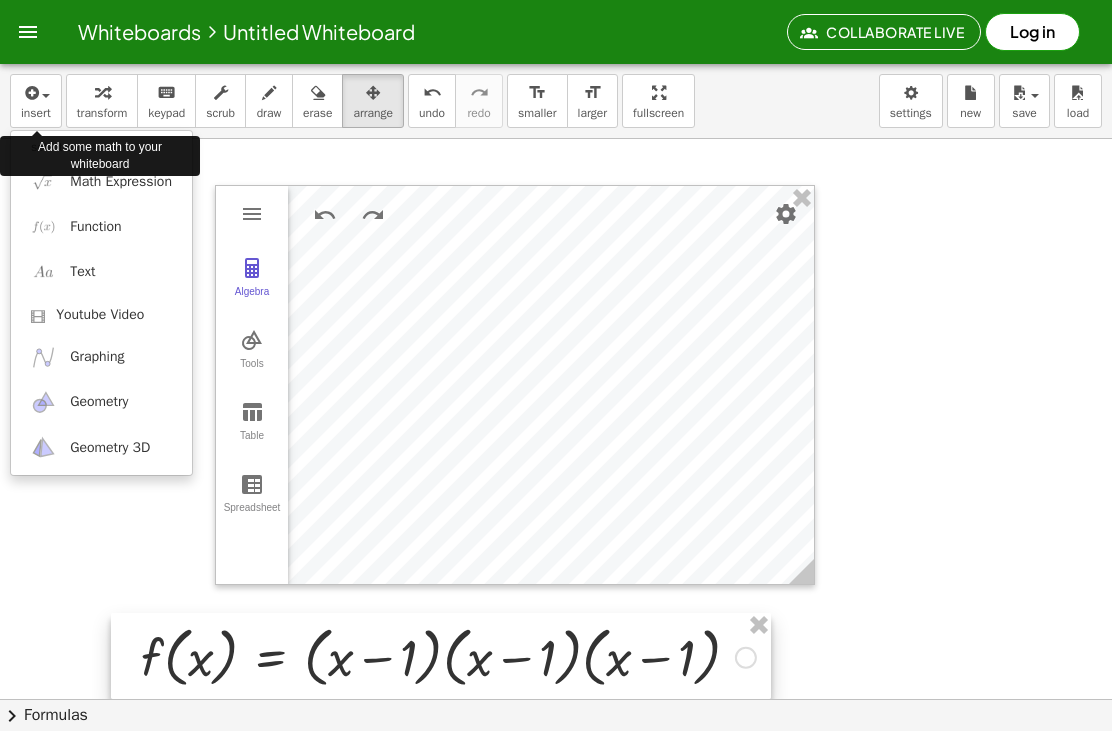 click on "Graphing" at bounding box center (97, 357) 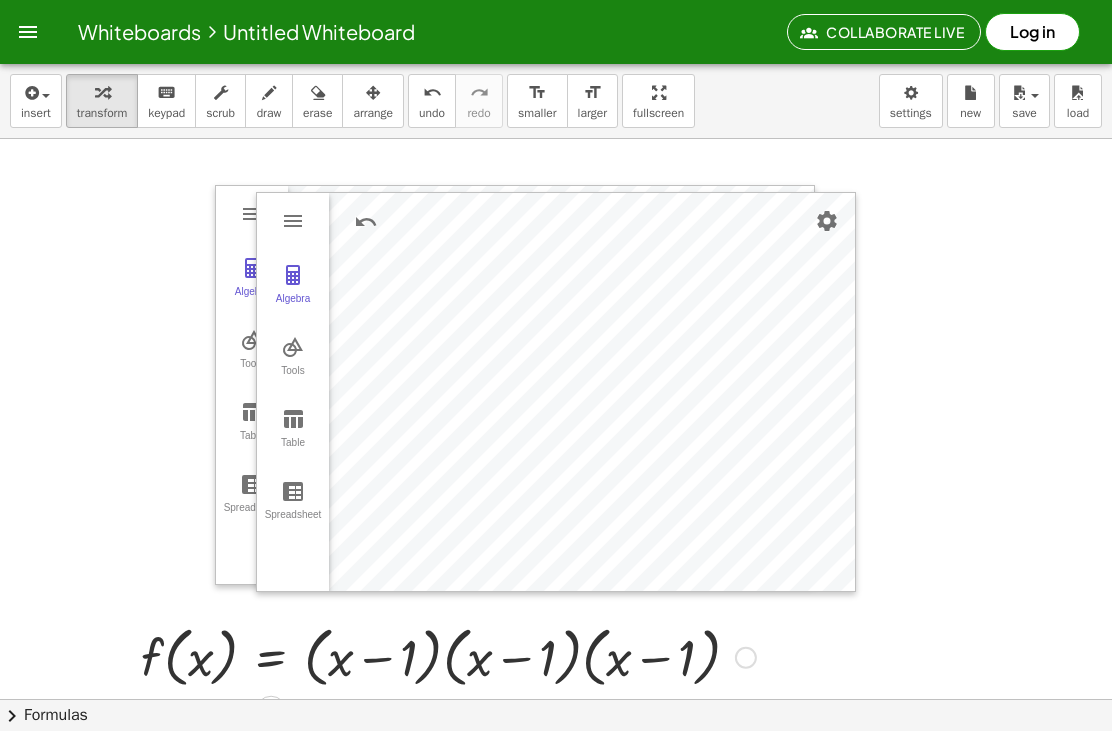 click on "Algebra Tools Table Spreadsheet" at bounding box center [293, 392] 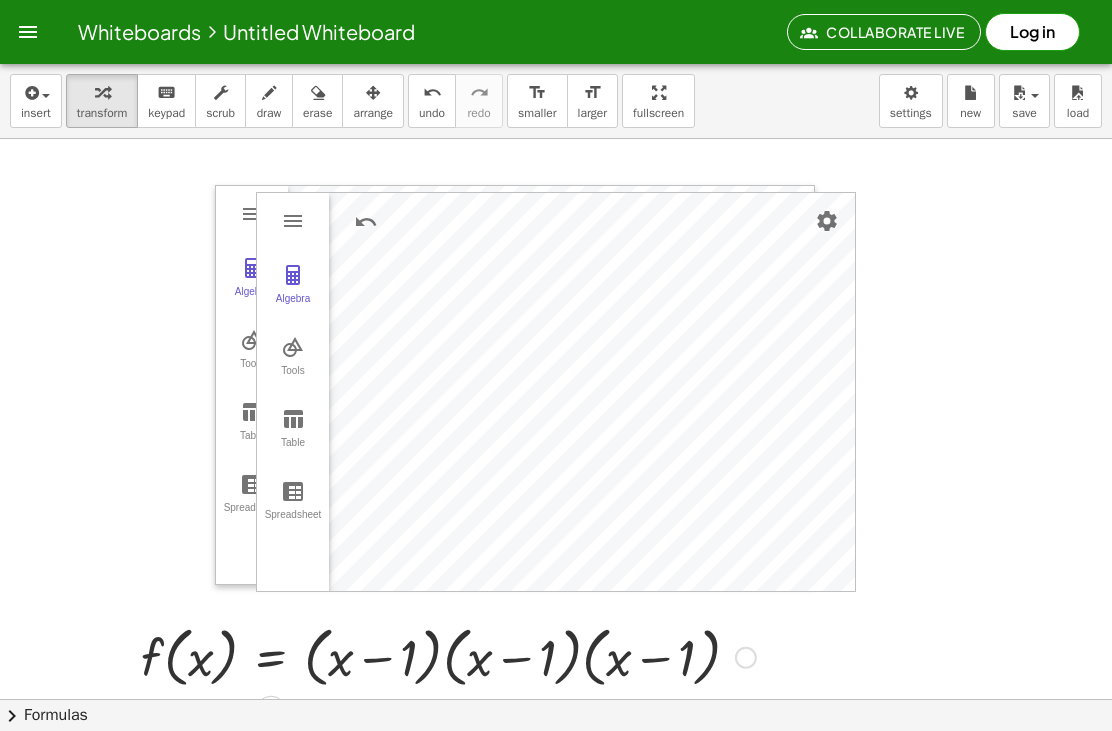 click on "Algebra Tools Table Spreadsheet" at bounding box center [293, 392] 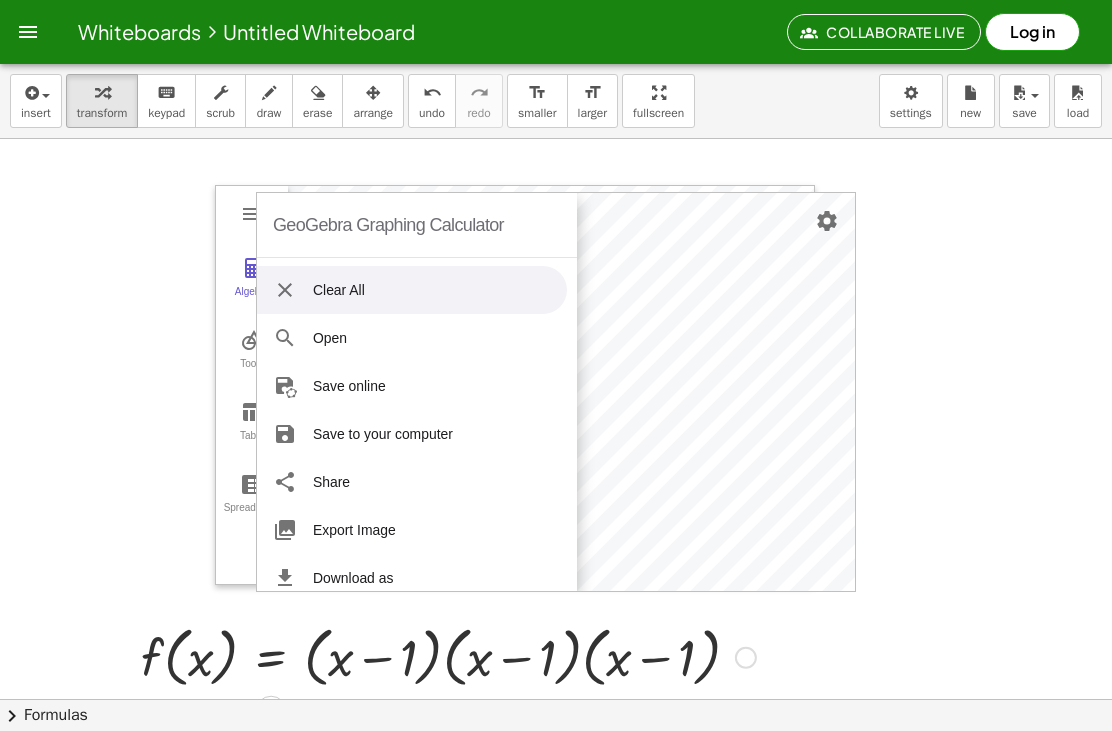 click on "GeoGebra Graphing Calculator" at bounding box center [388, 225] 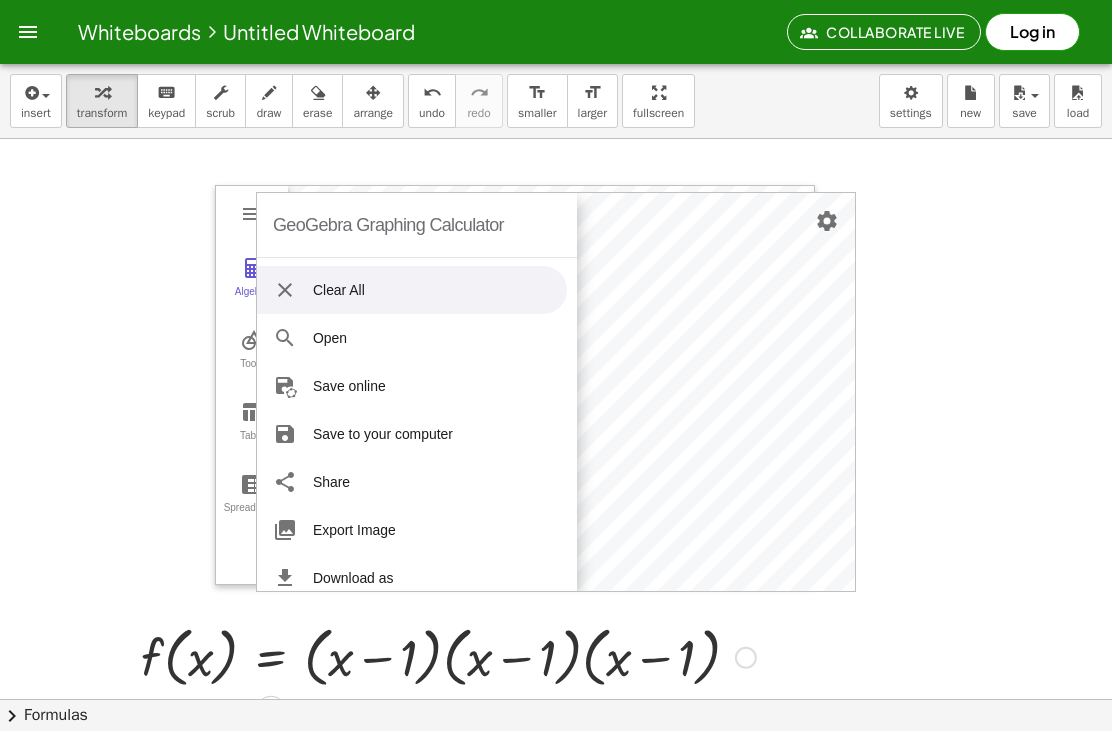 click at bounding box center (285, 290) 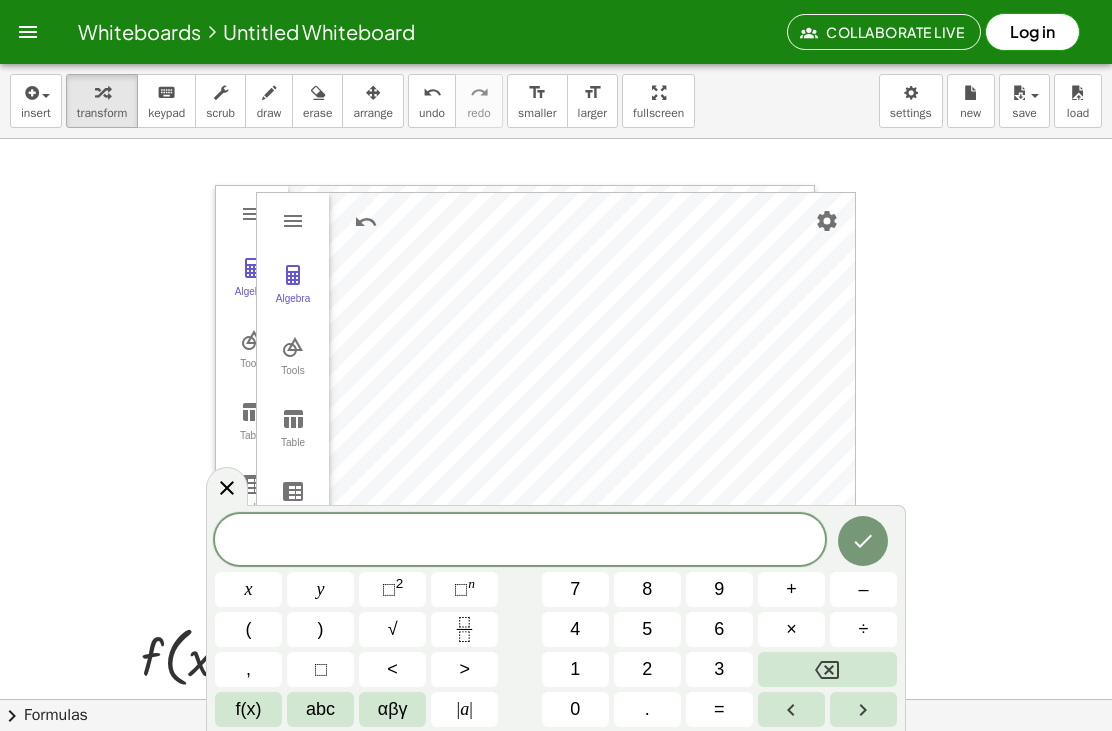 click at bounding box center [827, 221] 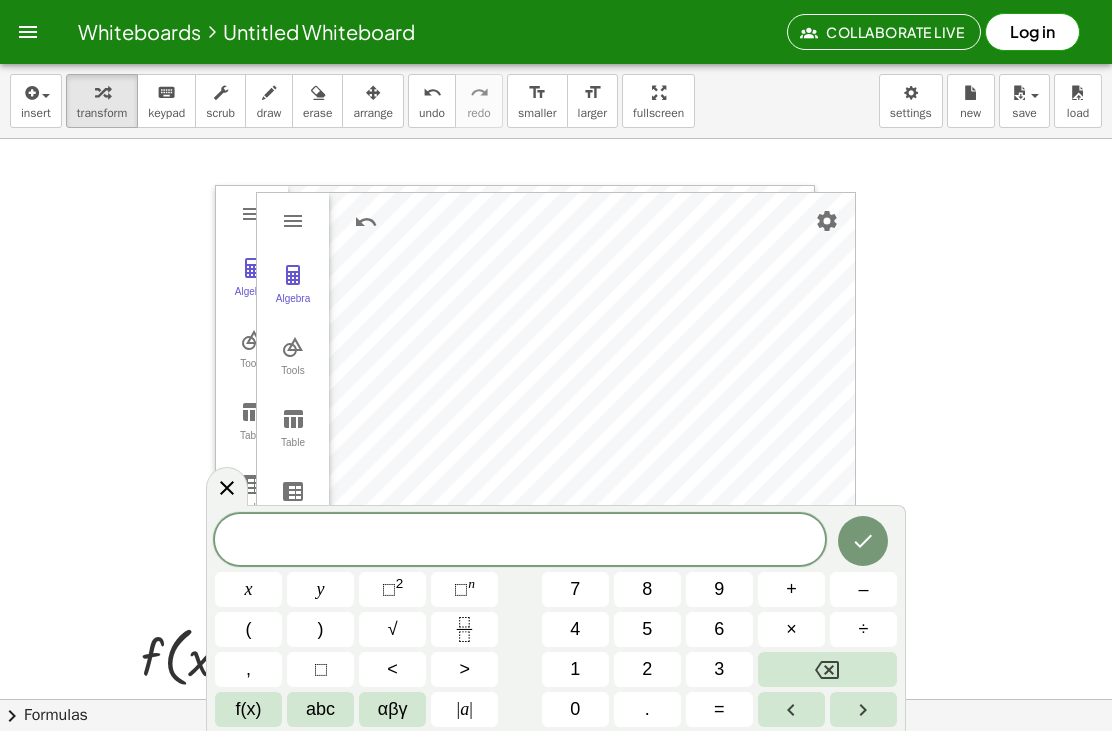 scroll, scrollTop: 50, scrollLeft: 0, axis: vertical 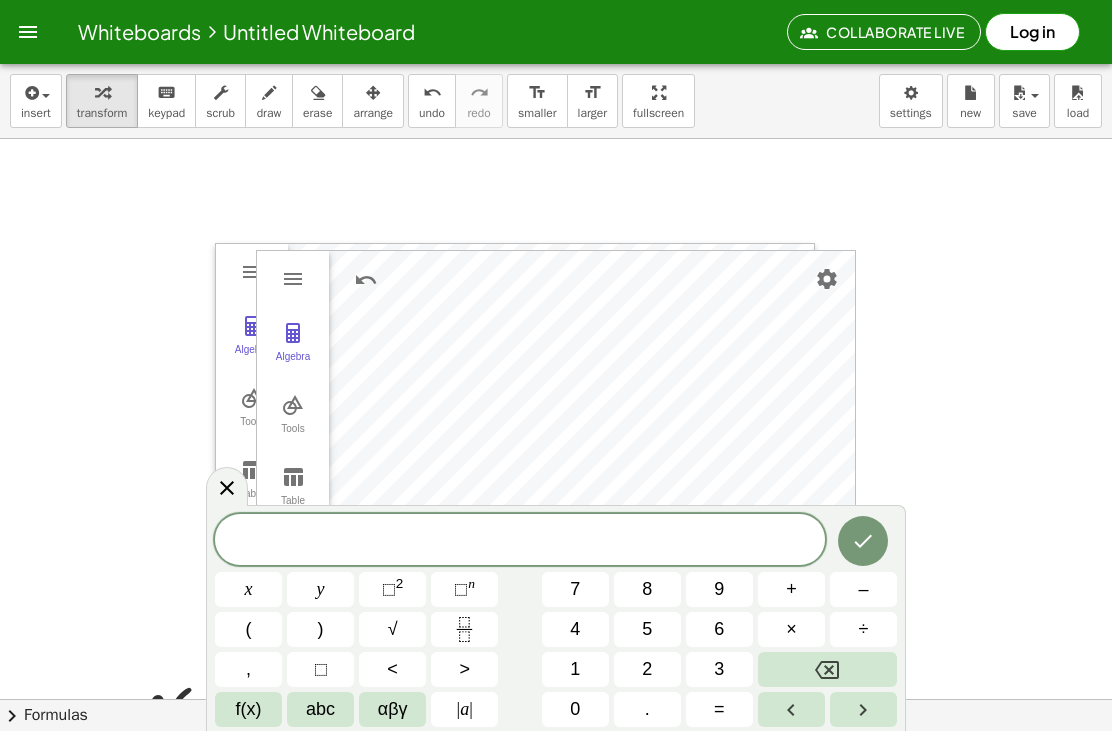click on "Algebra Tools Table Spreadsheet" at bounding box center (293, 450) 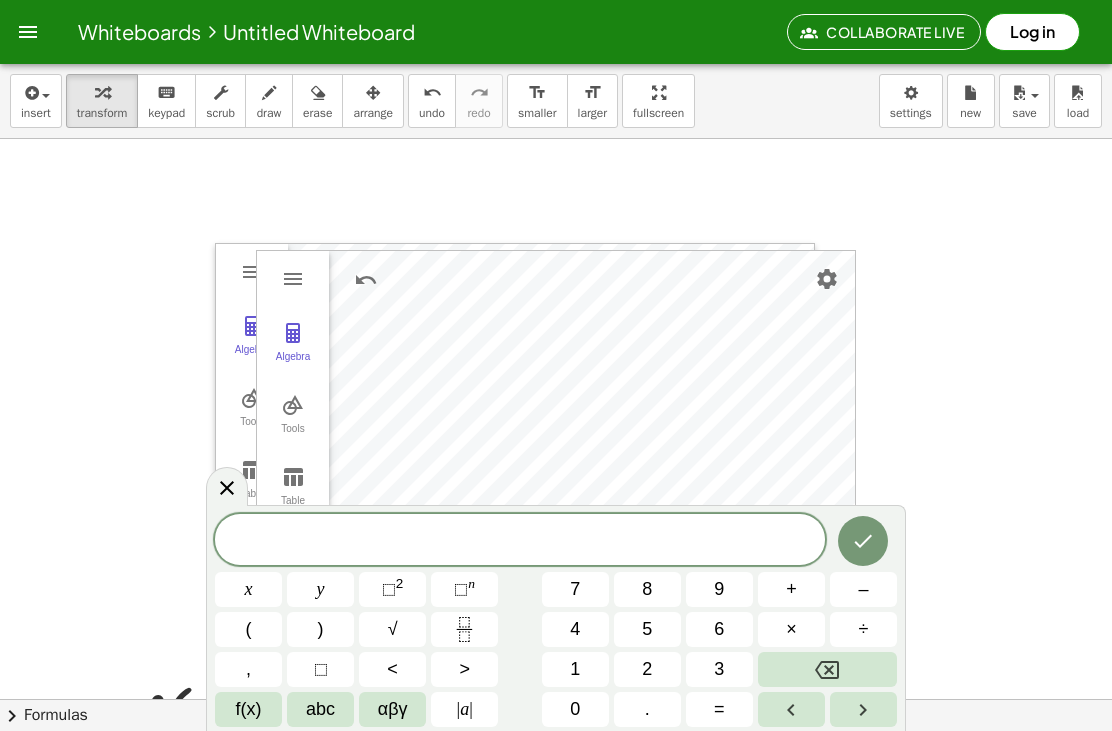 click on "Algebra Tools Table Spreadsheet" at bounding box center (293, 450) 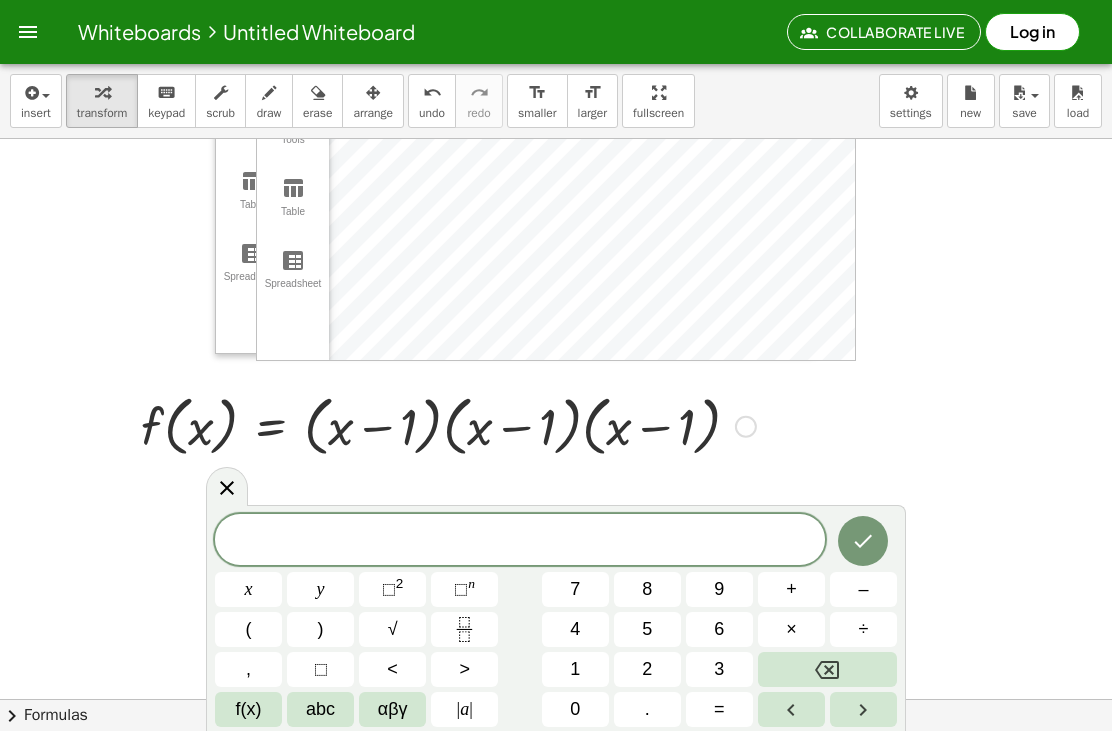 scroll, scrollTop: 292, scrollLeft: 0, axis: vertical 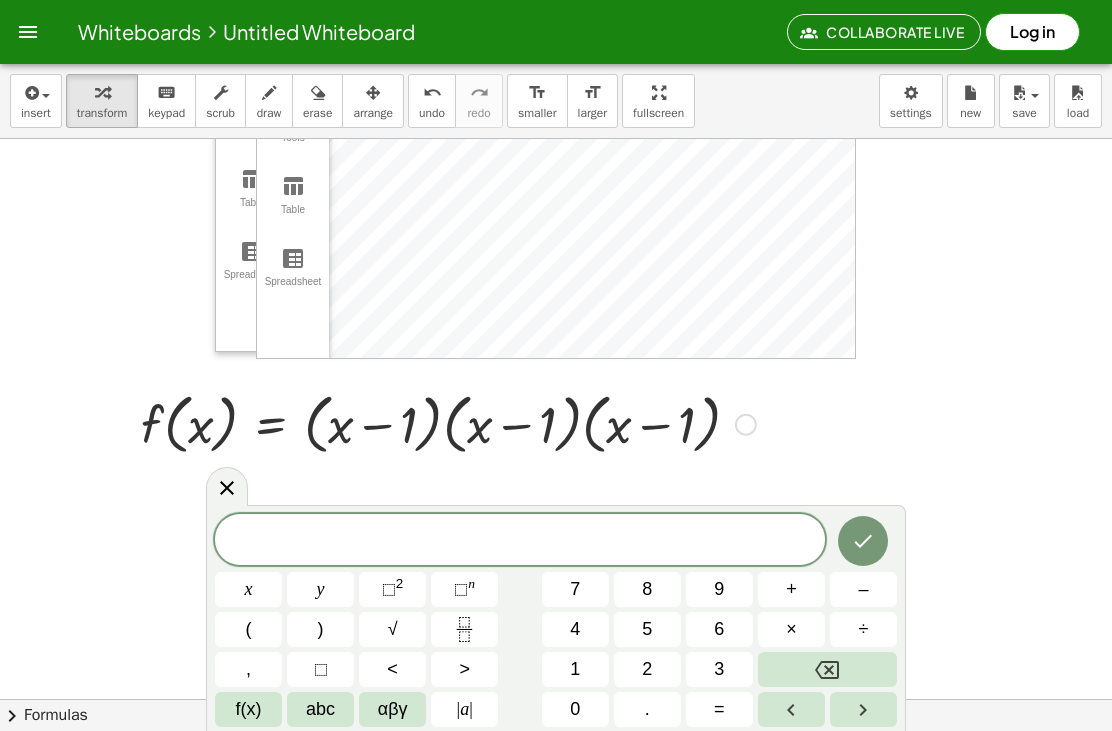 click at bounding box center (448, 423) 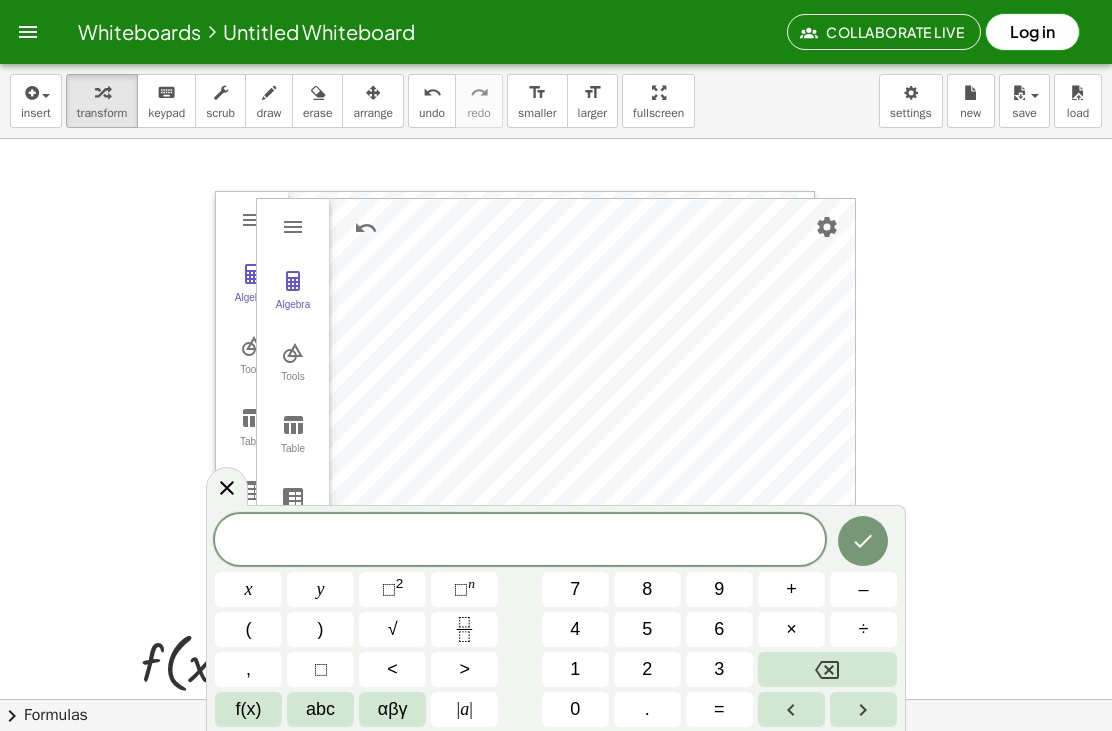 scroll, scrollTop: 40, scrollLeft: 0, axis: vertical 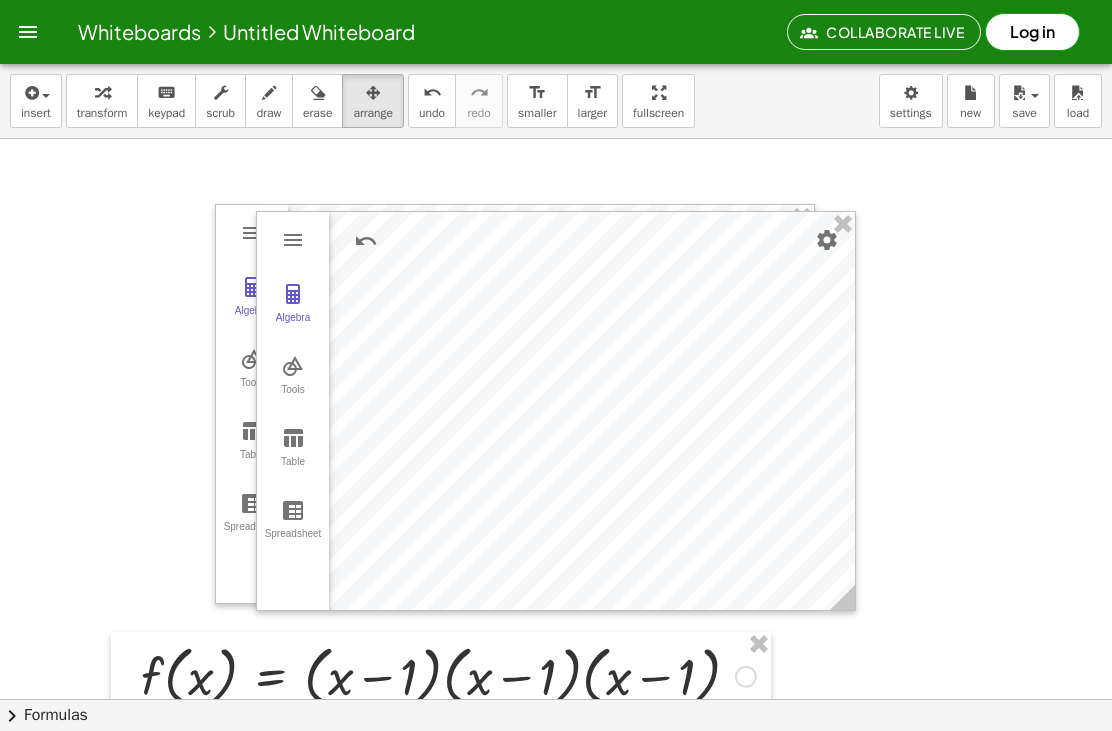 click 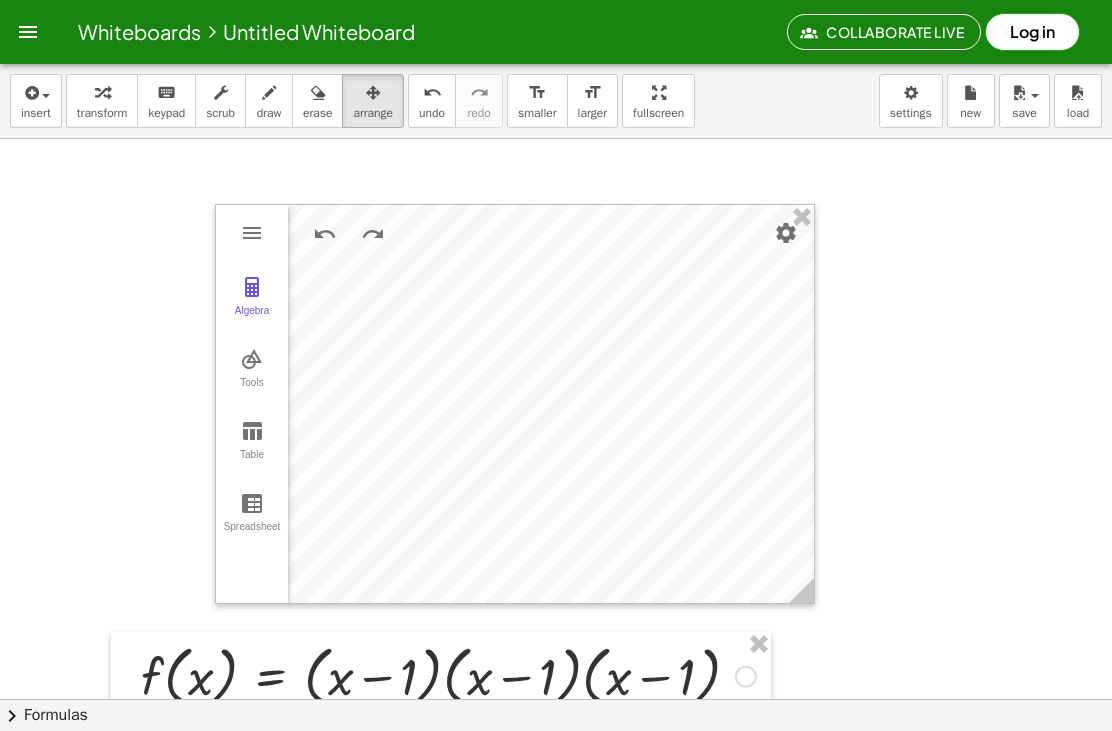 click at bounding box center (36, 92) 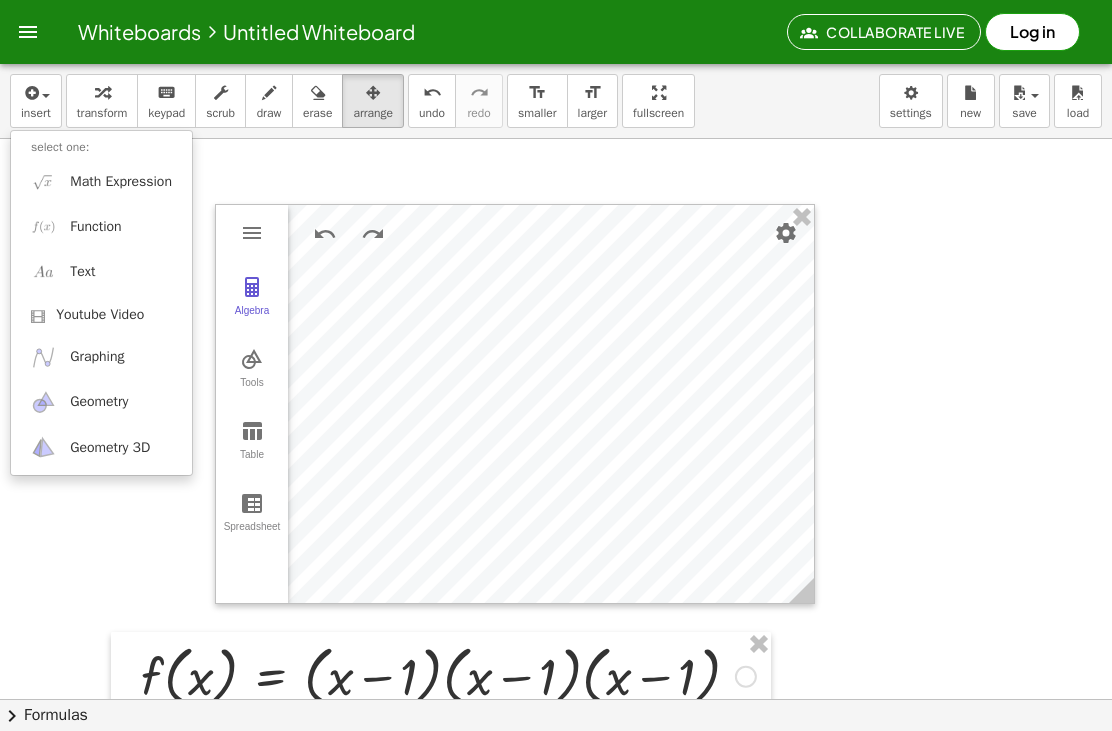 click at bounding box center (556, 365) 